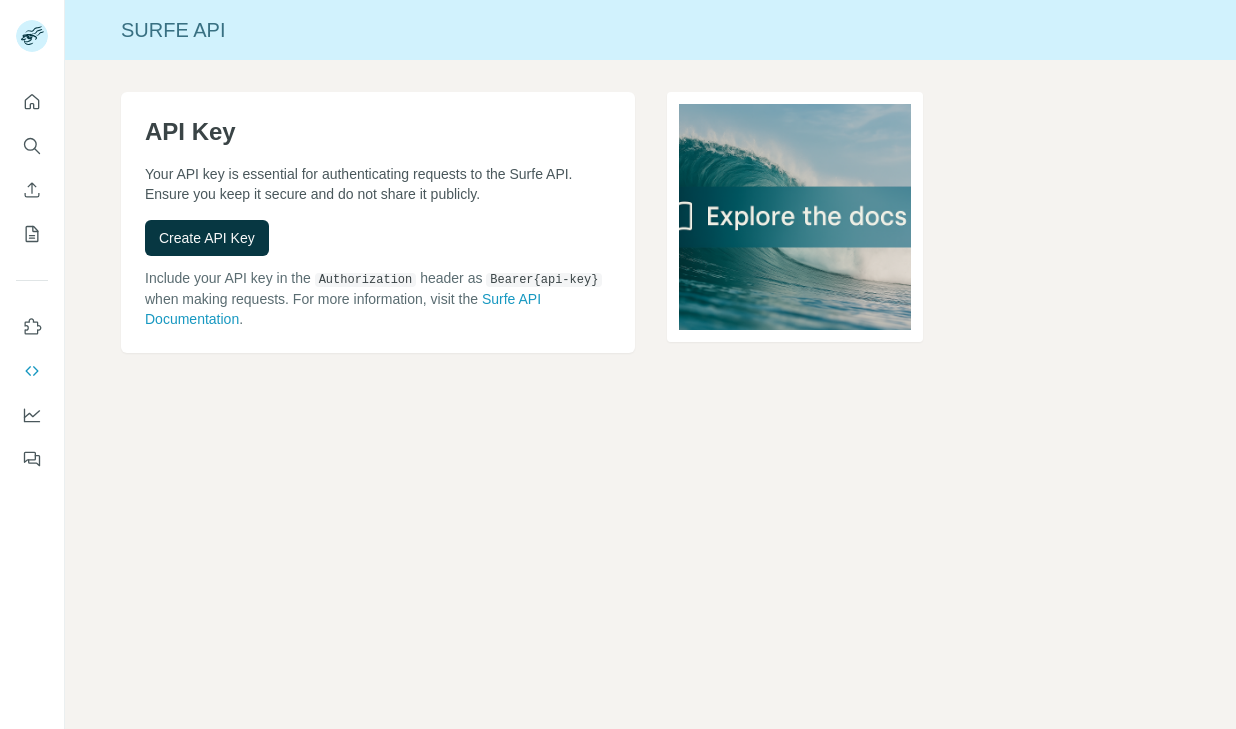 scroll, scrollTop: 0, scrollLeft: 0, axis: both 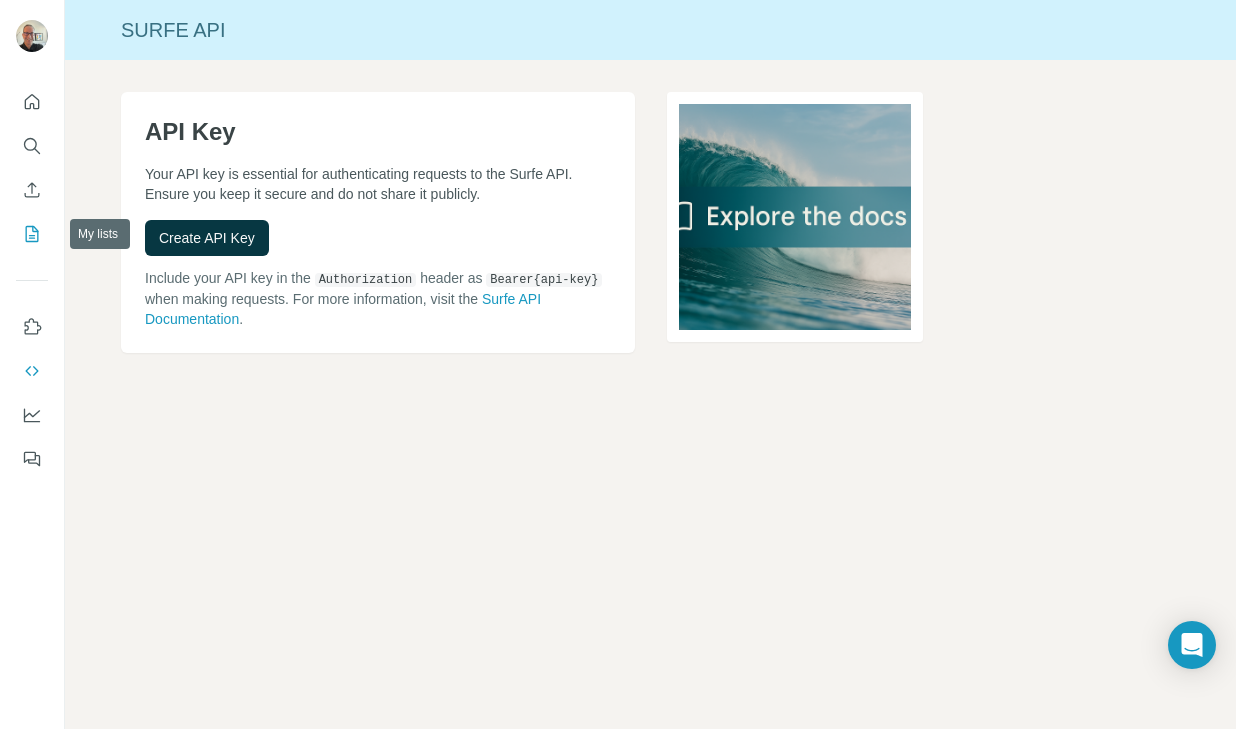 click 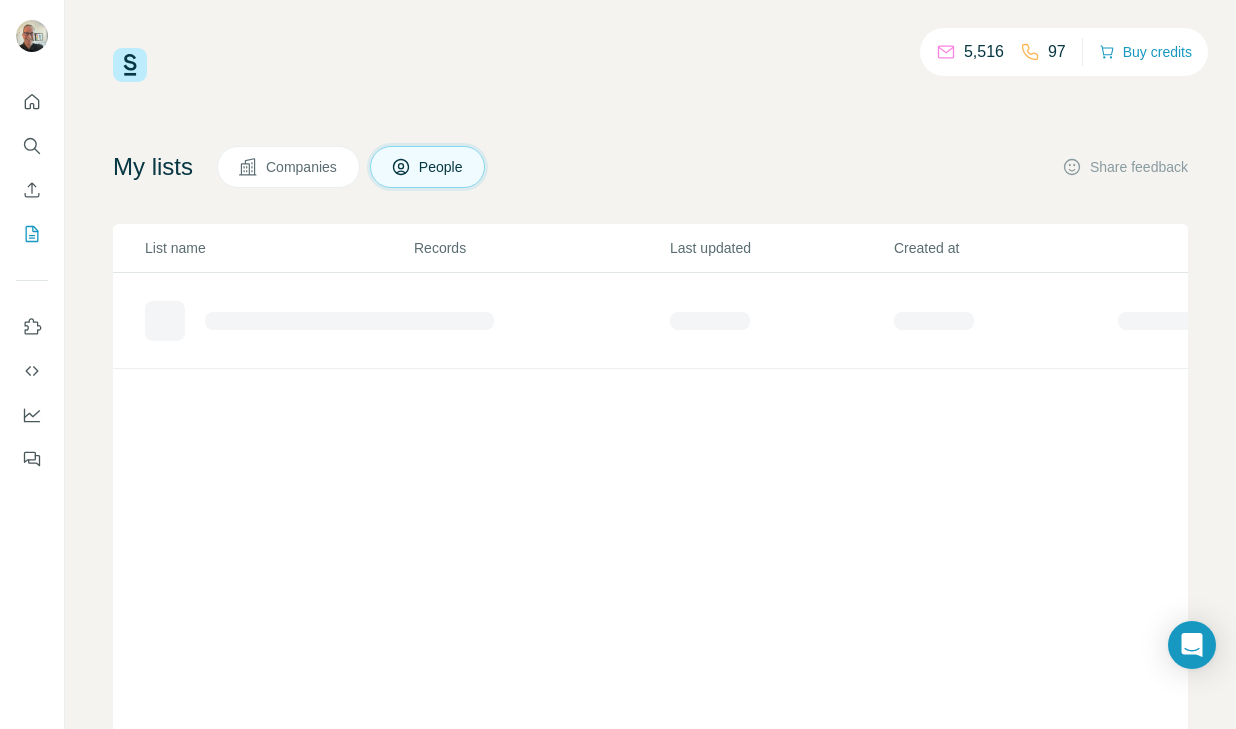 click on "Companies" at bounding box center [302, 167] 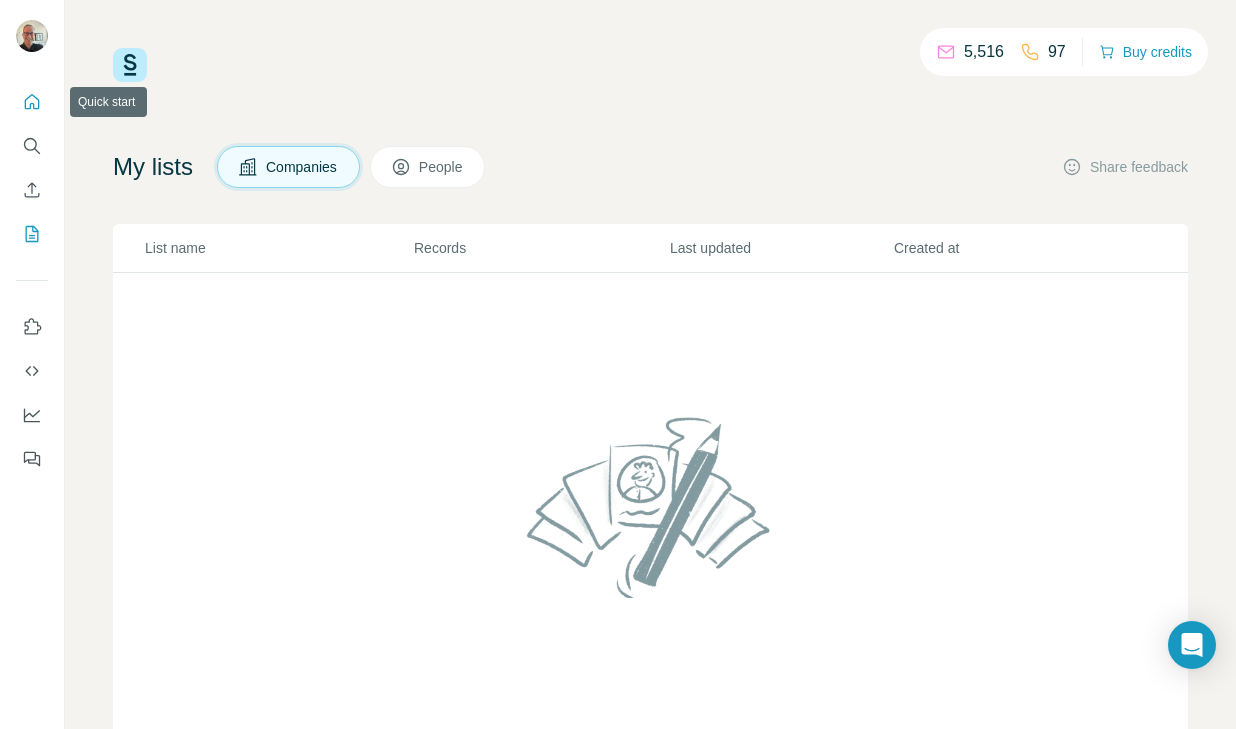 click 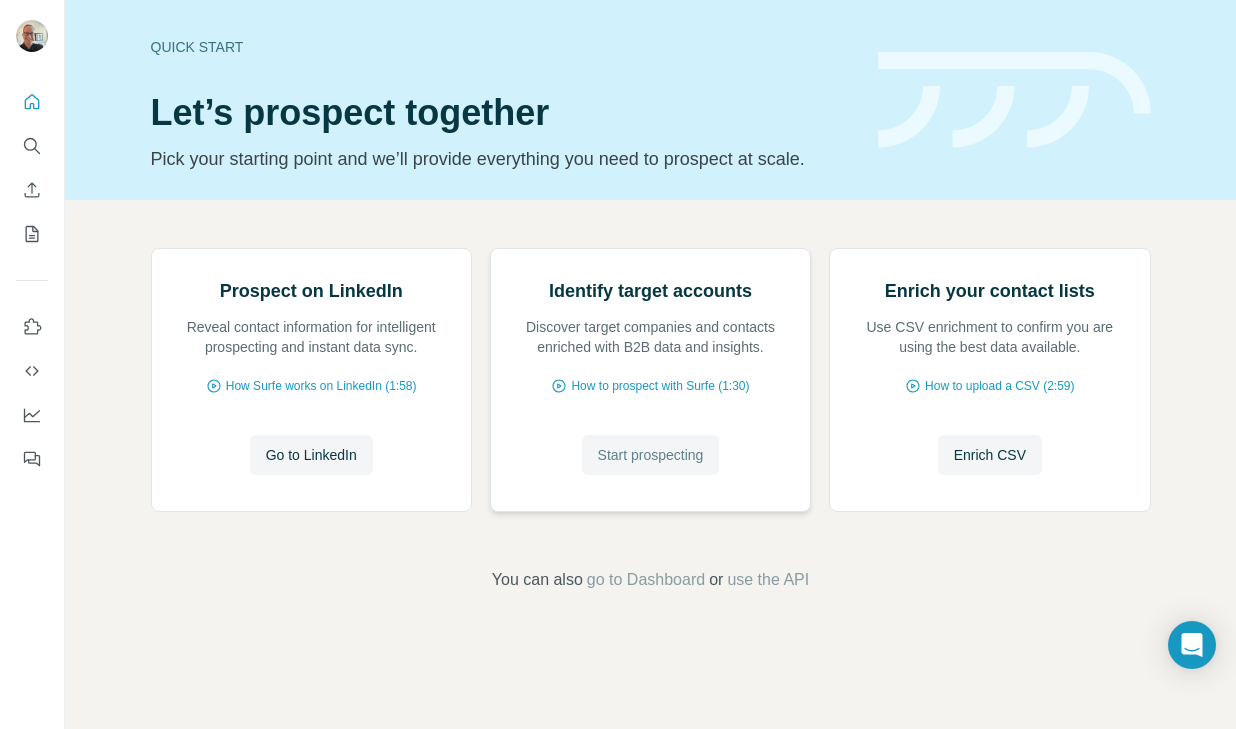 click on "Start prospecting" at bounding box center [651, 455] 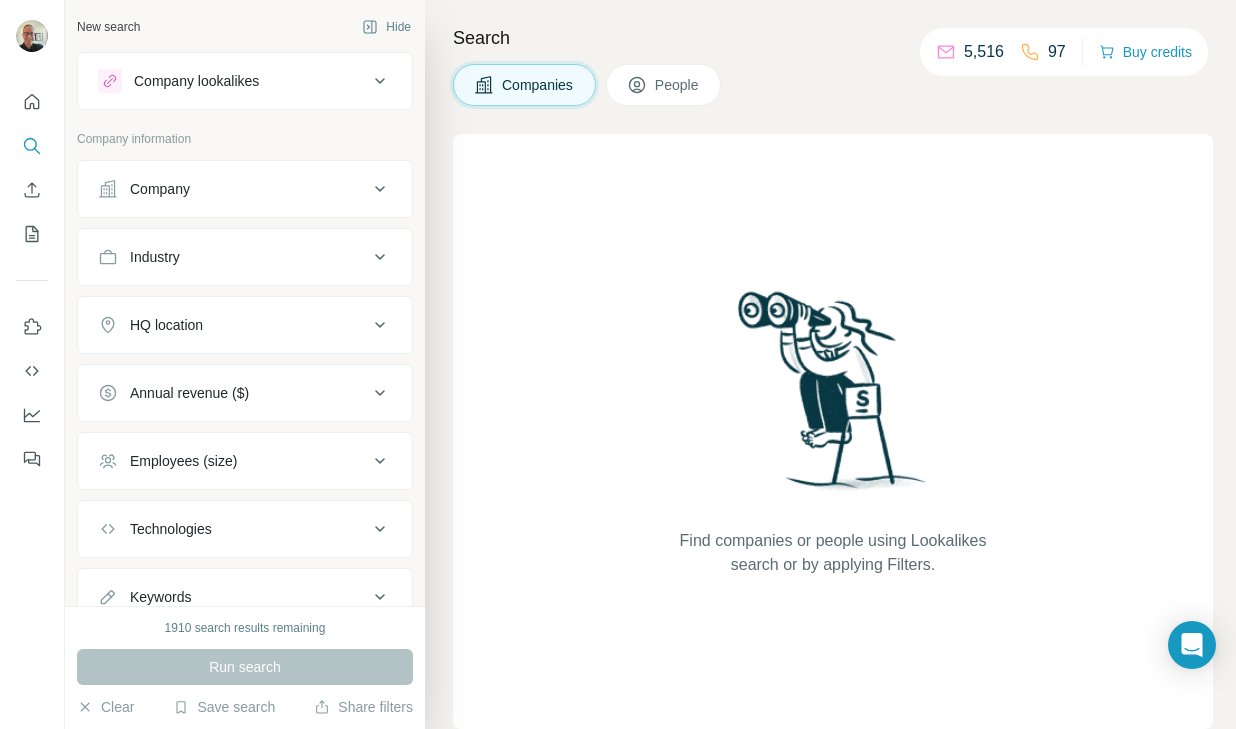 click on "Company lookalikes" at bounding box center (233, 81) 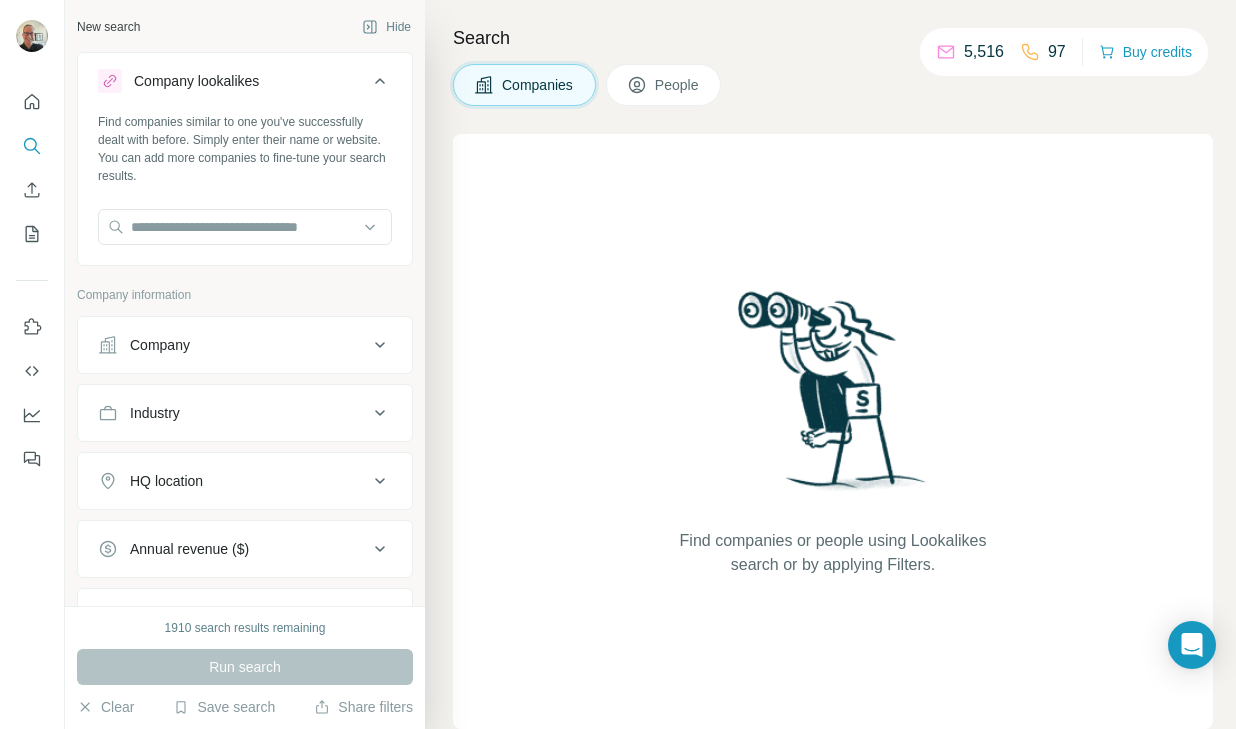 click on "Company lookalikes" at bounding box center (233, 81) 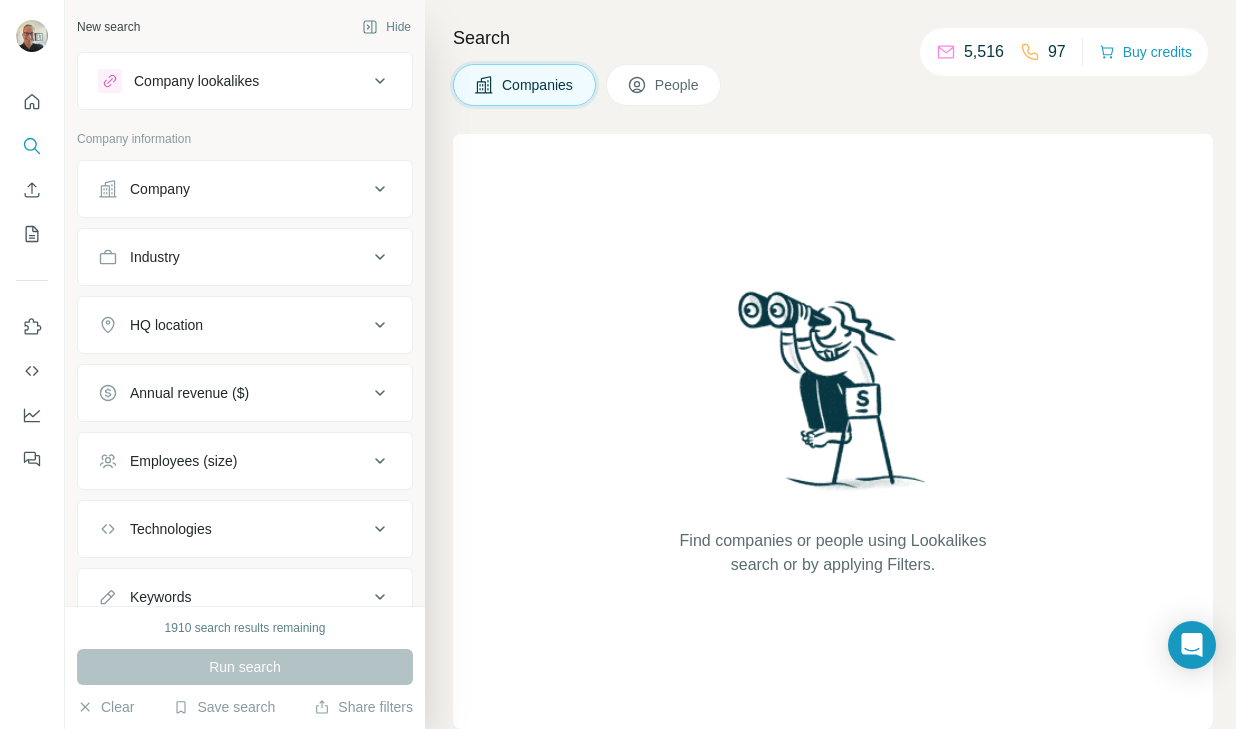 click 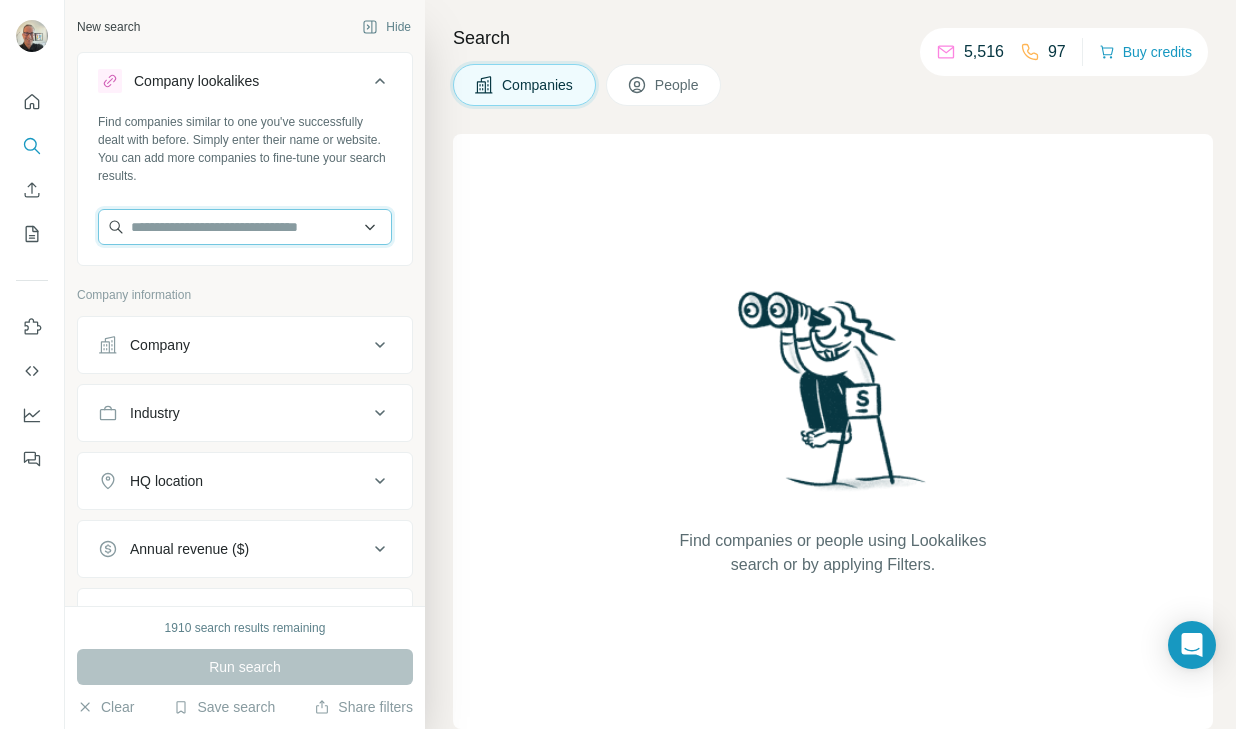 click at bounding box center [245, 227] 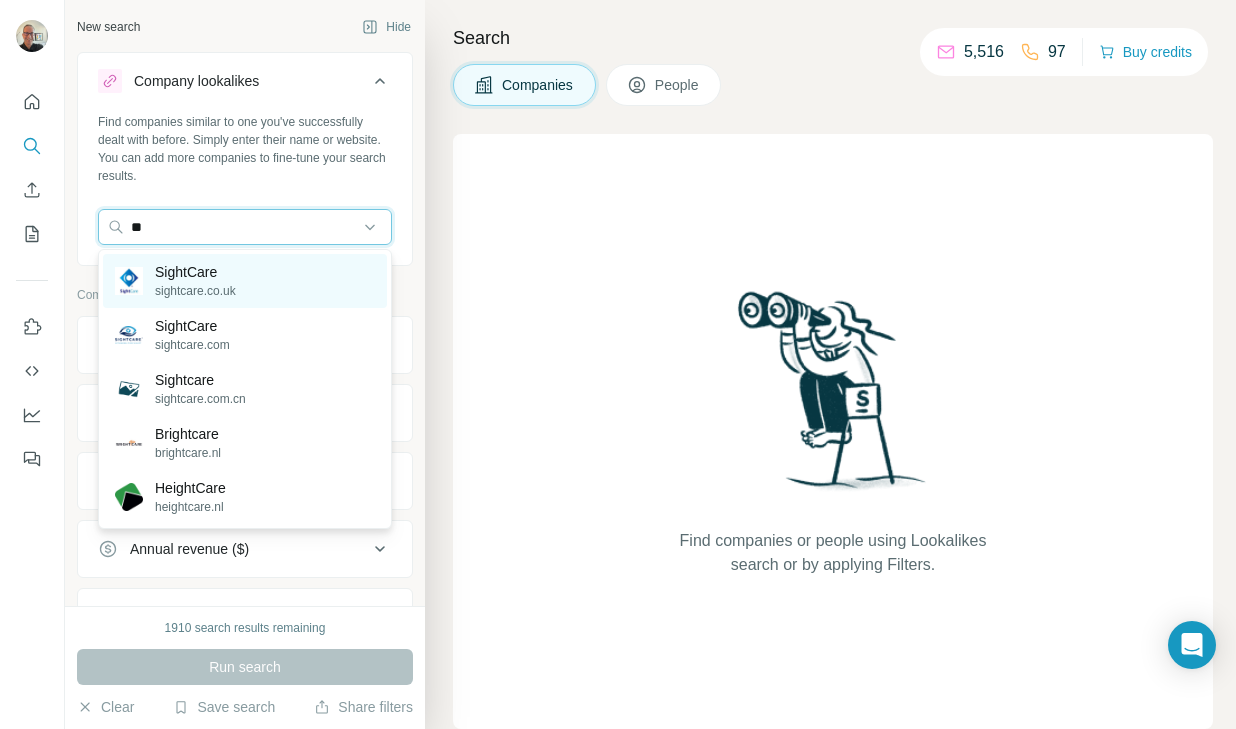 type on "*" 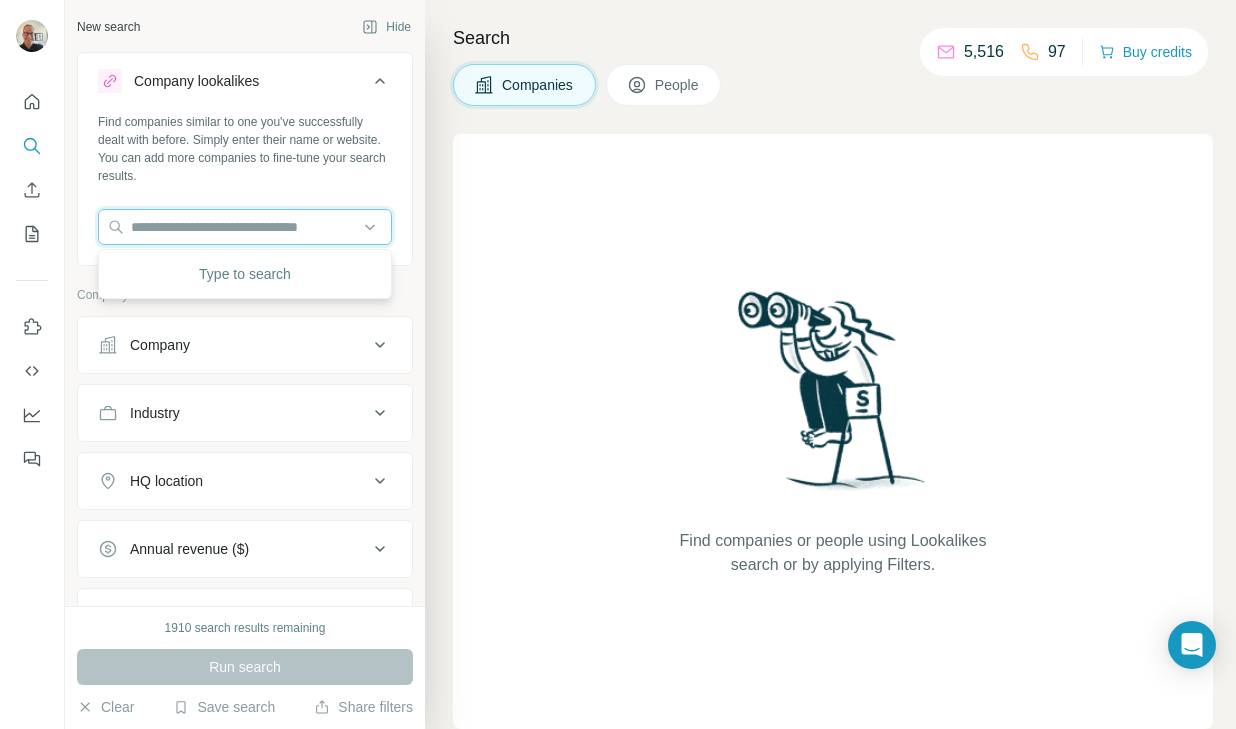 type on "*" 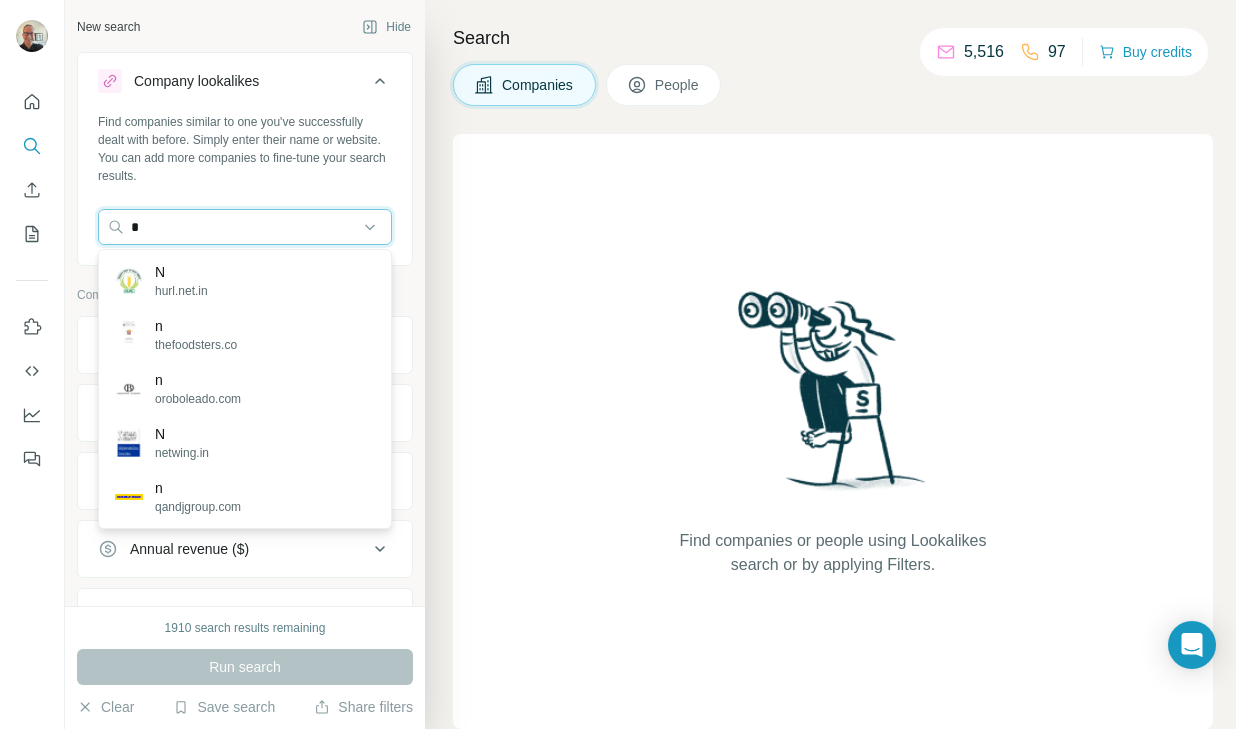 type 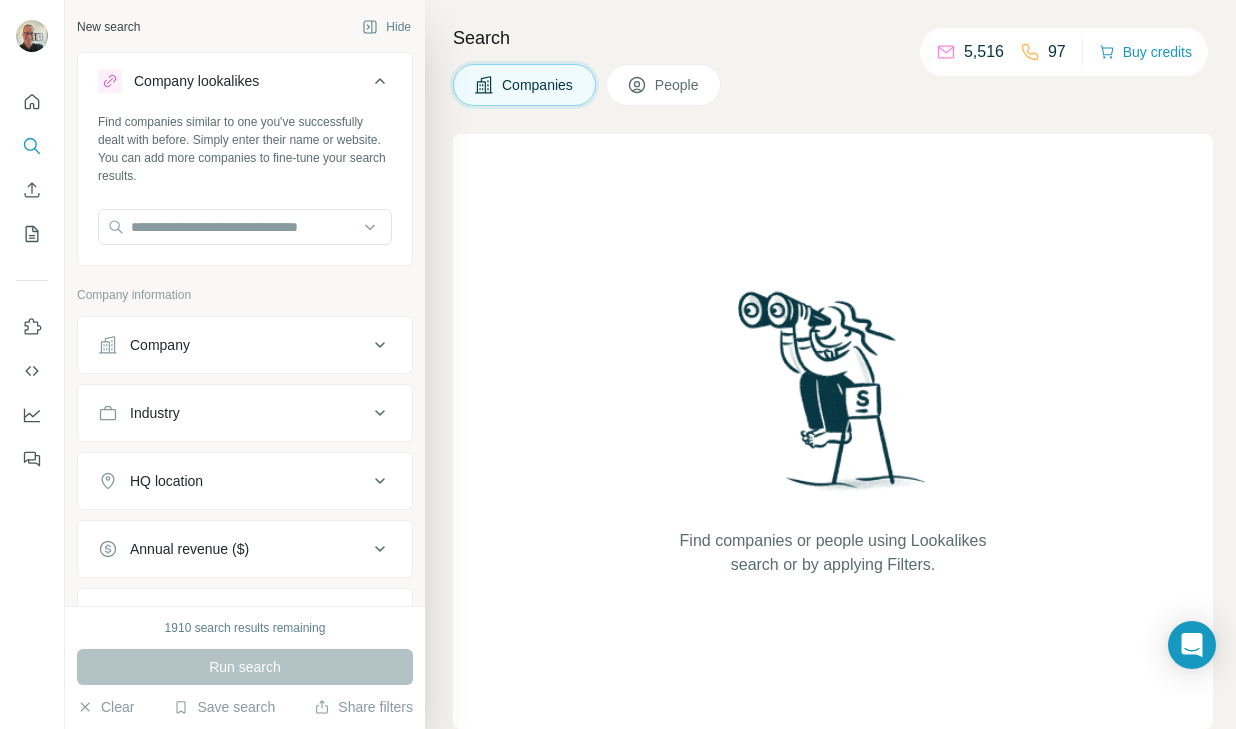 click on "Find companies similar to one you've successfully dealt with before. Simply enter their name or website. You can add more companies to fine-tune your search results." at bounding box center [245, 187] 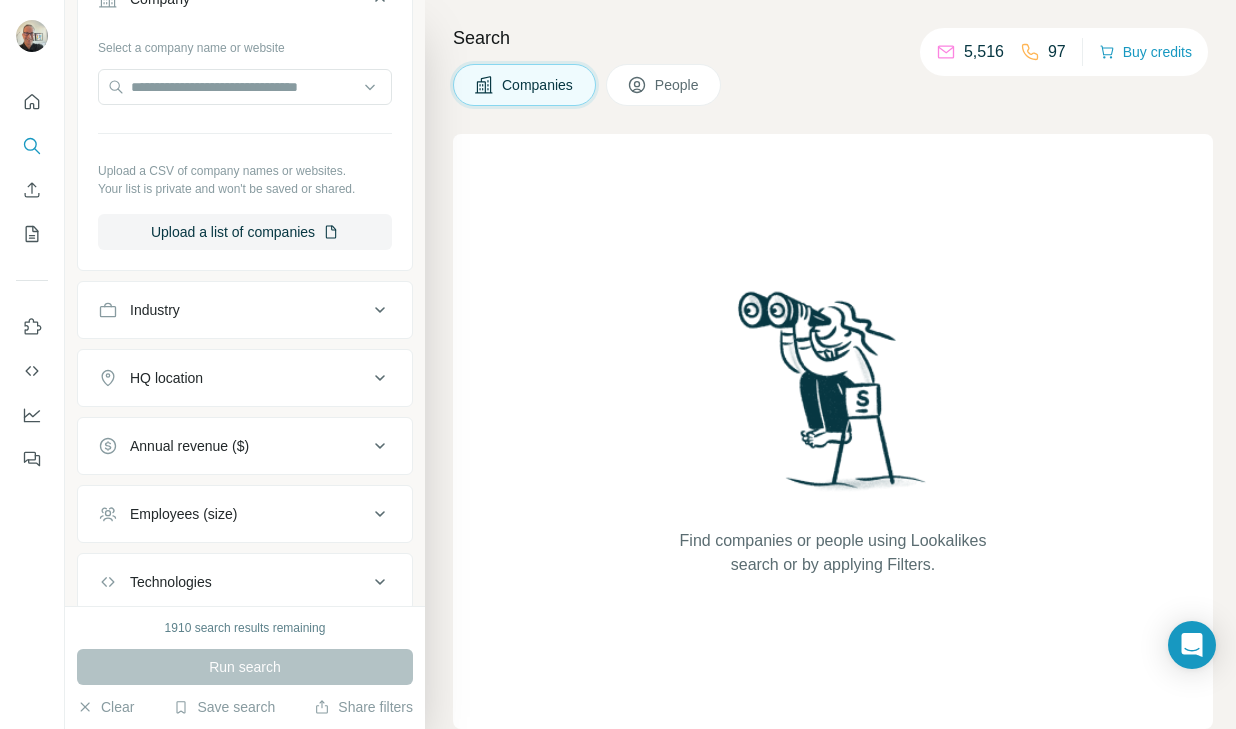 scroll, scrollTop: 385, scrollLeft: 0, axis: vertical 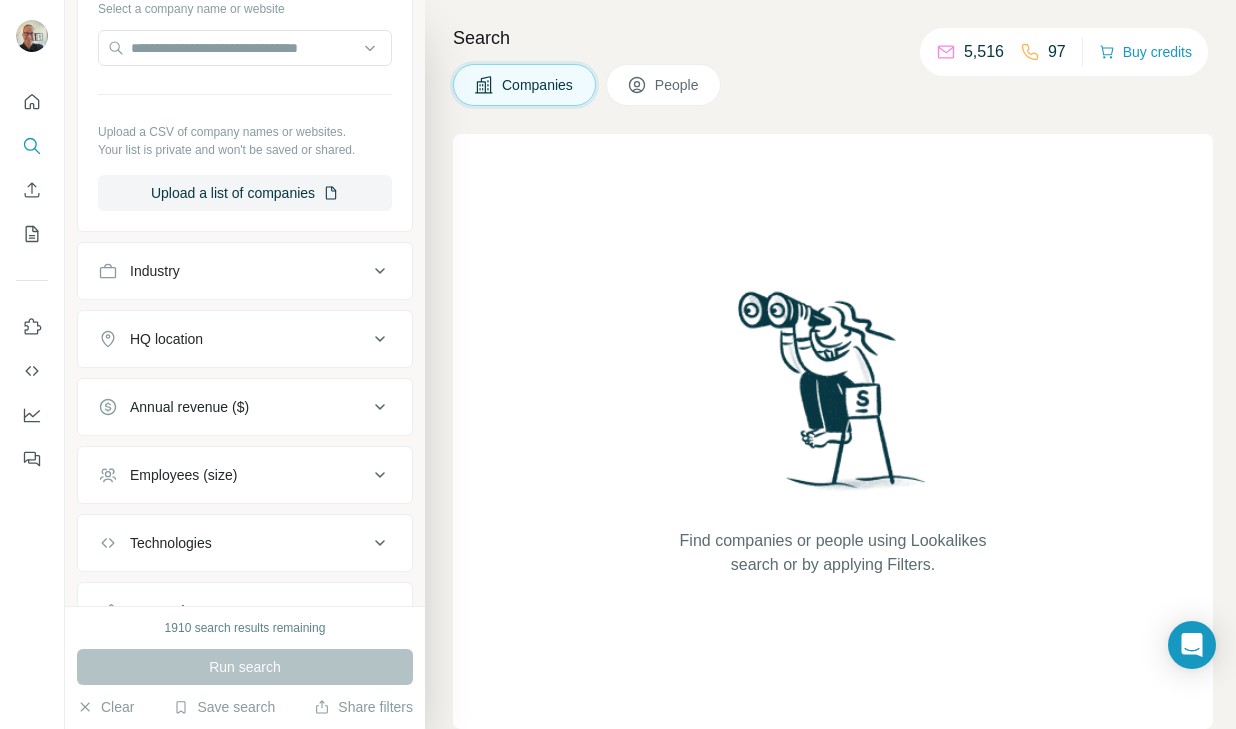 click on "Industry" at bounding box center [233, 271] 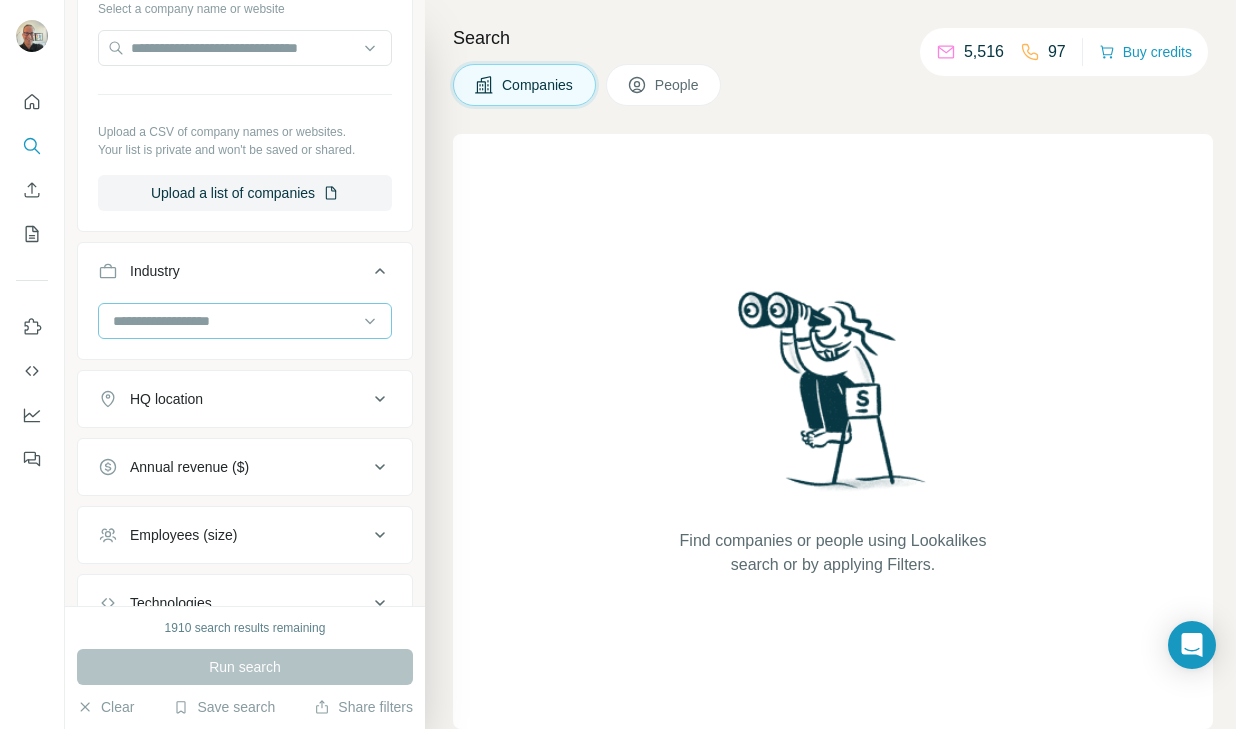 click at bounding box center (234, 321) 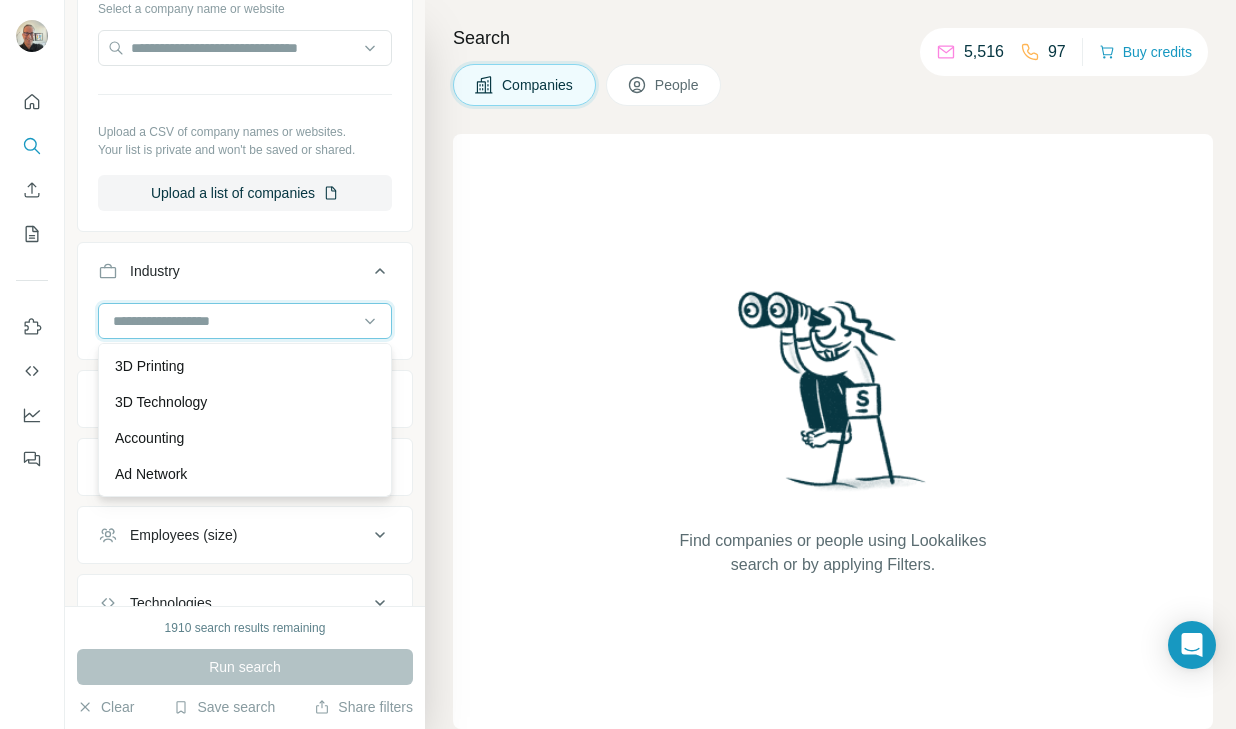 click at bounding box center [234, 321] 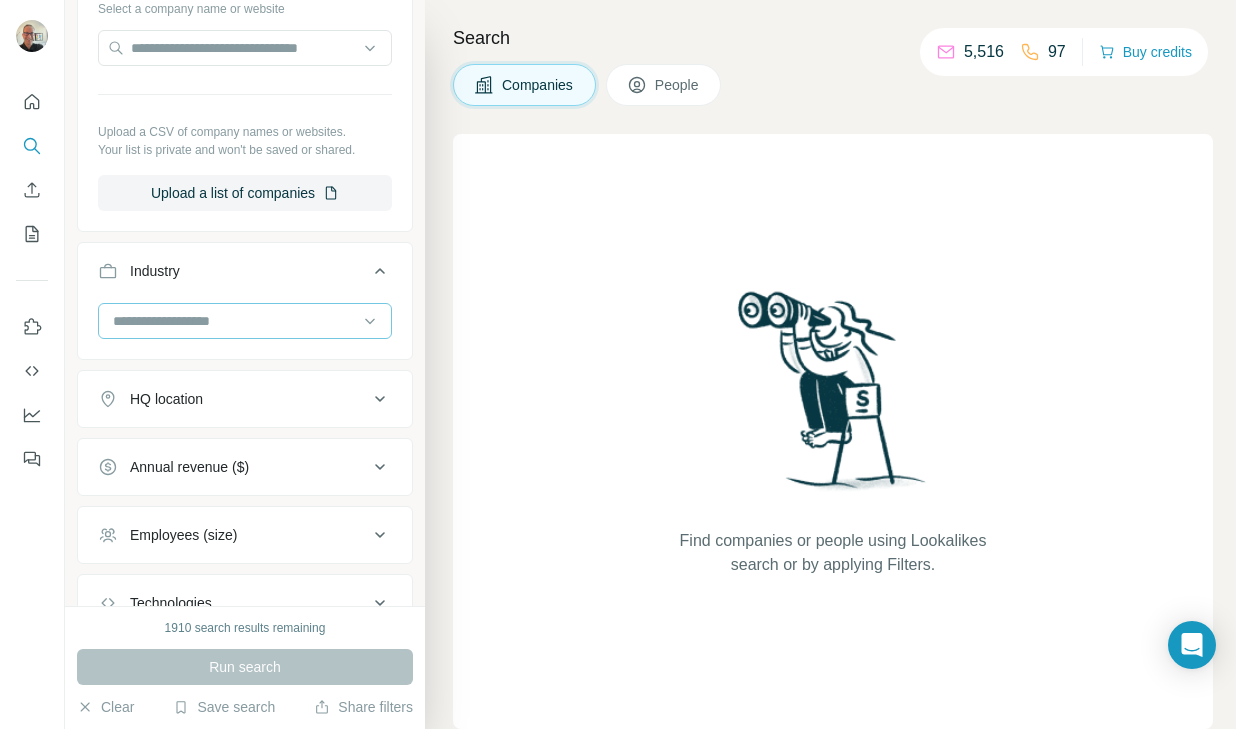click at bounding box center [234, 321] 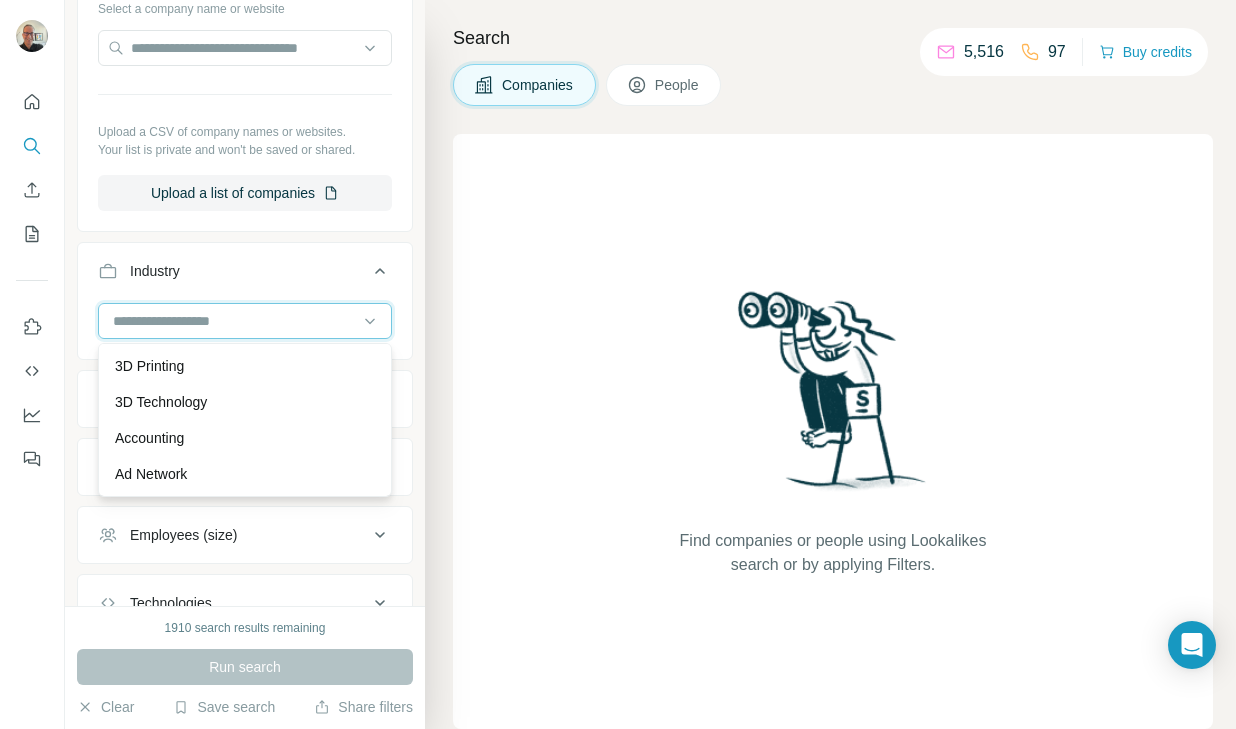 click at bounding box center [234, 321] 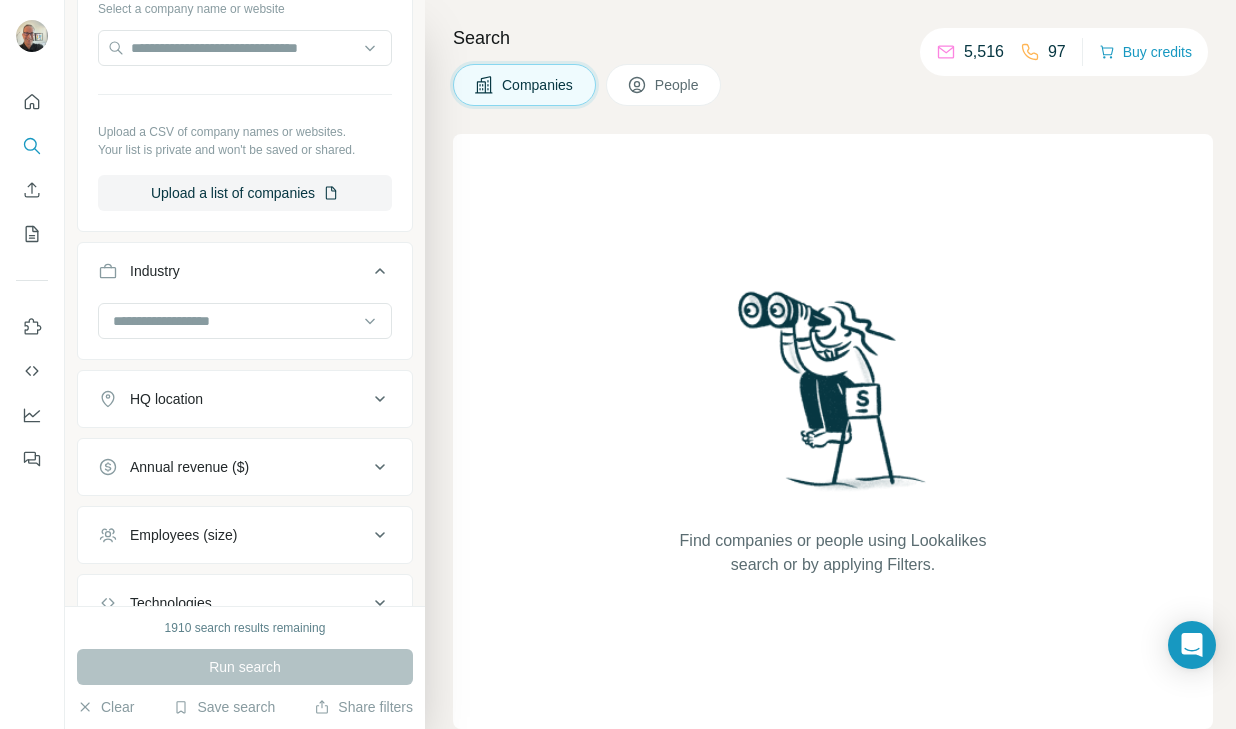 click on "HQ location" at bounding box center (245, 399) 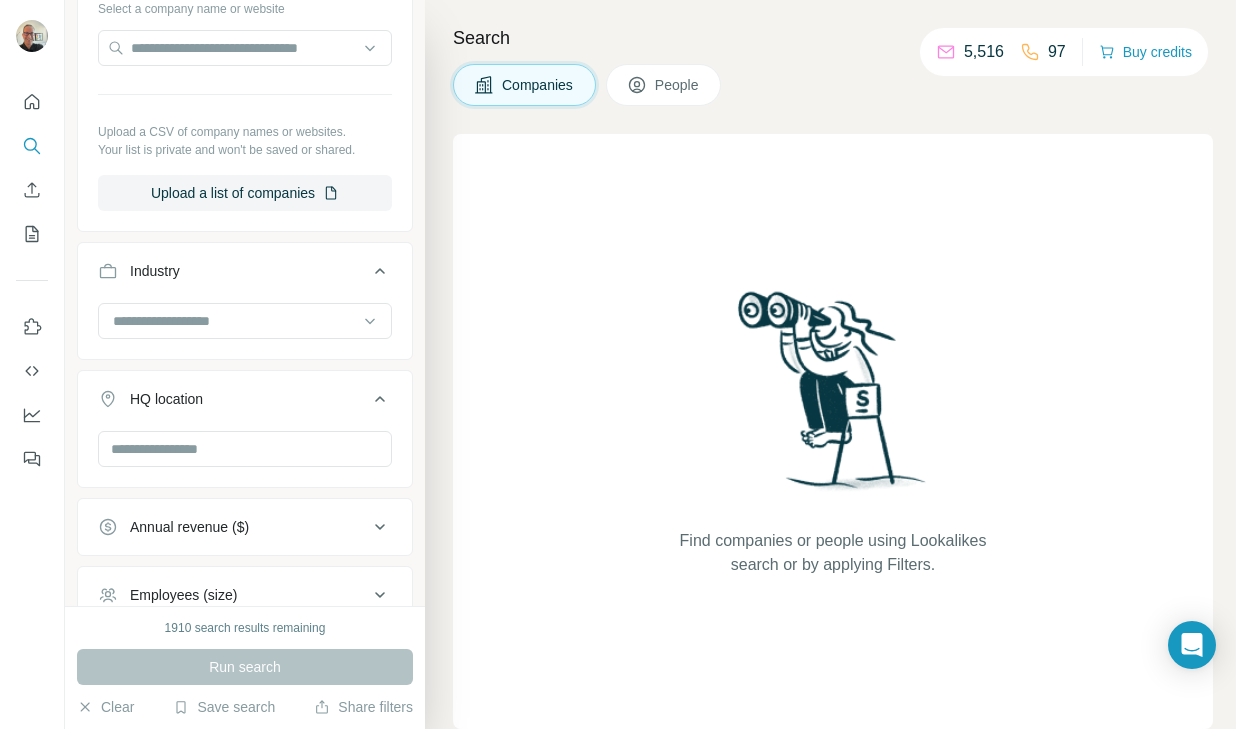 click on "HQ location" at bounding box center [245, 403] 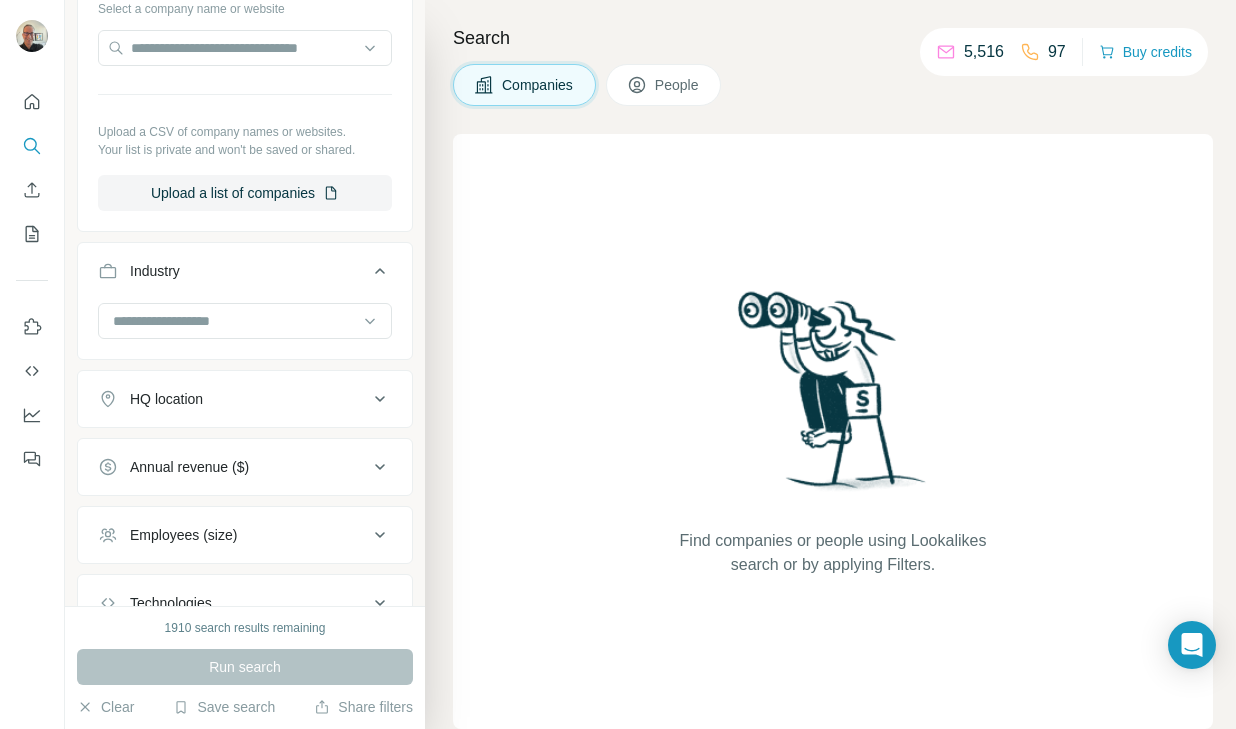 click on "Annual revenue ($)" at bounding box center [189, 467] 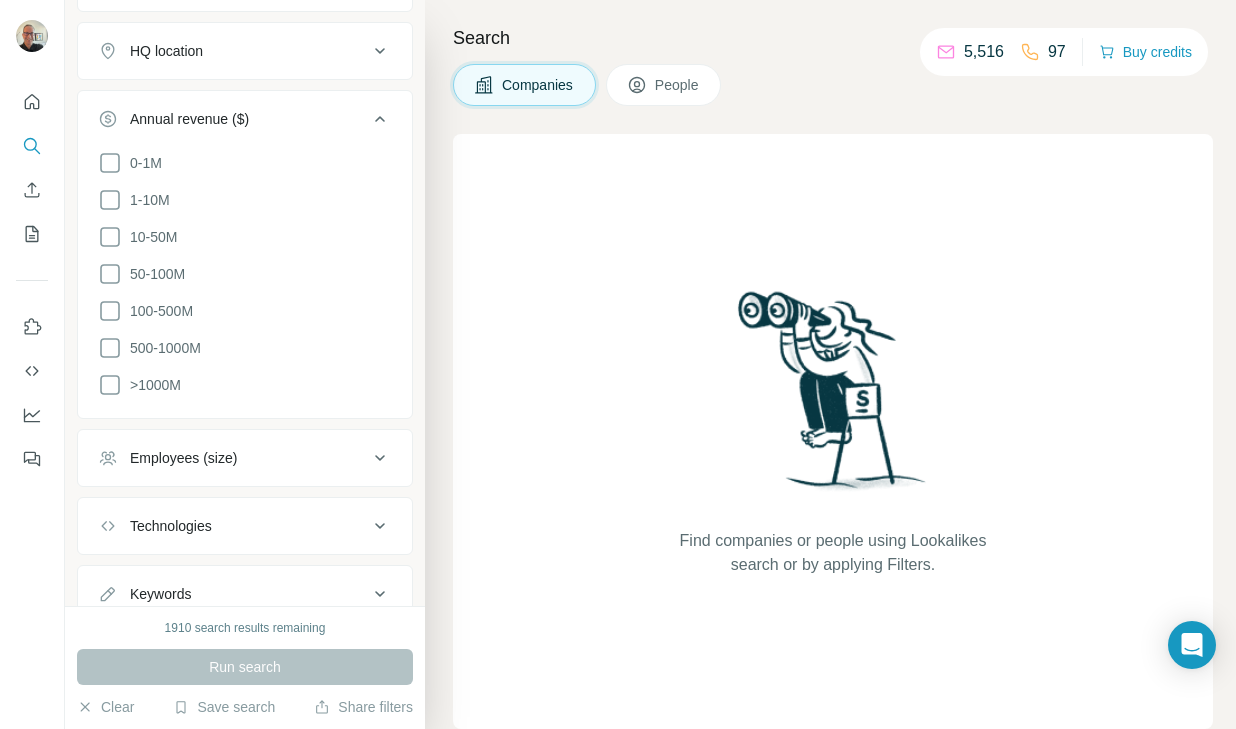 scroll, scrollTop: 802, scrollLeft: 0, axis: vertical 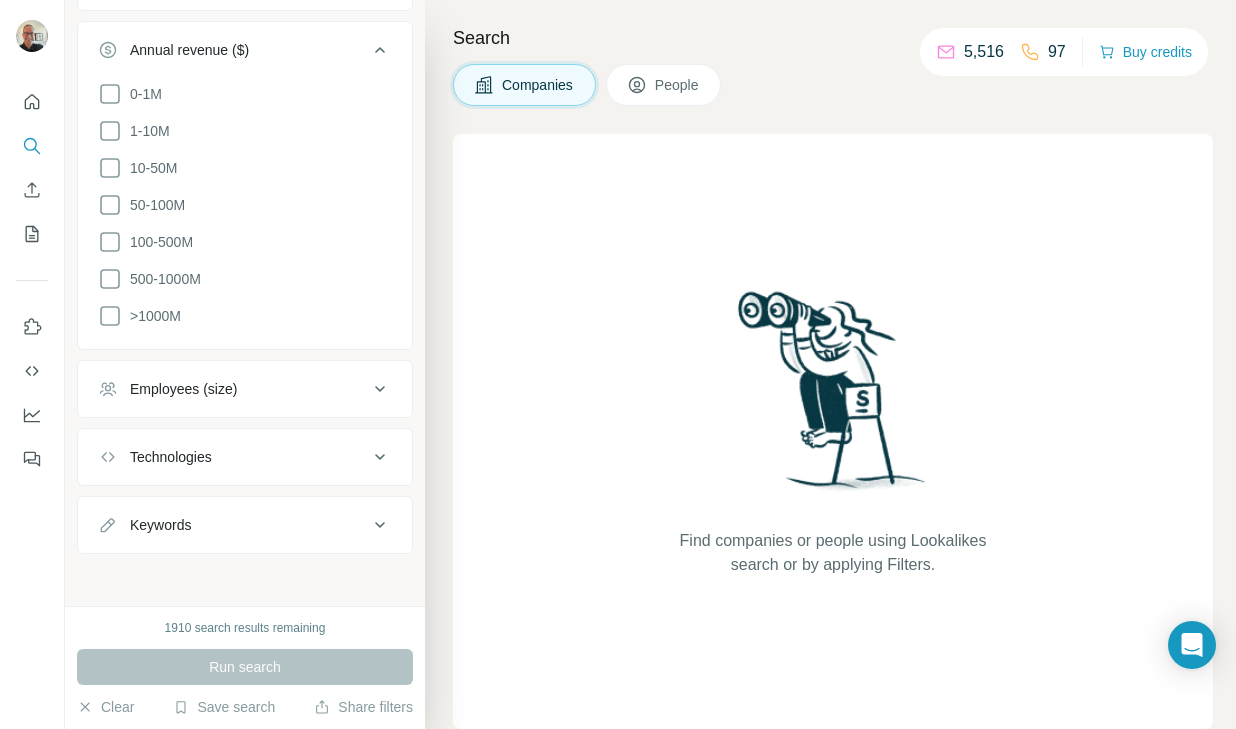 click on "Employees (size)" at bounding box center [183, 389] 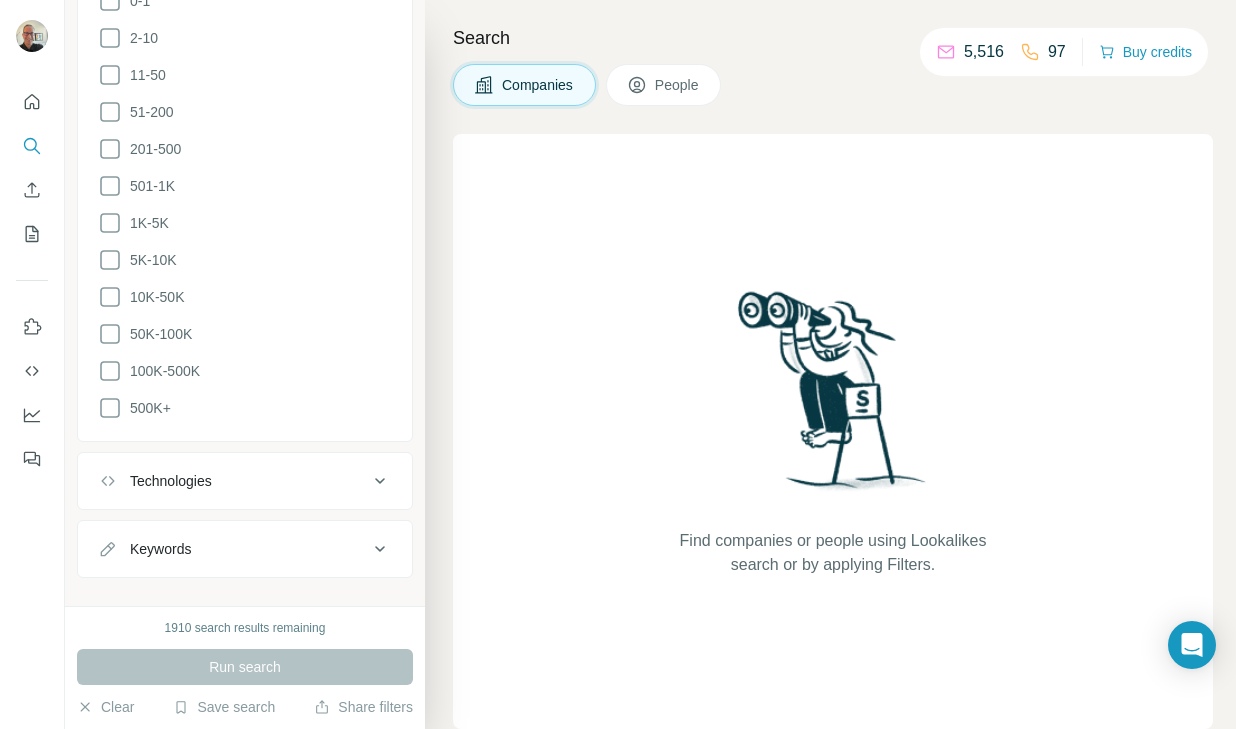 scroll, scrollTop: 1252, scrollLeft: 0, axis: vertical 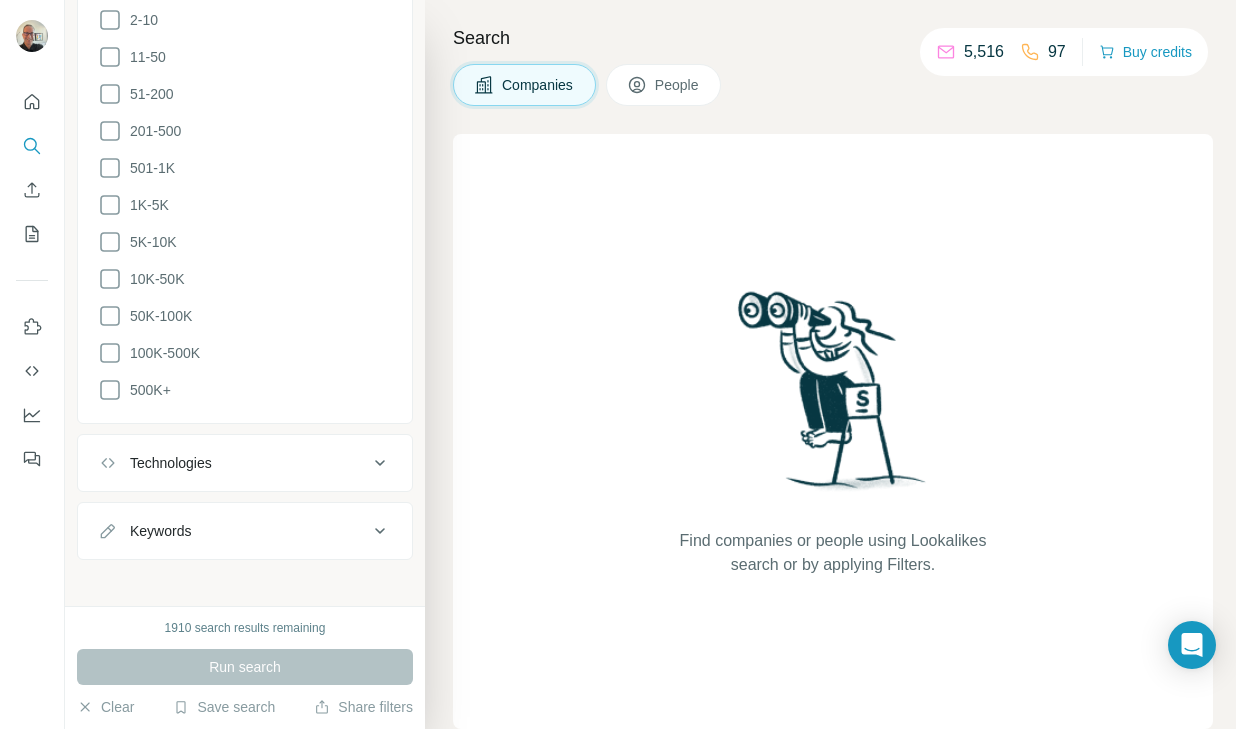 click on "People" at bounding box center [678, 85] 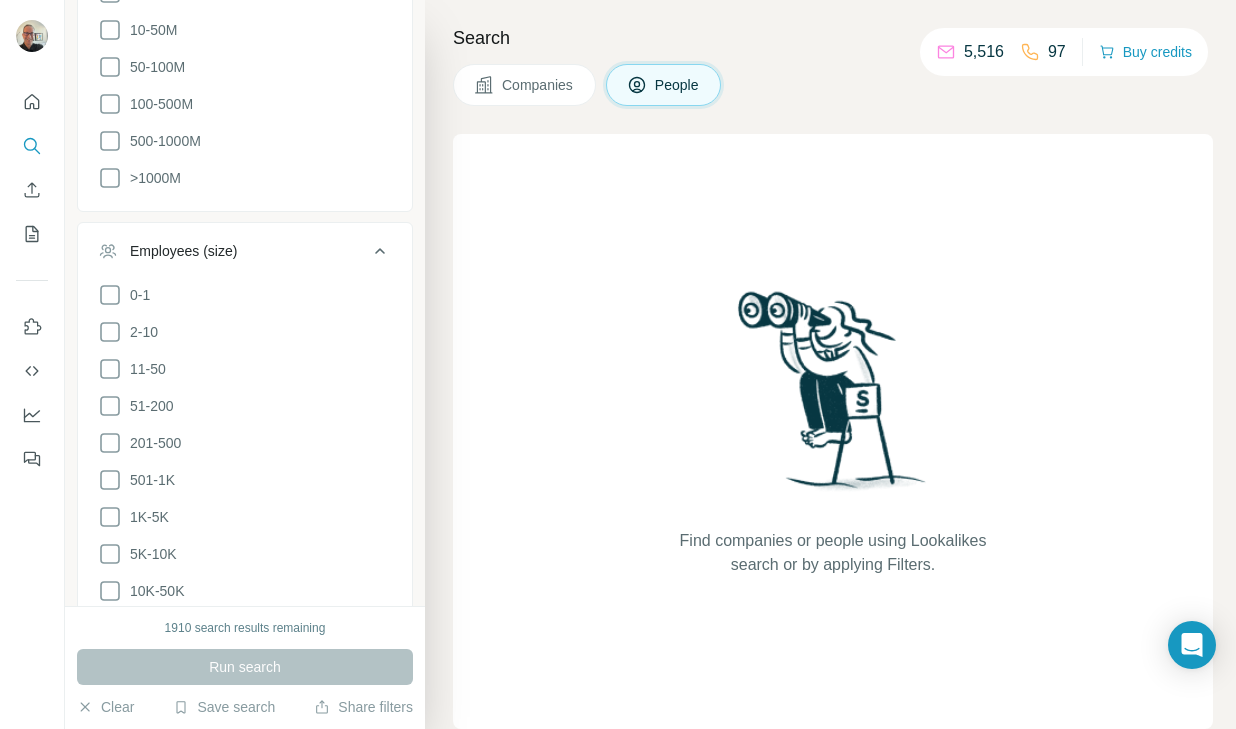 scroll, scrollTop: 1564, scrollLeft: 0, axis: vertical 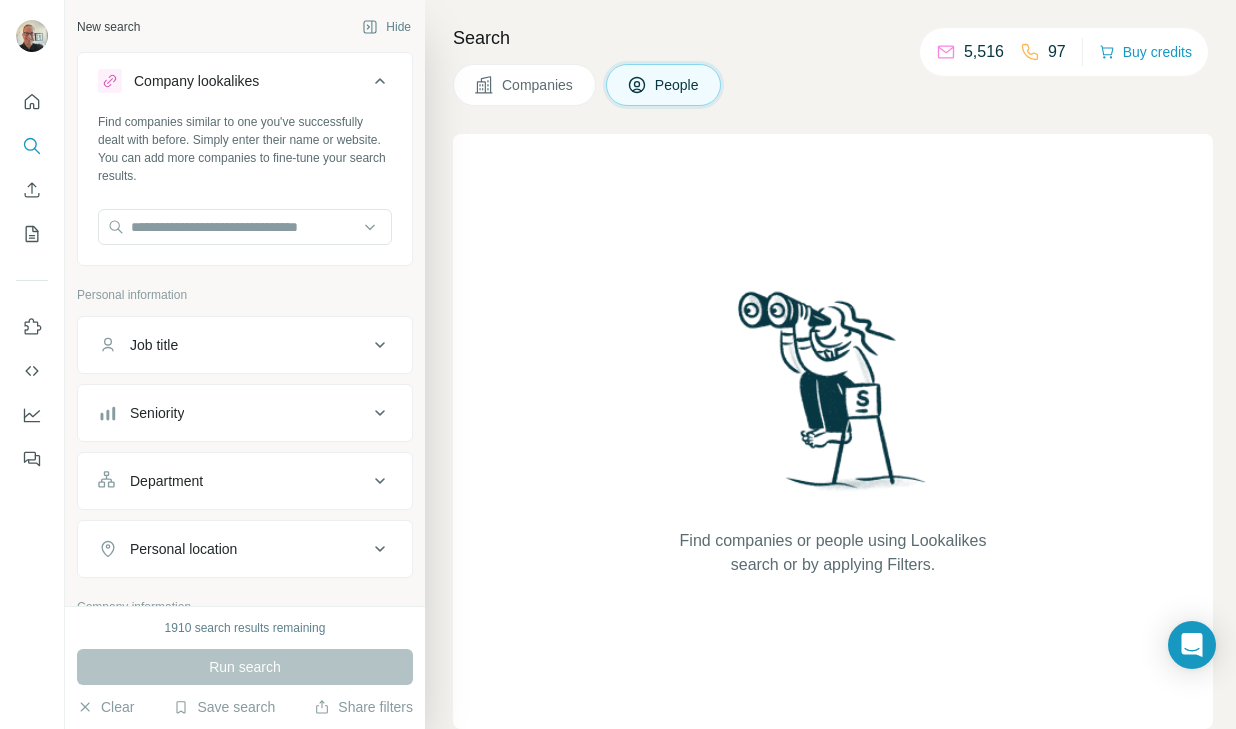 click on "Job title" at bounding box center [233, 345] 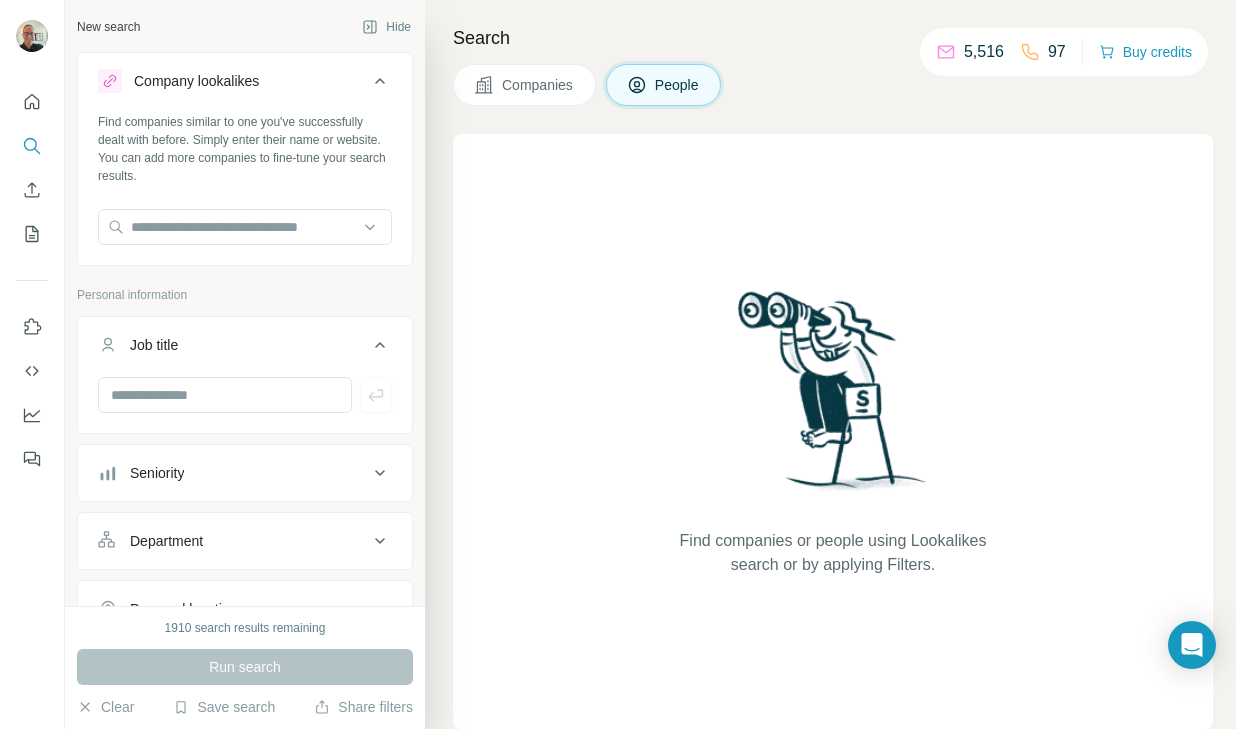 click on "Seniority" at bounding box center (233, 473) 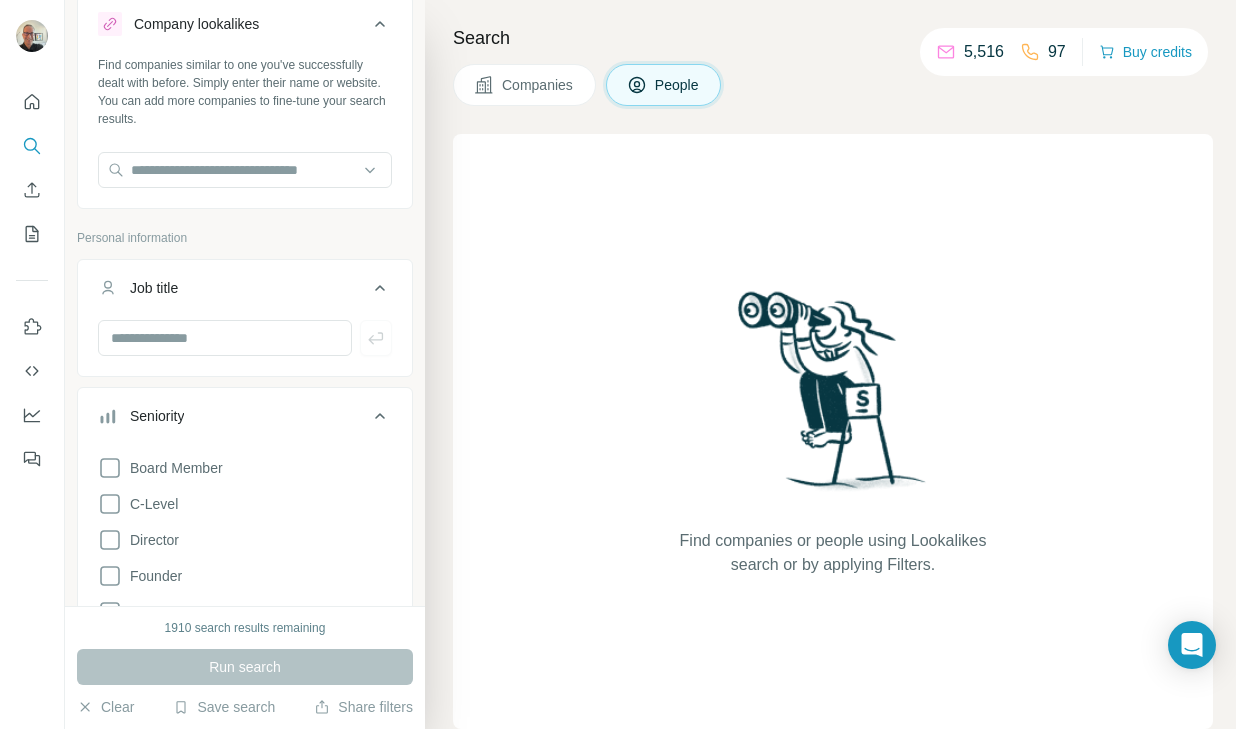 scroll, scrollTop: 0, scrollLeft: 0, axis: both 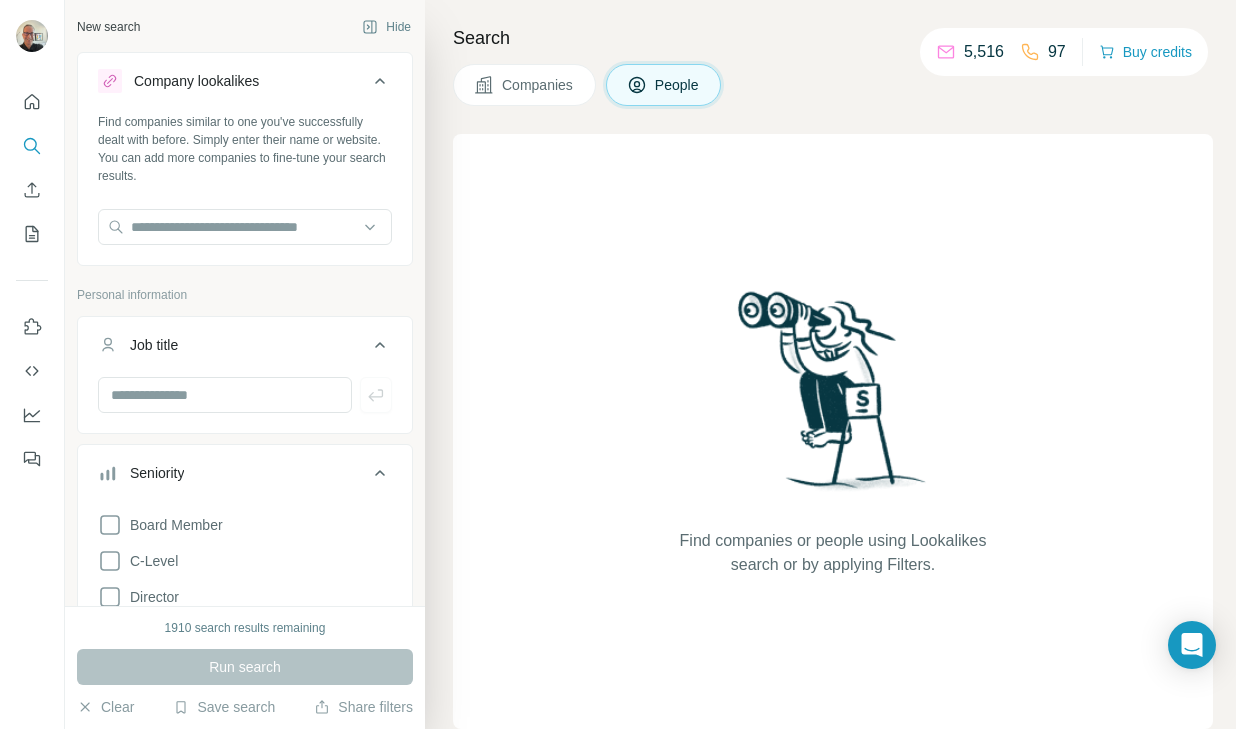 click on "Companies" at bounding box center (524, 85) 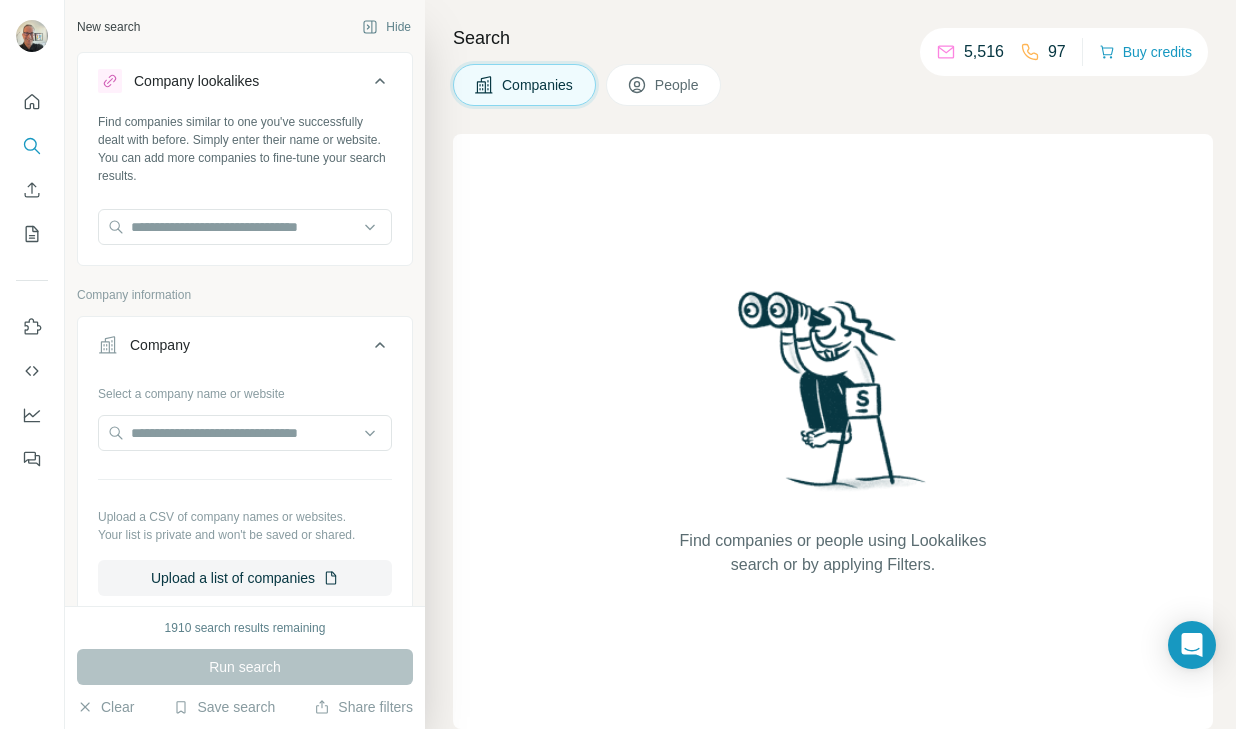 click on "People" at bounding box center (664, 85) 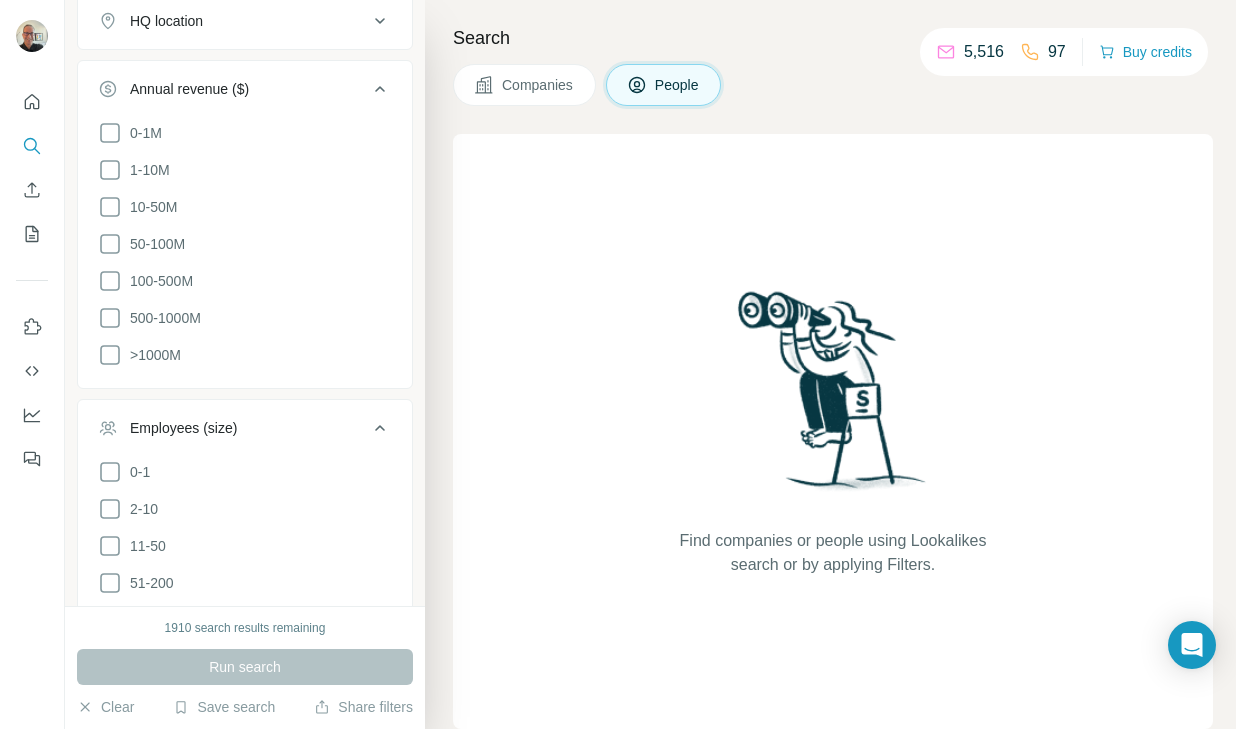 scroll, scrollTop: 1065, scrollLeft: 0, axis: vertical 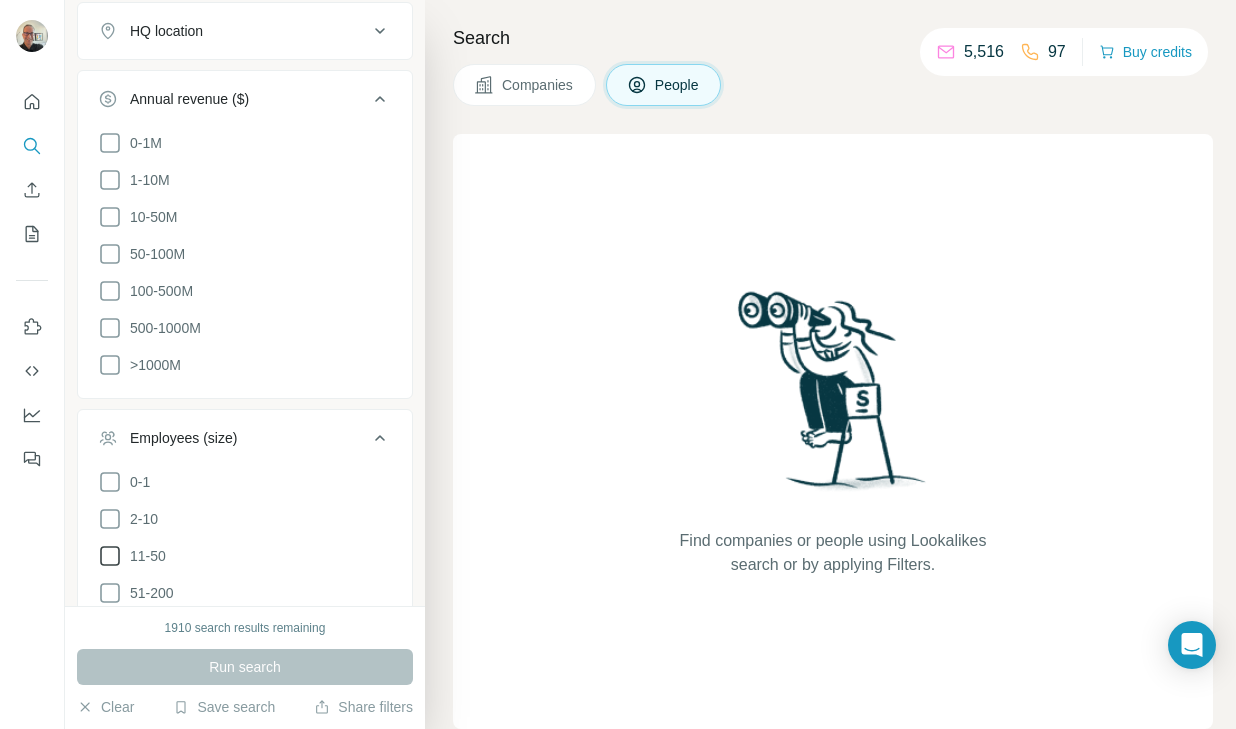 click 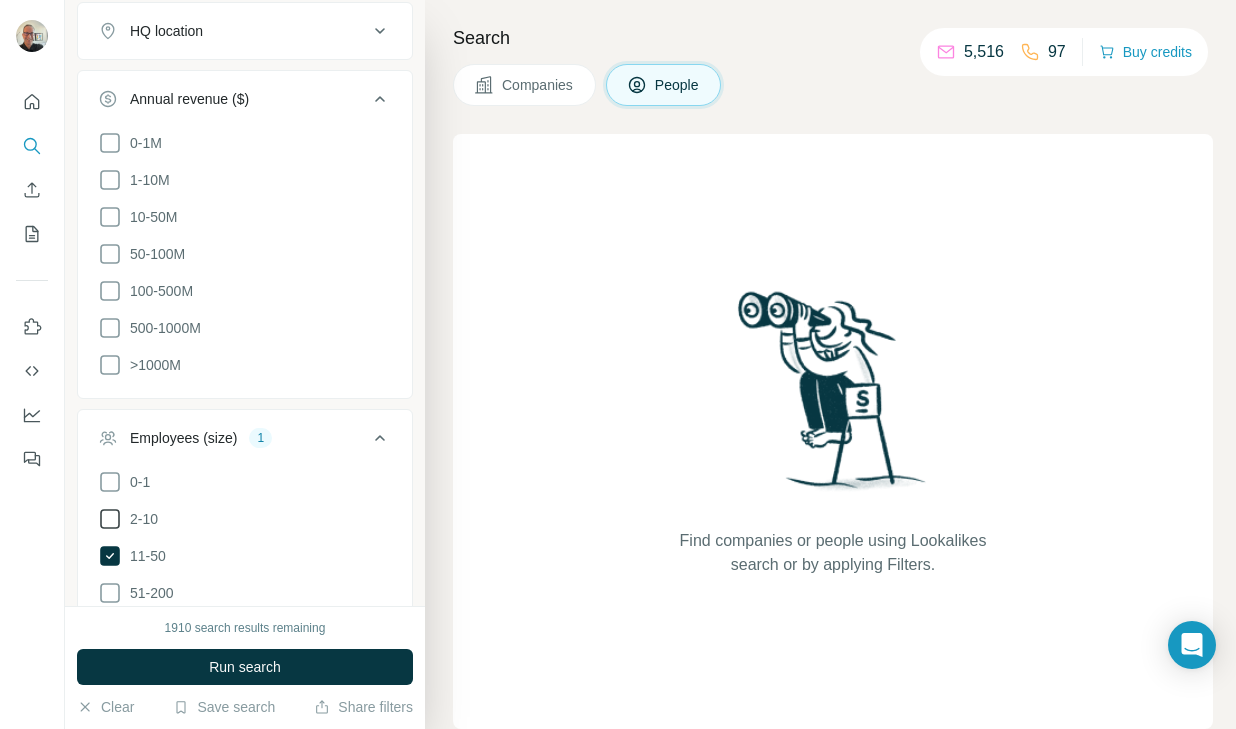 click 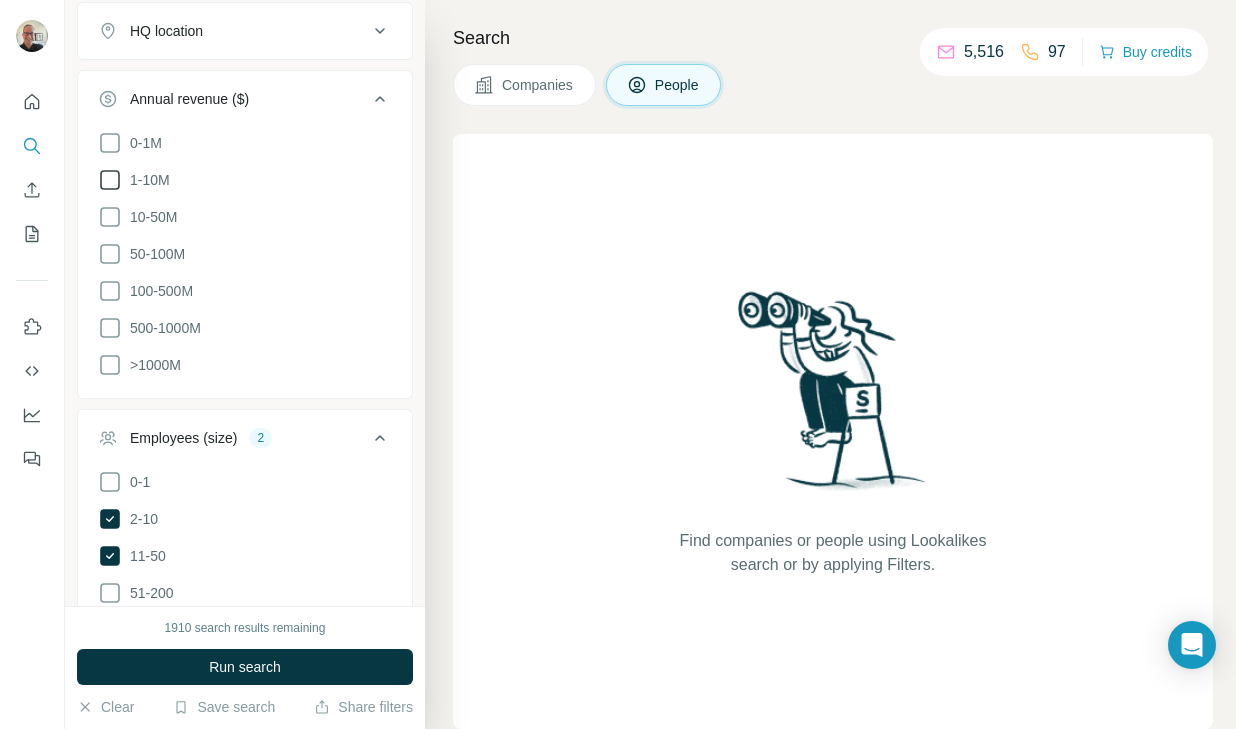 click 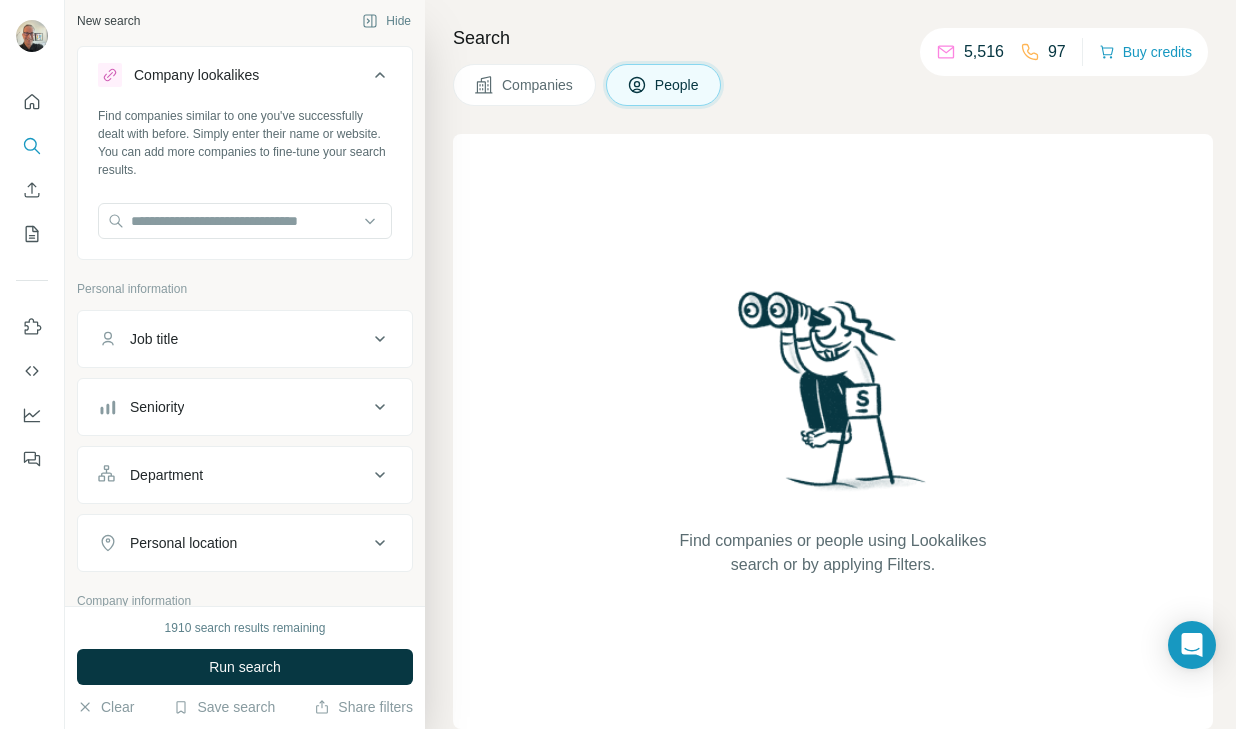scroll, scrollTop: 0, scrollLeft: 0, axis: both 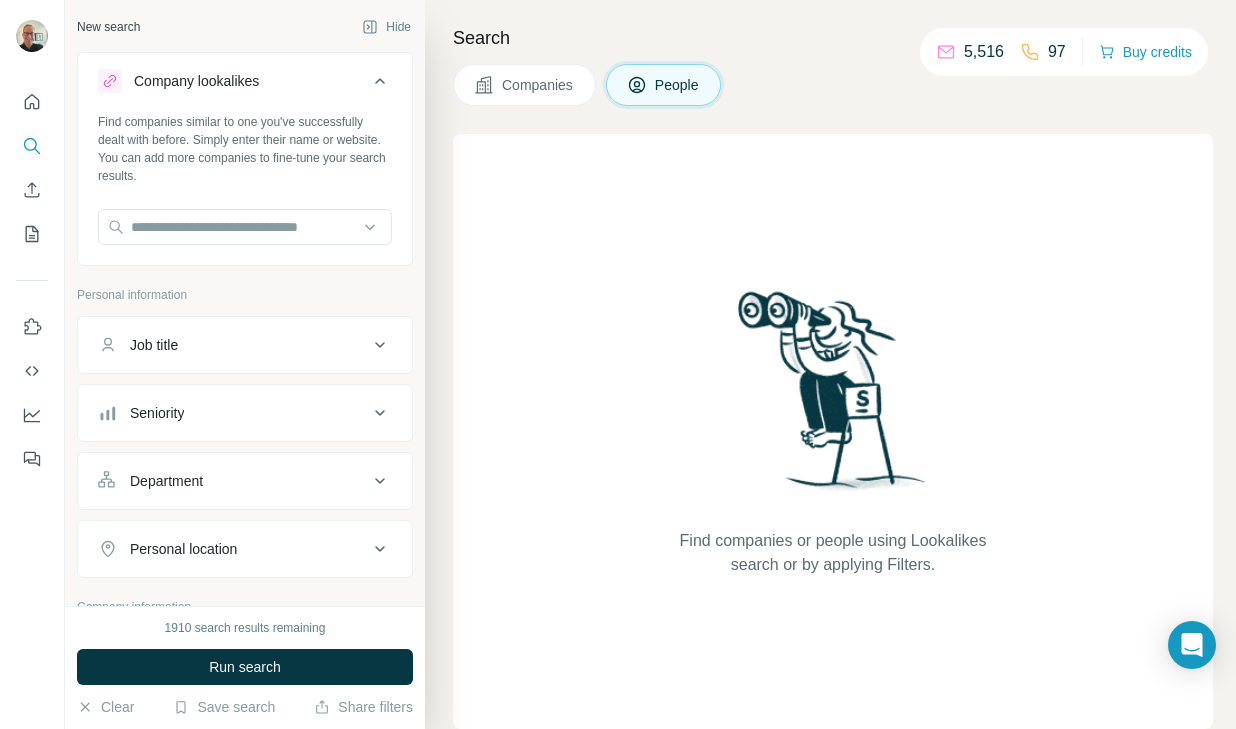 click on "Job title" at bounding box center [233, 345] 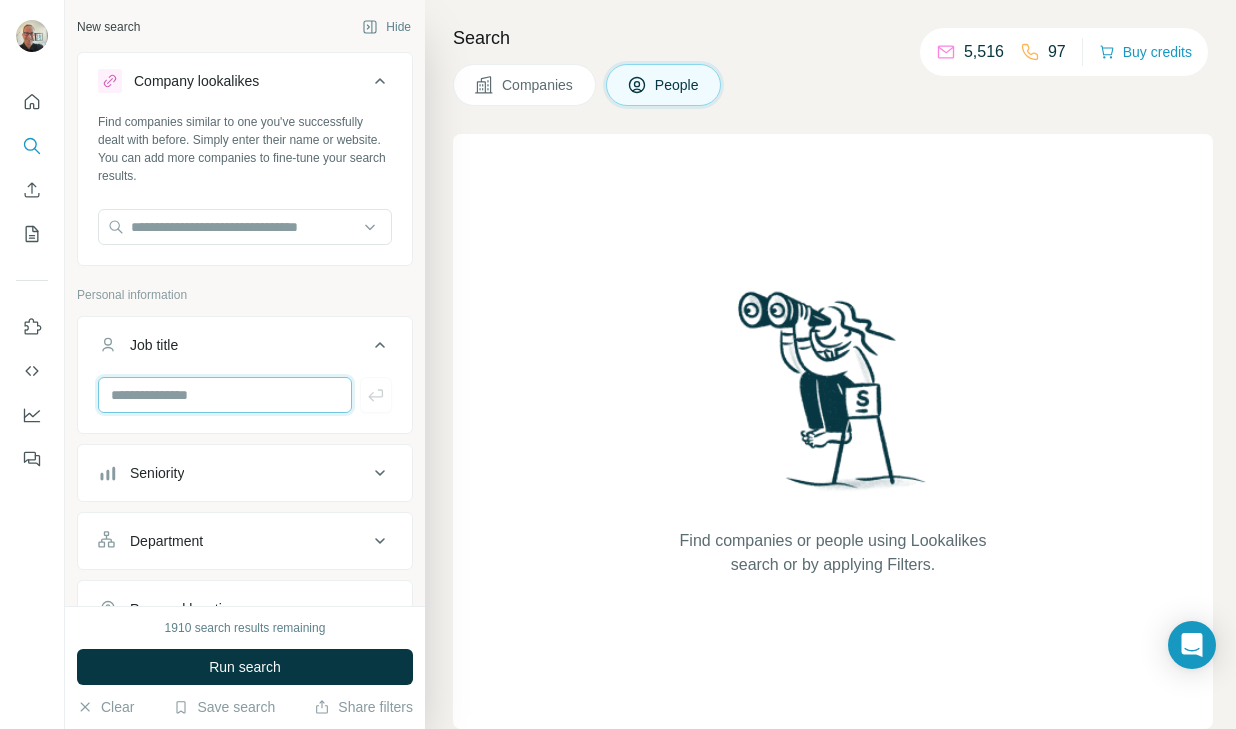 click at bounding box center (225, 395) 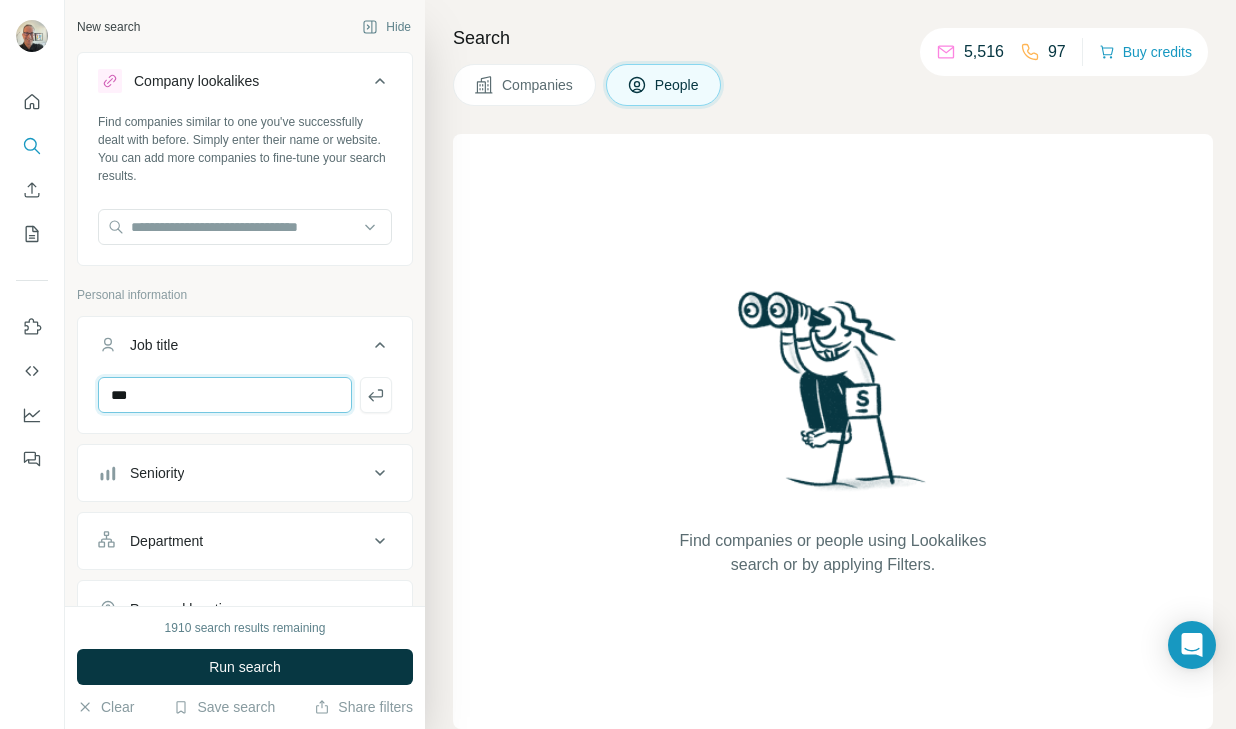 type on "***" 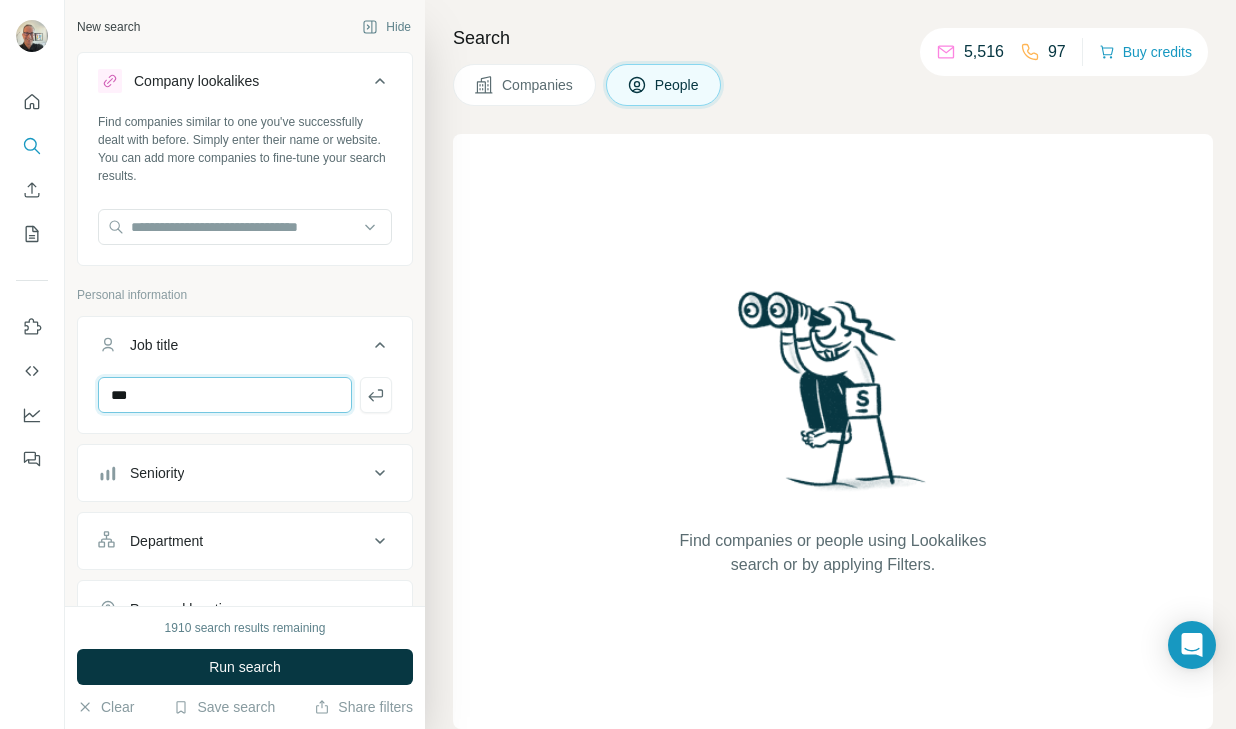 type 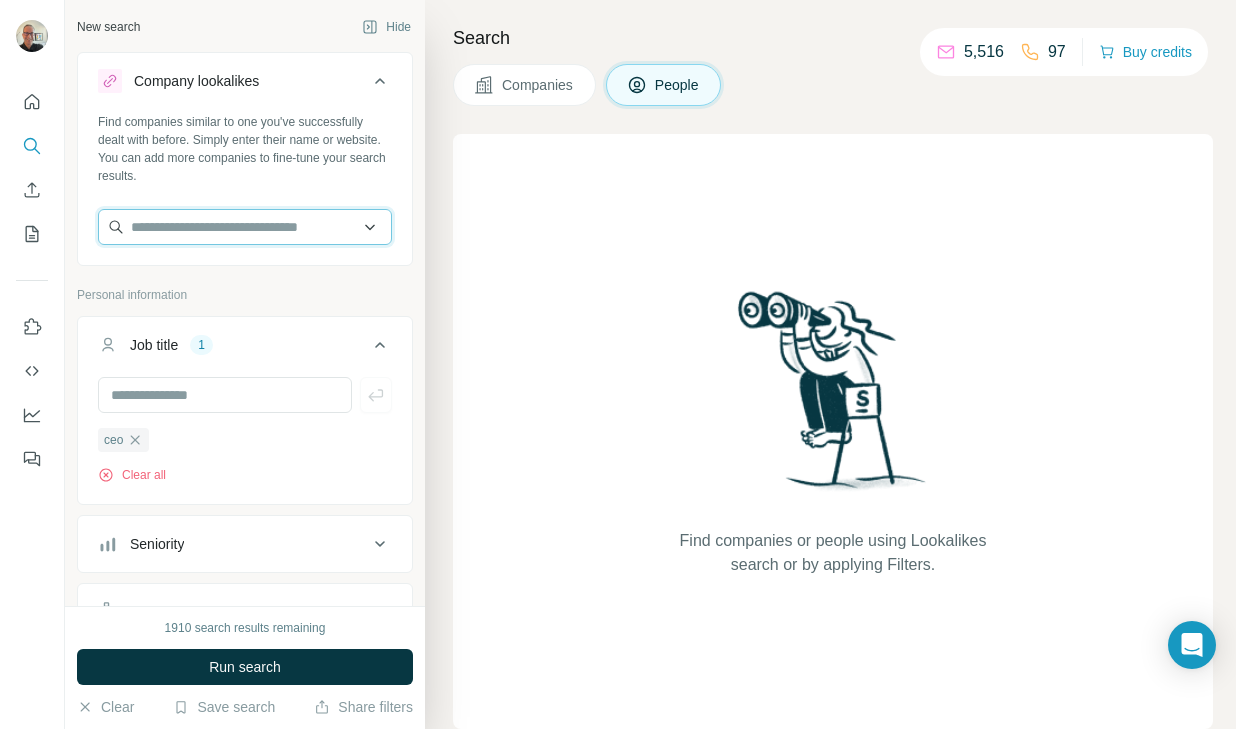 click at bounding box center (245, 227) 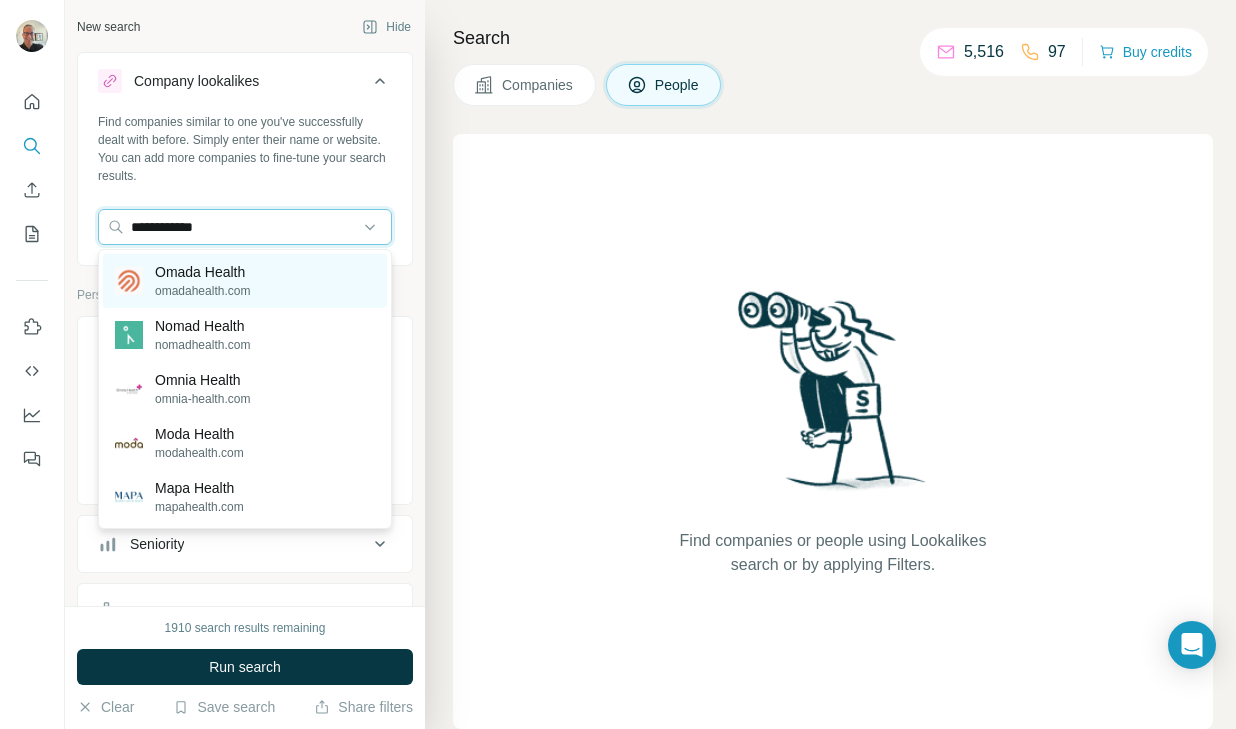 type on "**********" 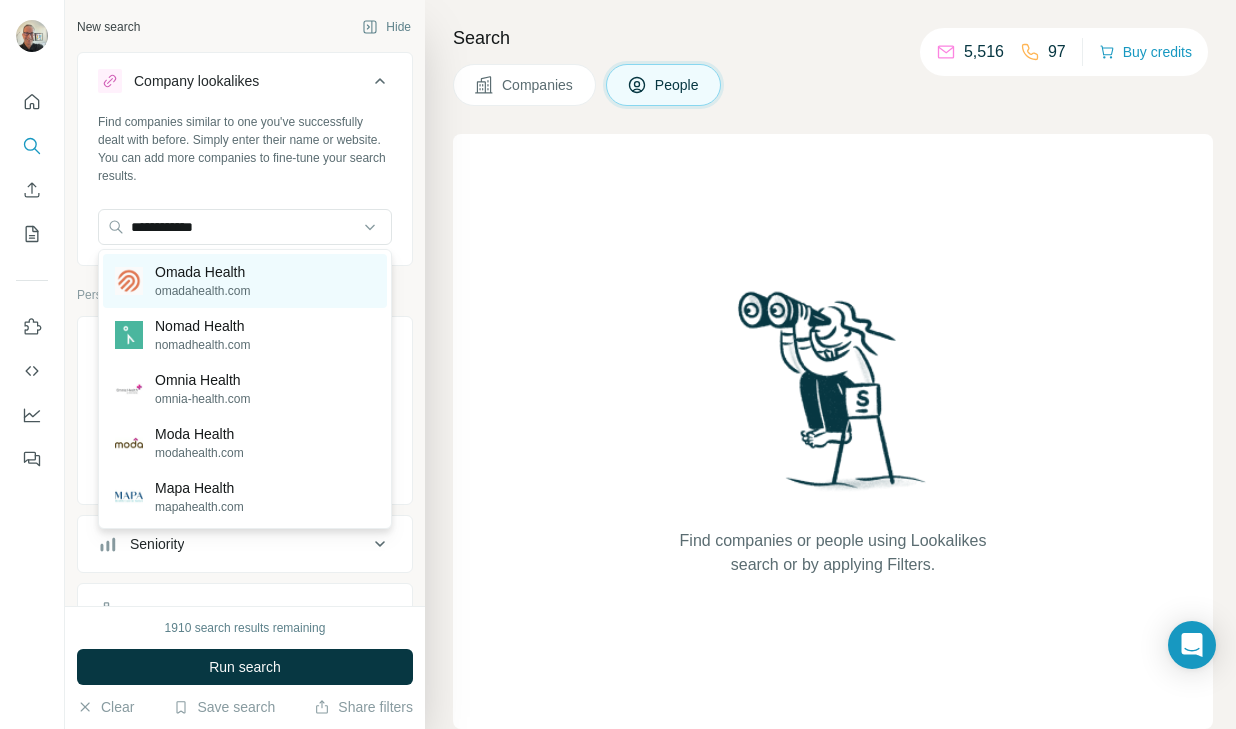 click on "Omada Health" at bounding box center (202, 272) 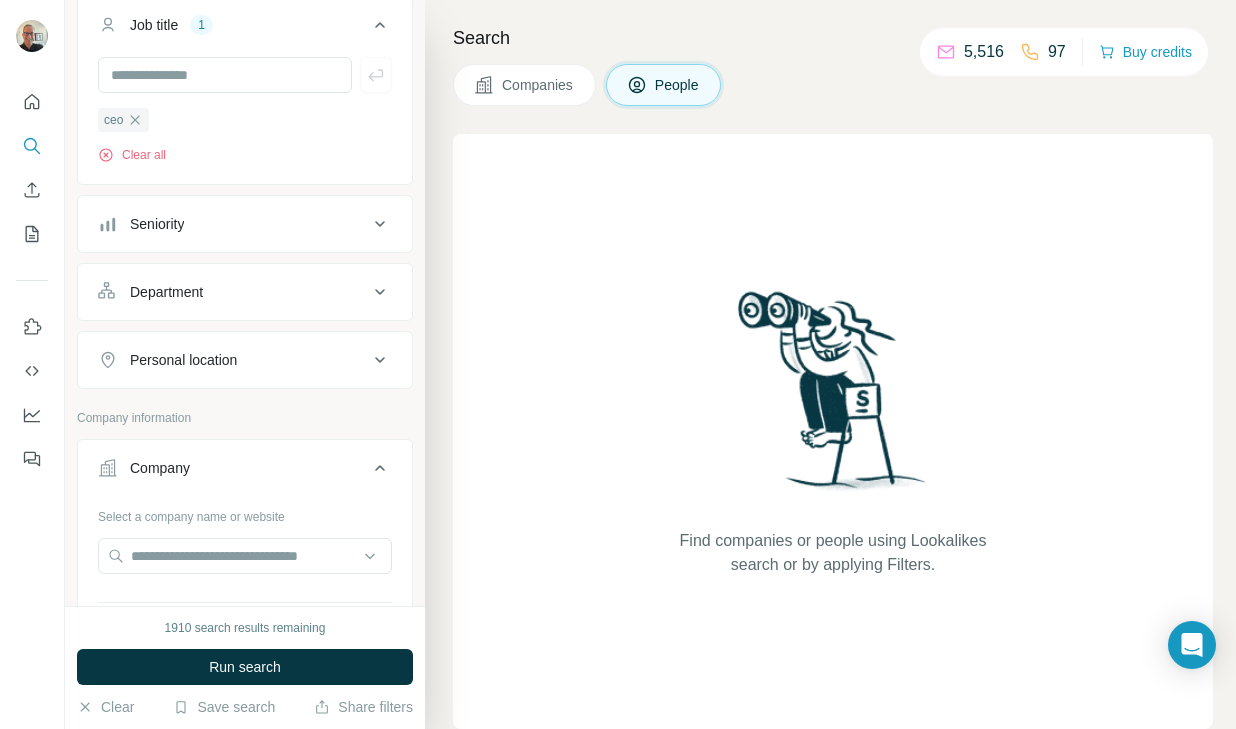 scroll, scrollTop: 412, scrollLeft: 0, axis: vertical 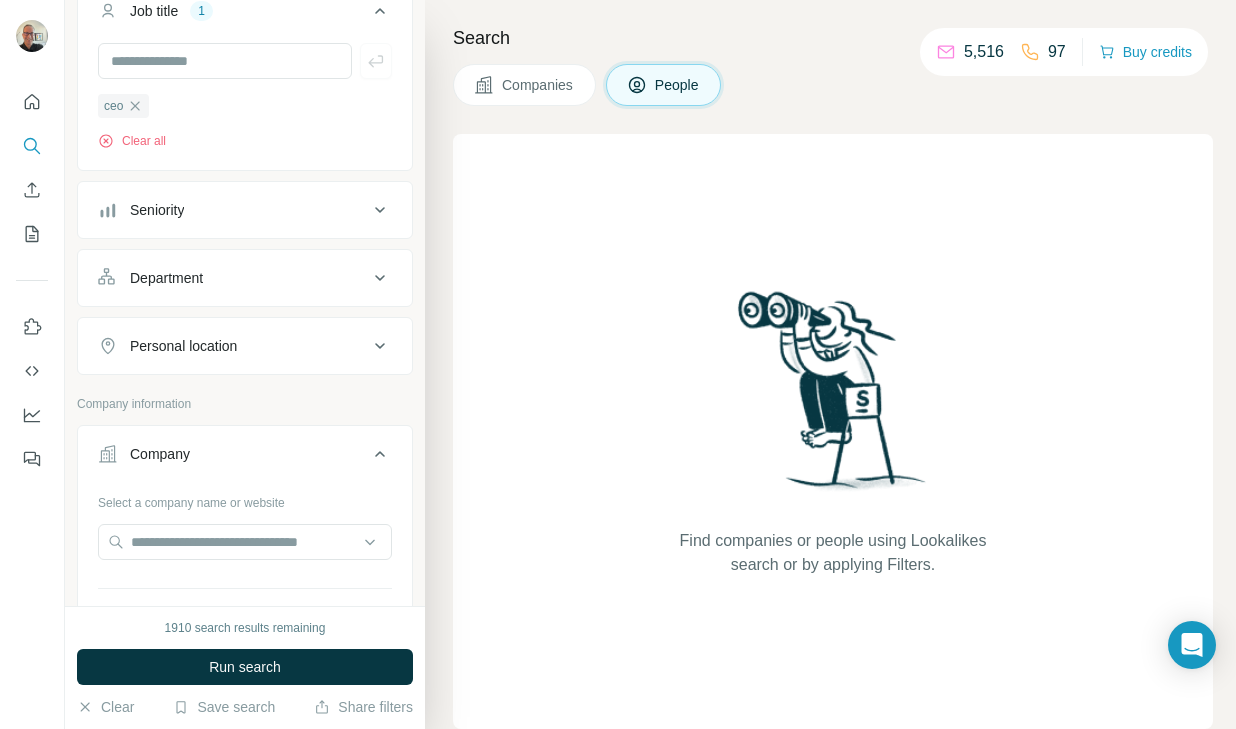 click on "Seniority" at bounding box center [233, 210] 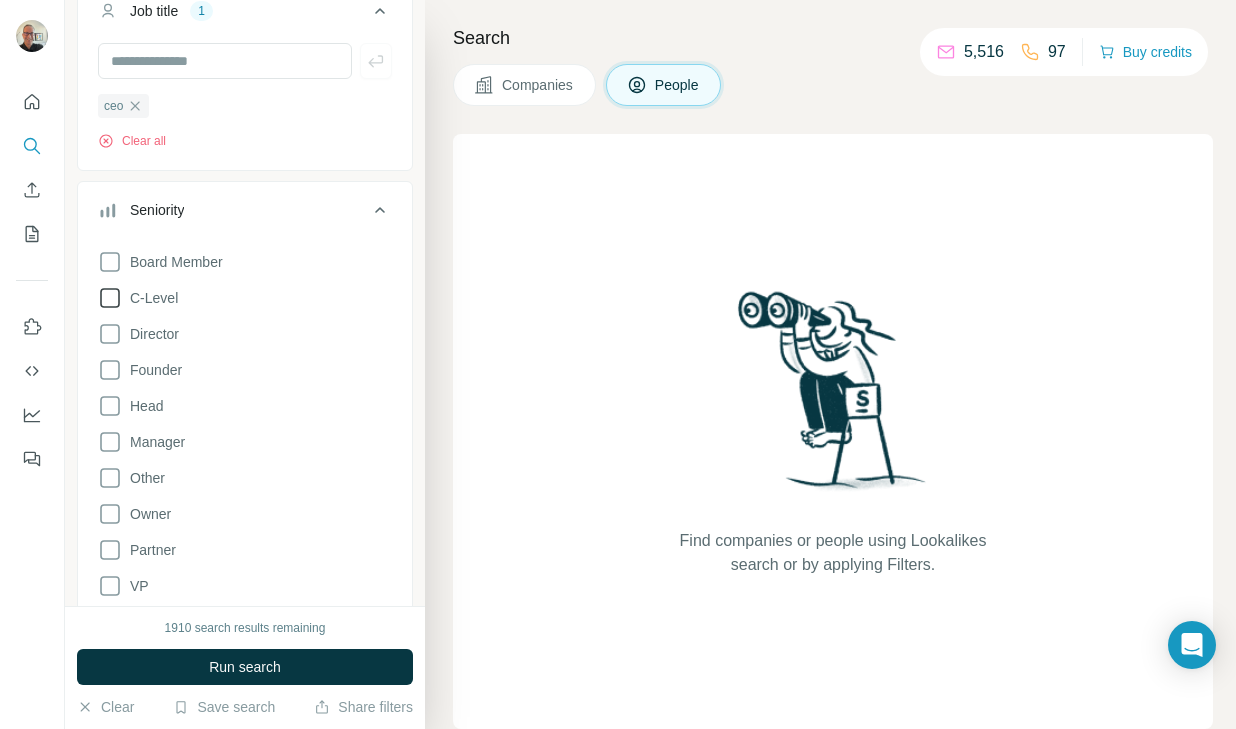 click 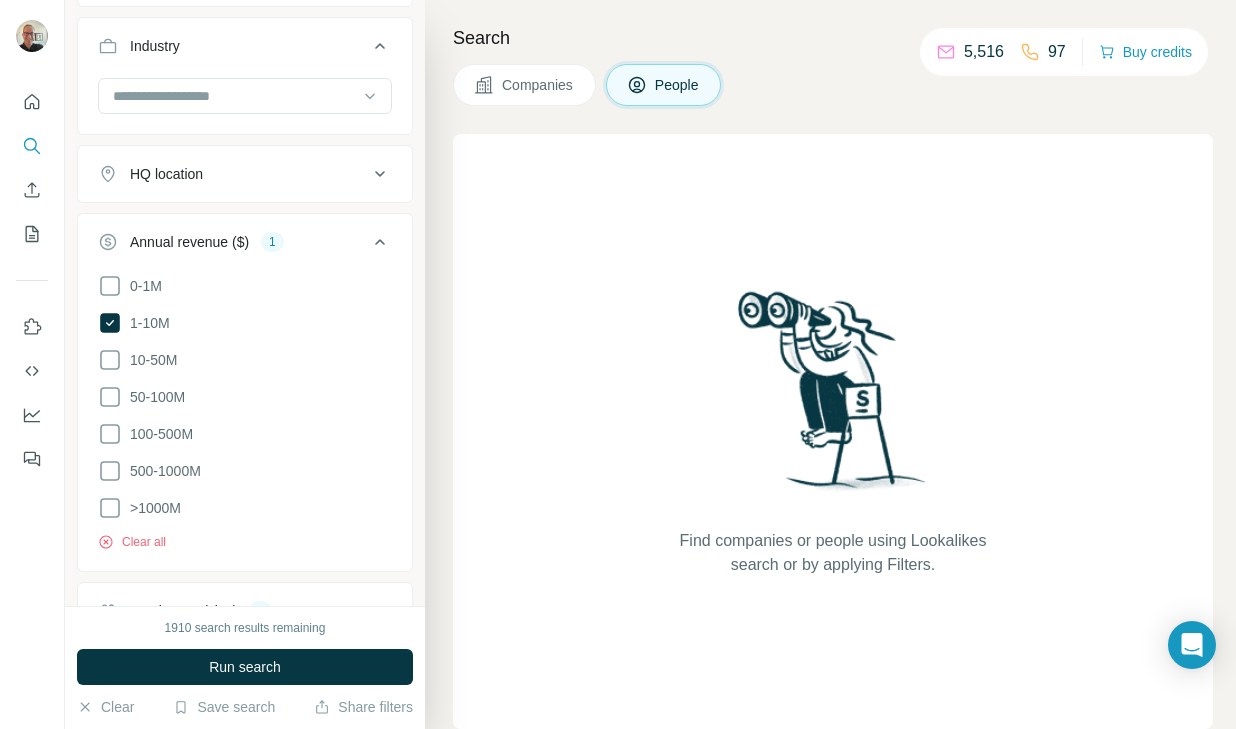 scroll, scrollTop: 1548, scrollLeft: 0, axis: vertical 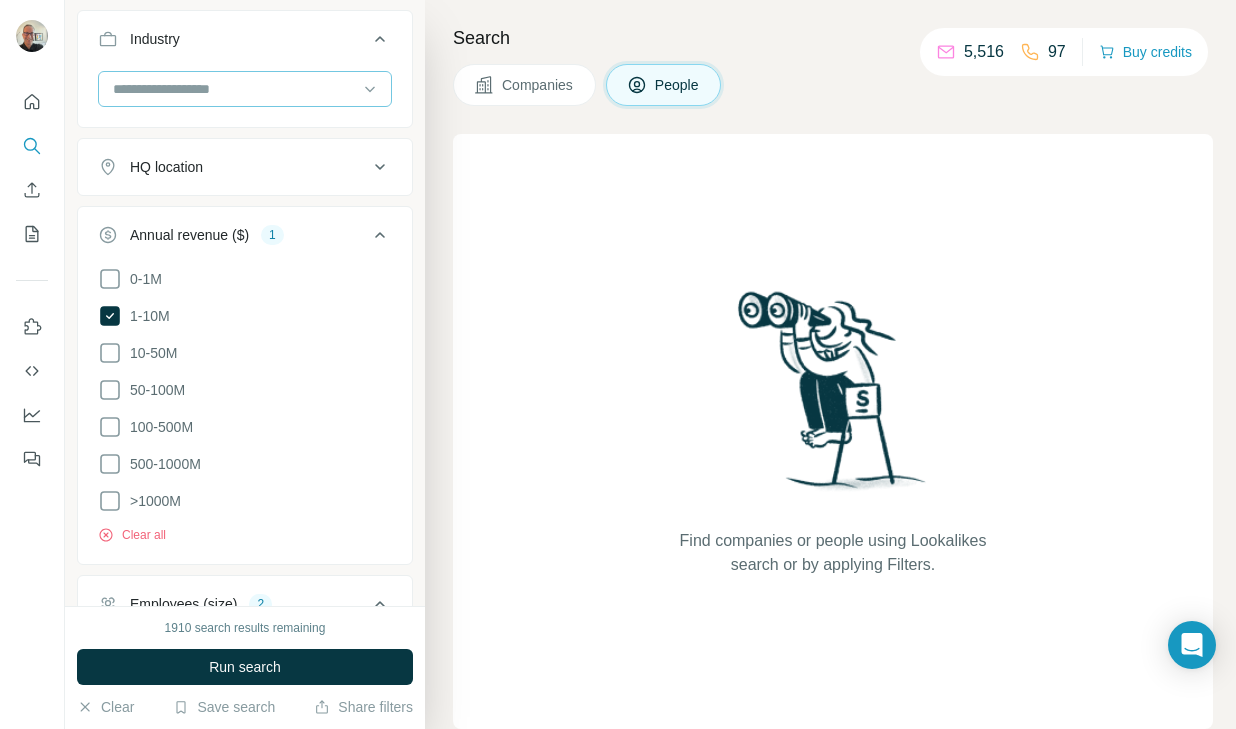 click at bounding box center (234, 89) 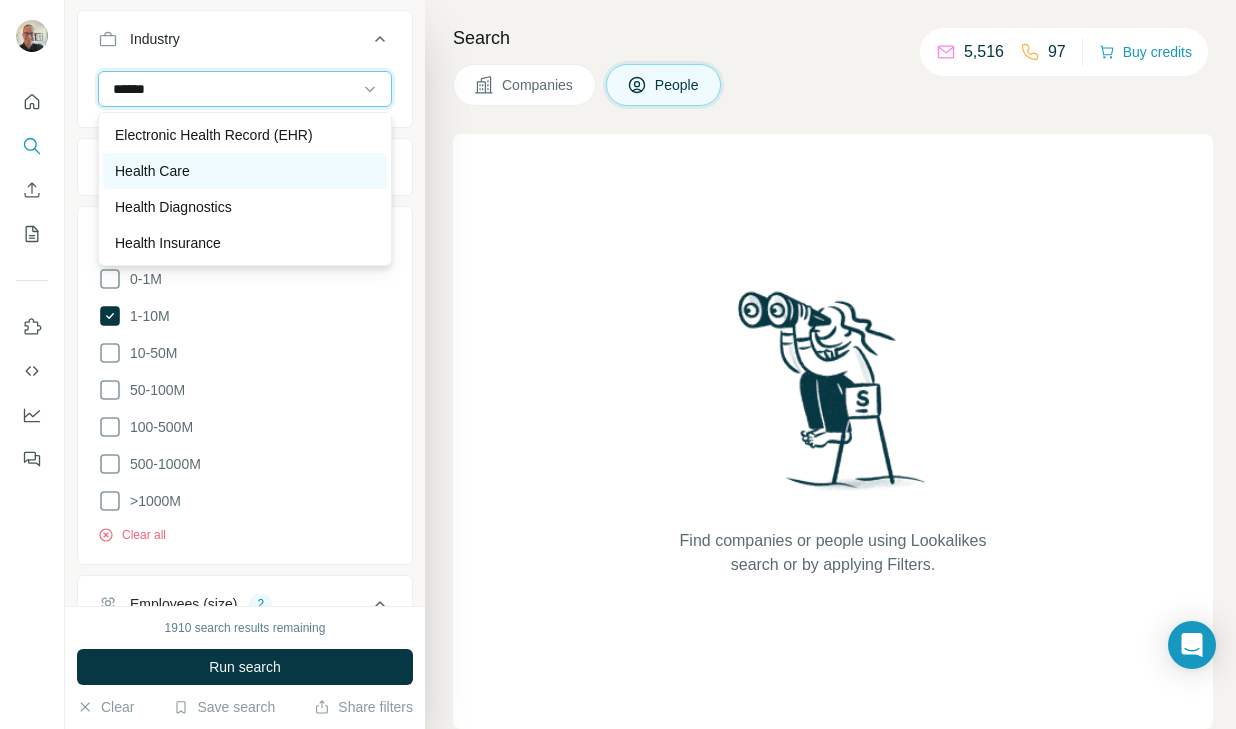 type on "******" 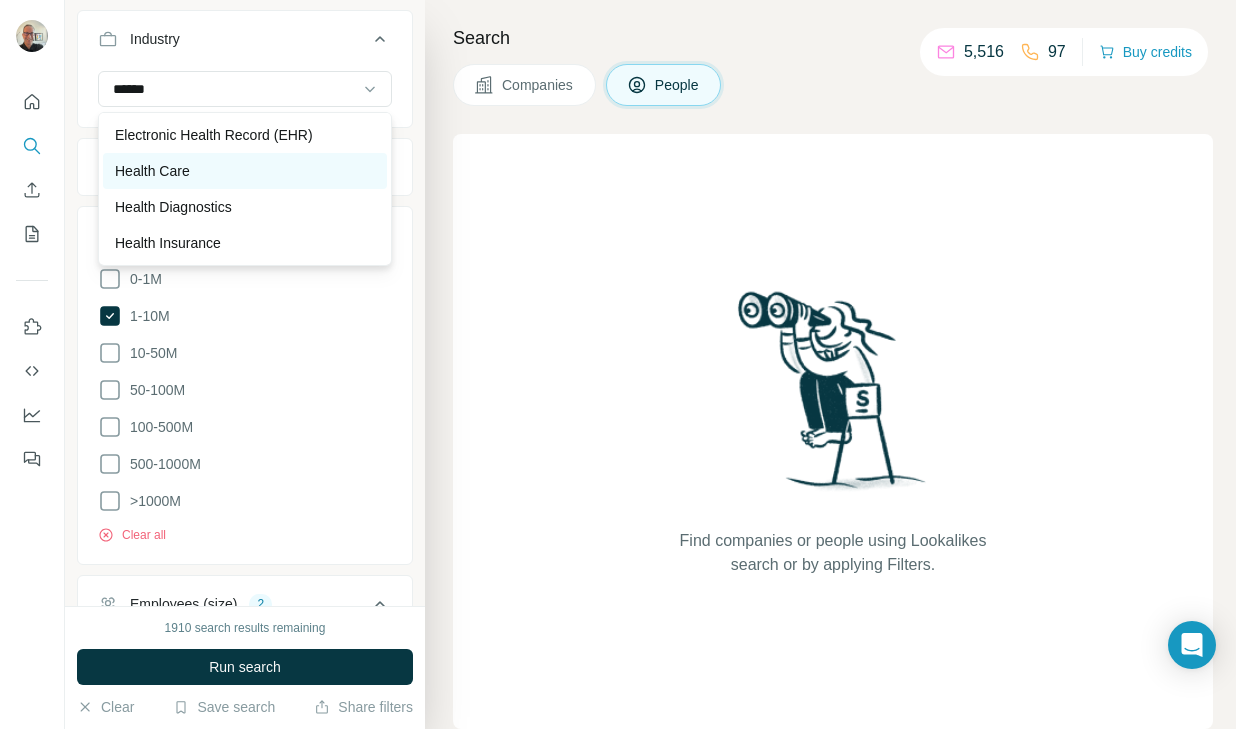 click on "Health Care" at bounding box center (245, 171) 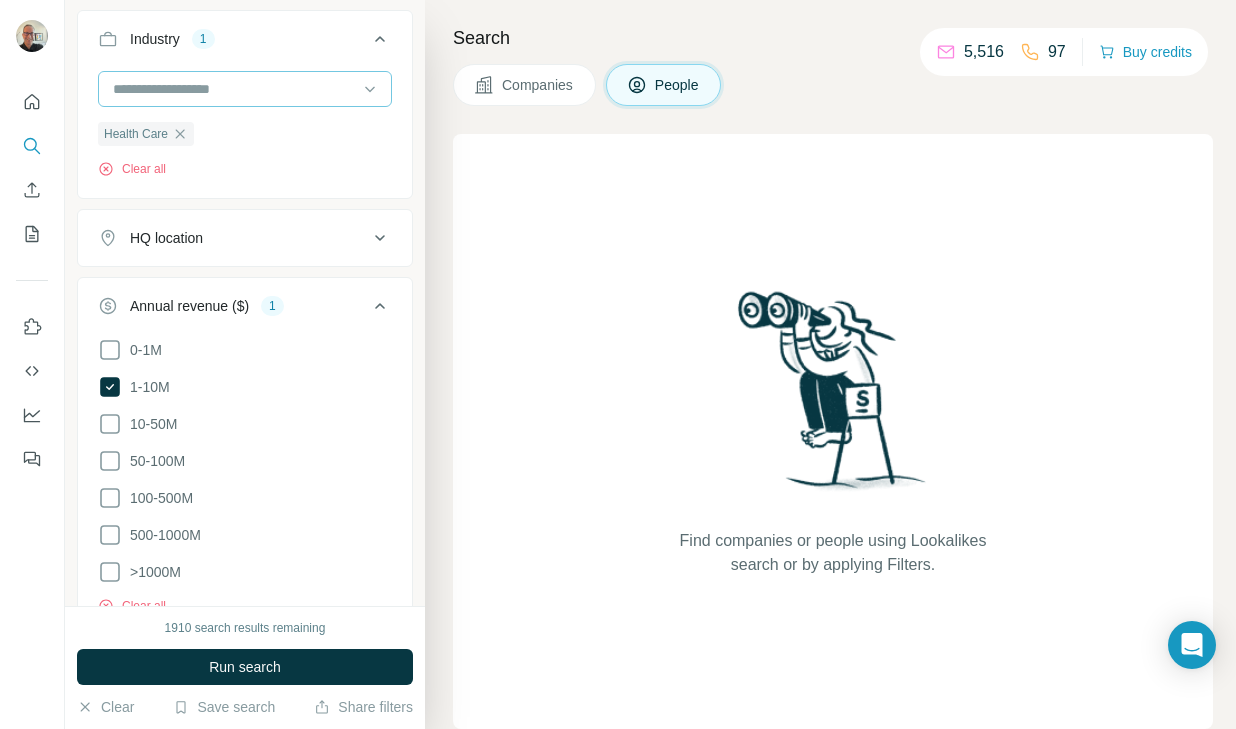 click at bounding box center [234, 89] 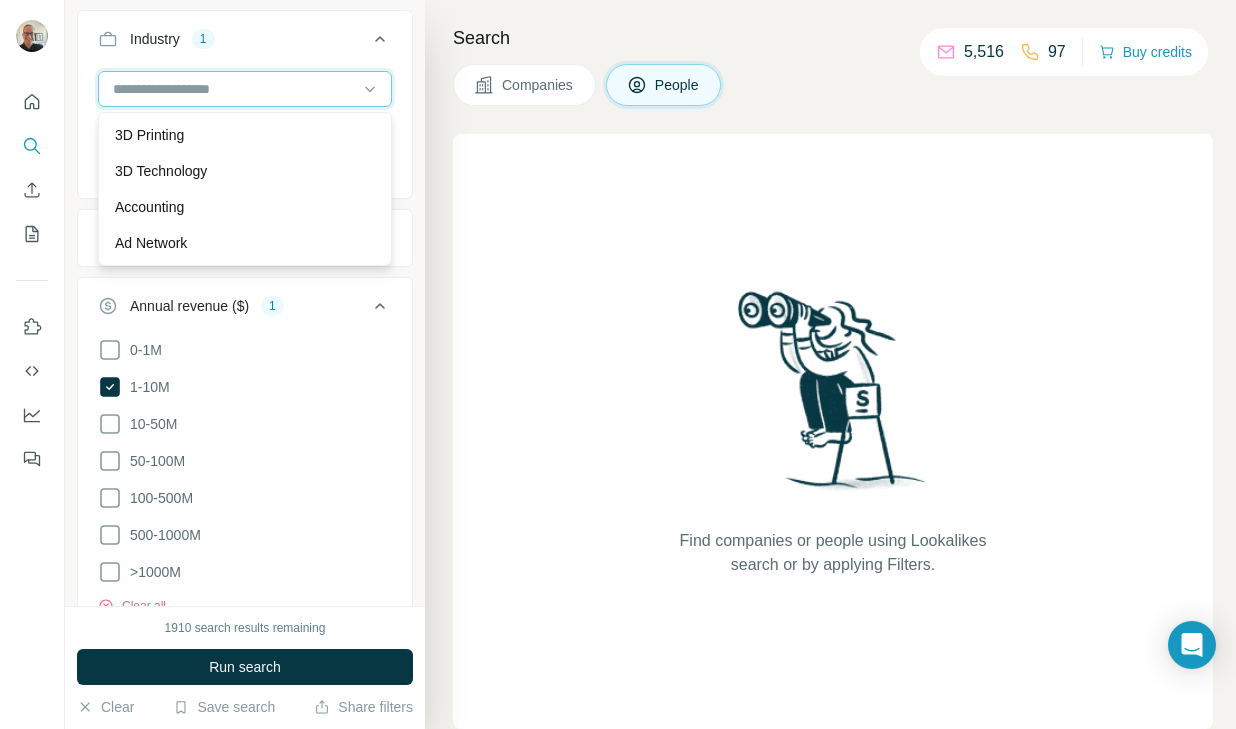 click at bounding box center [234, 89] 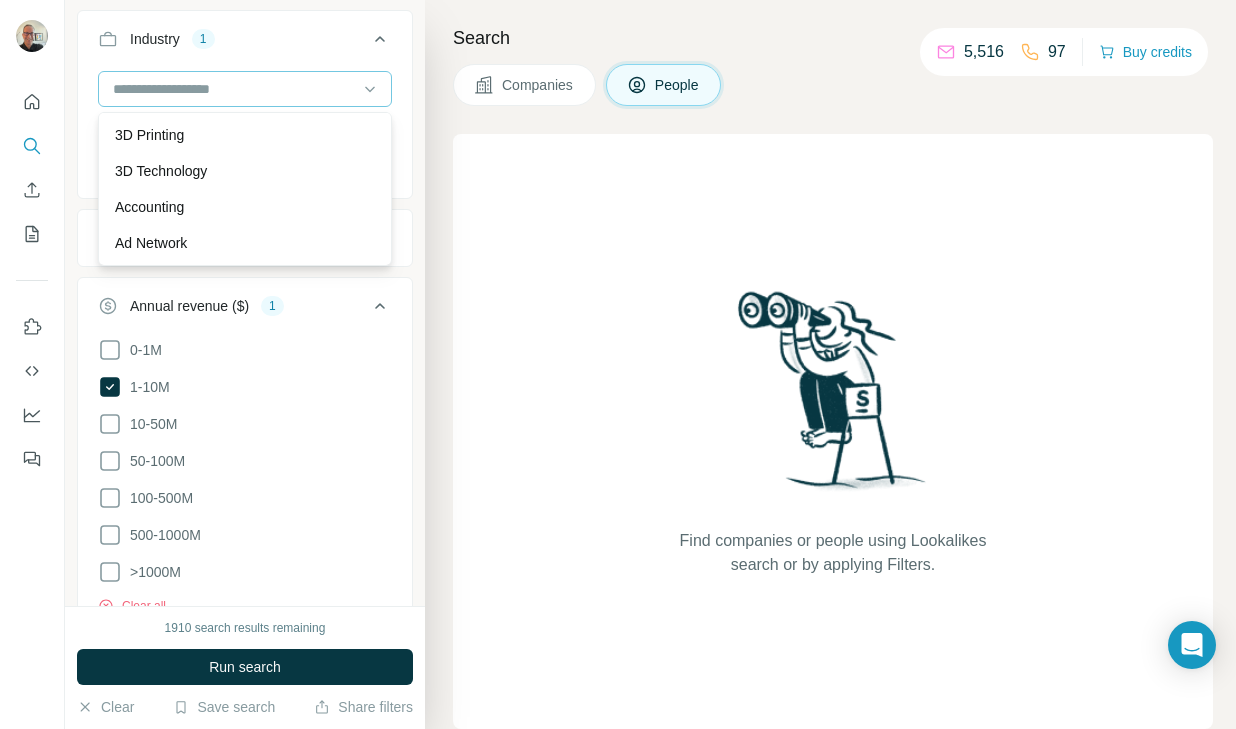 click at bounding box center [234, 89] 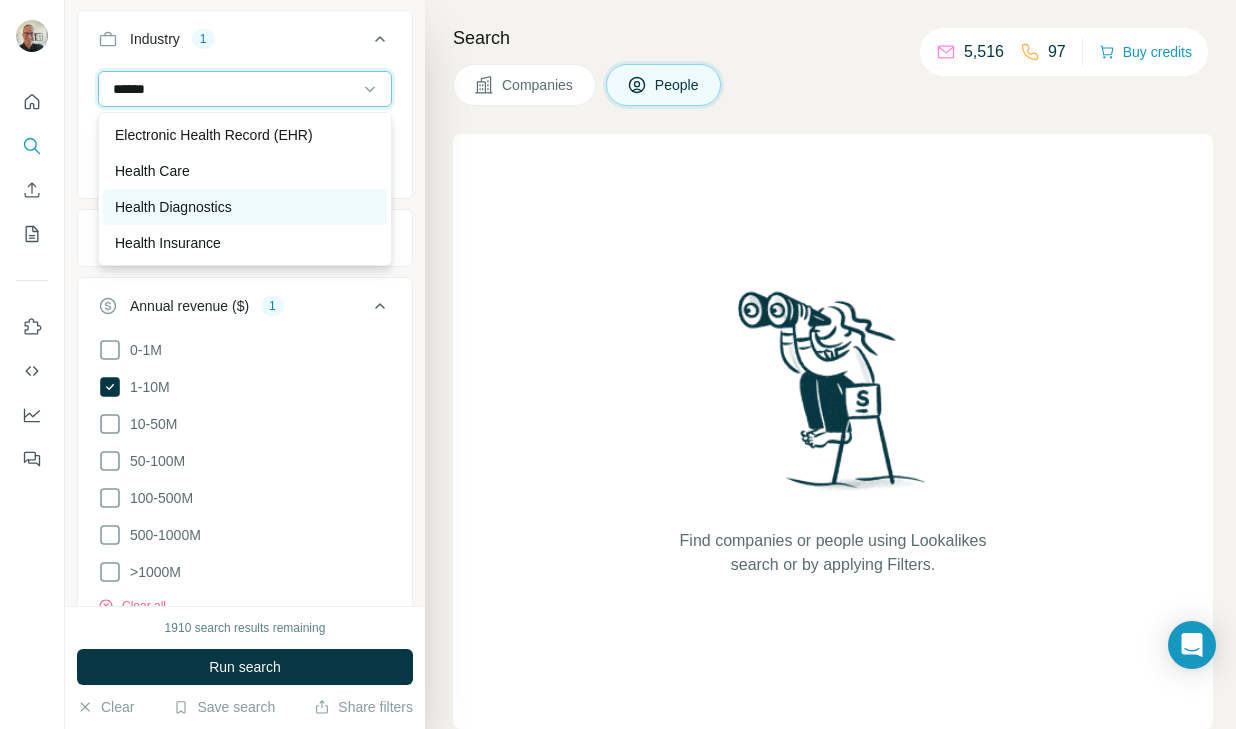 type on "******" 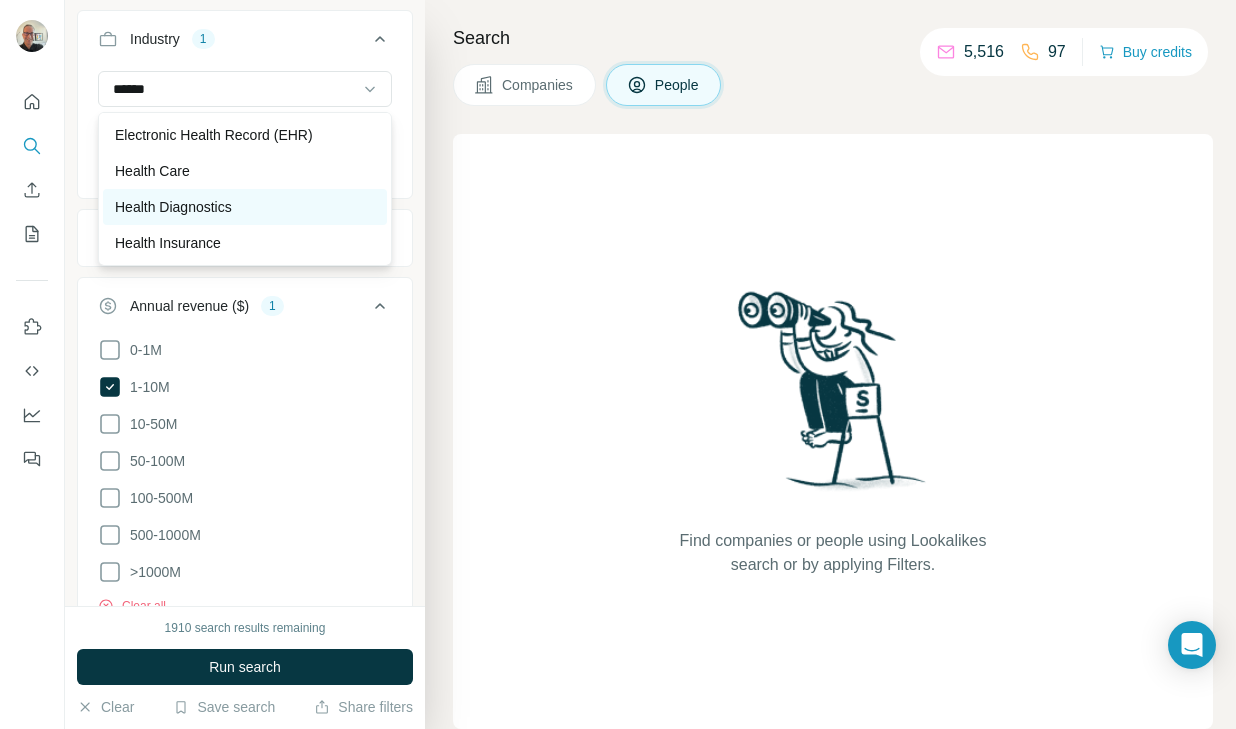 click on "Health Diagnostics" at bounding box center (173, 207) 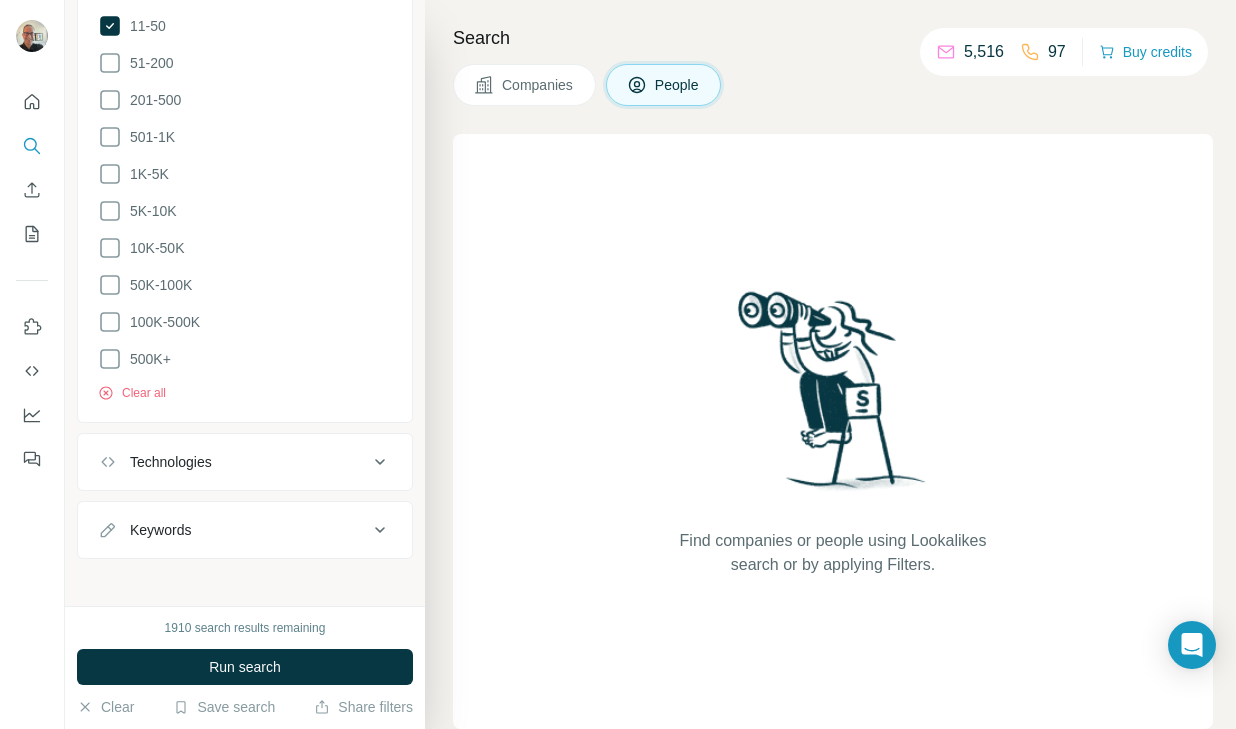 scroll, scrollTop: 2315, scrollLeft: 0, axis: vertical 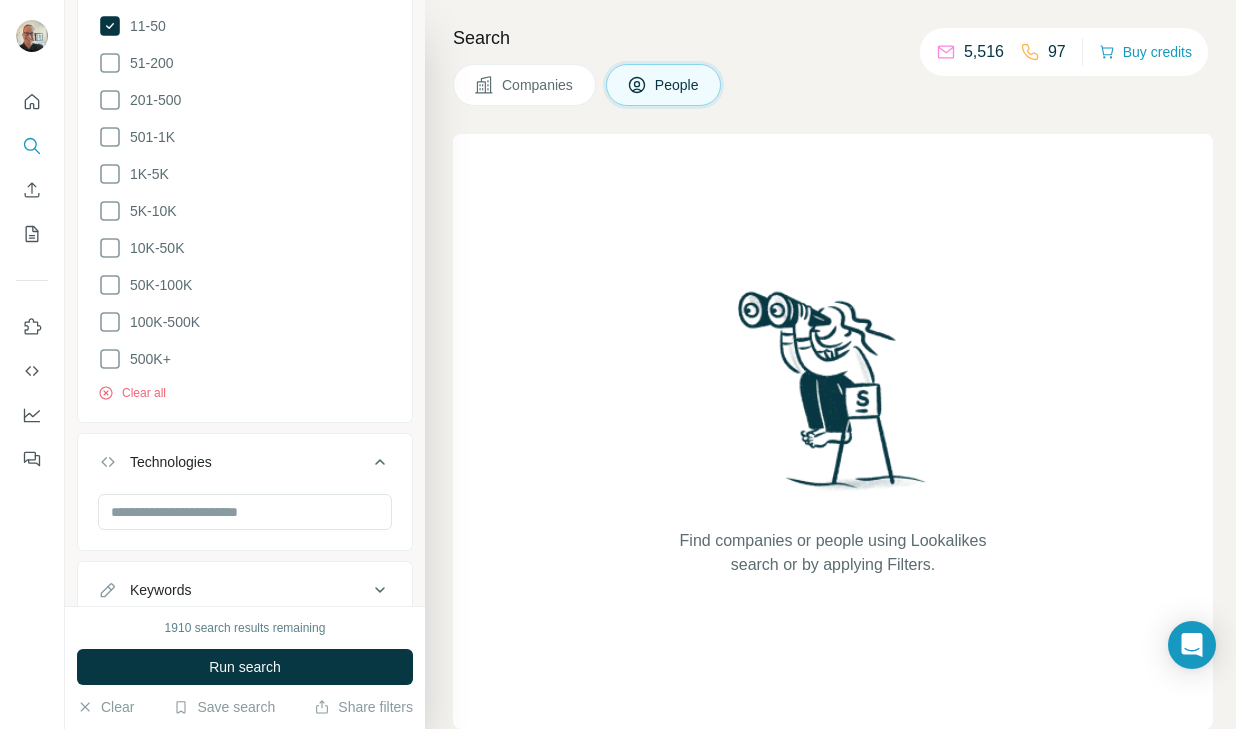 click on "Technologies" at bounding box center [233, 462] 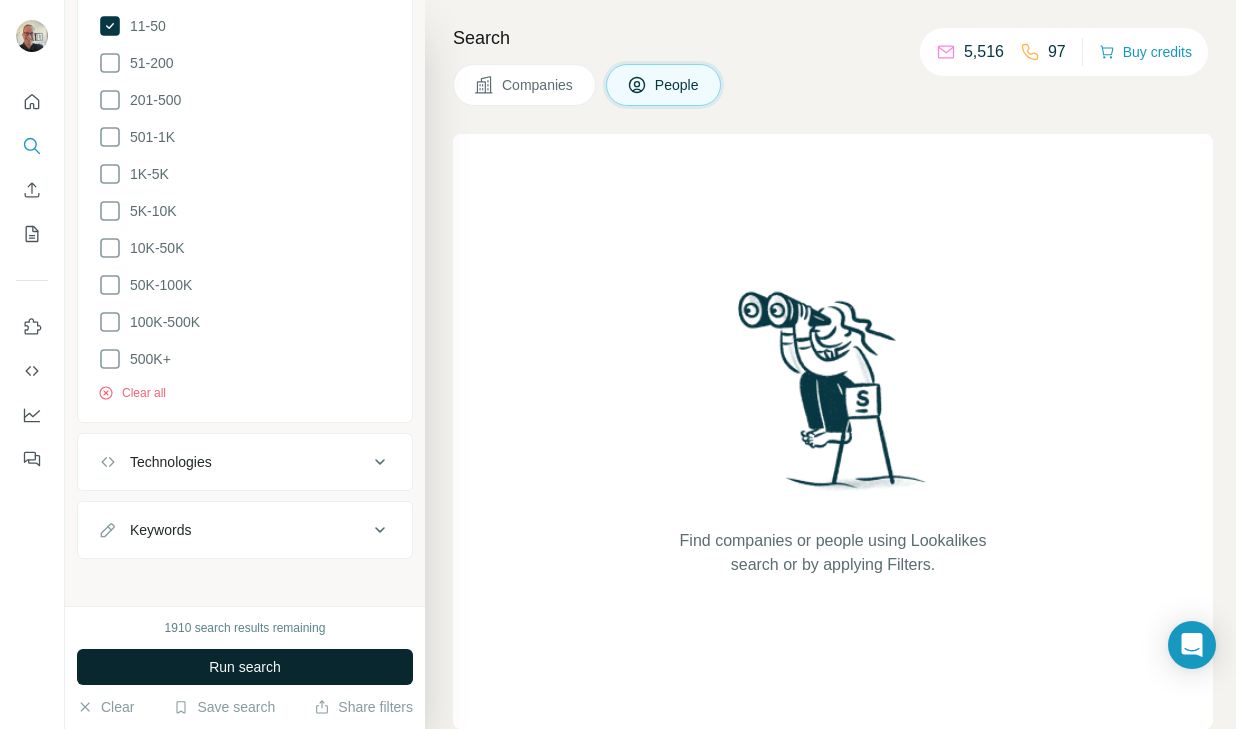 click on "Run search" at bounding box center [245, 667] 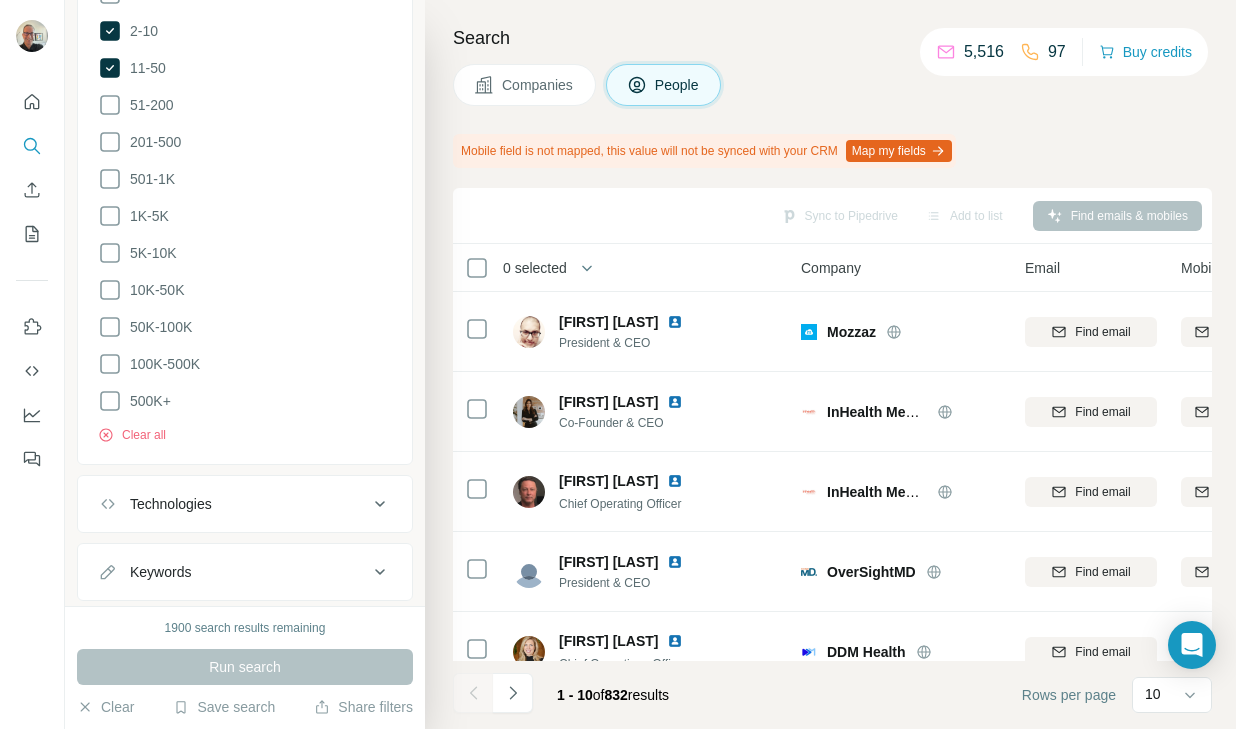 scroll, scrollTop: 2315, scrollLeft: 0, axis: vertical 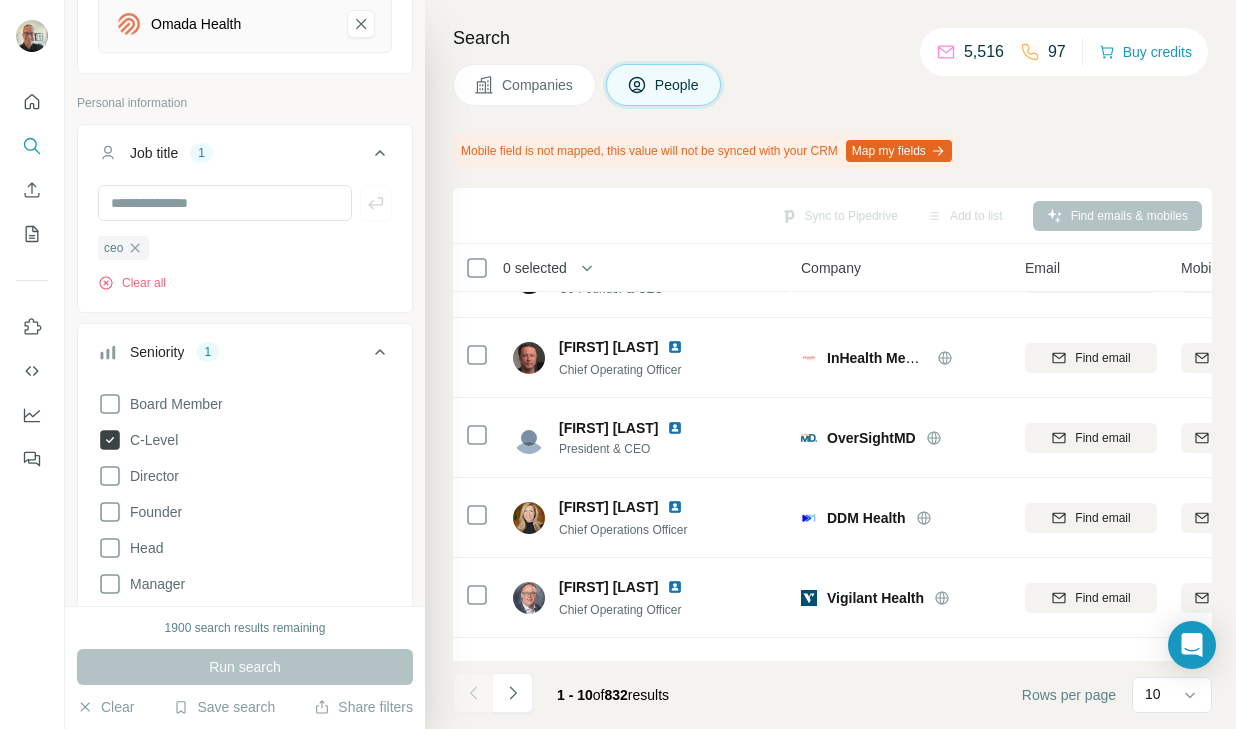 click 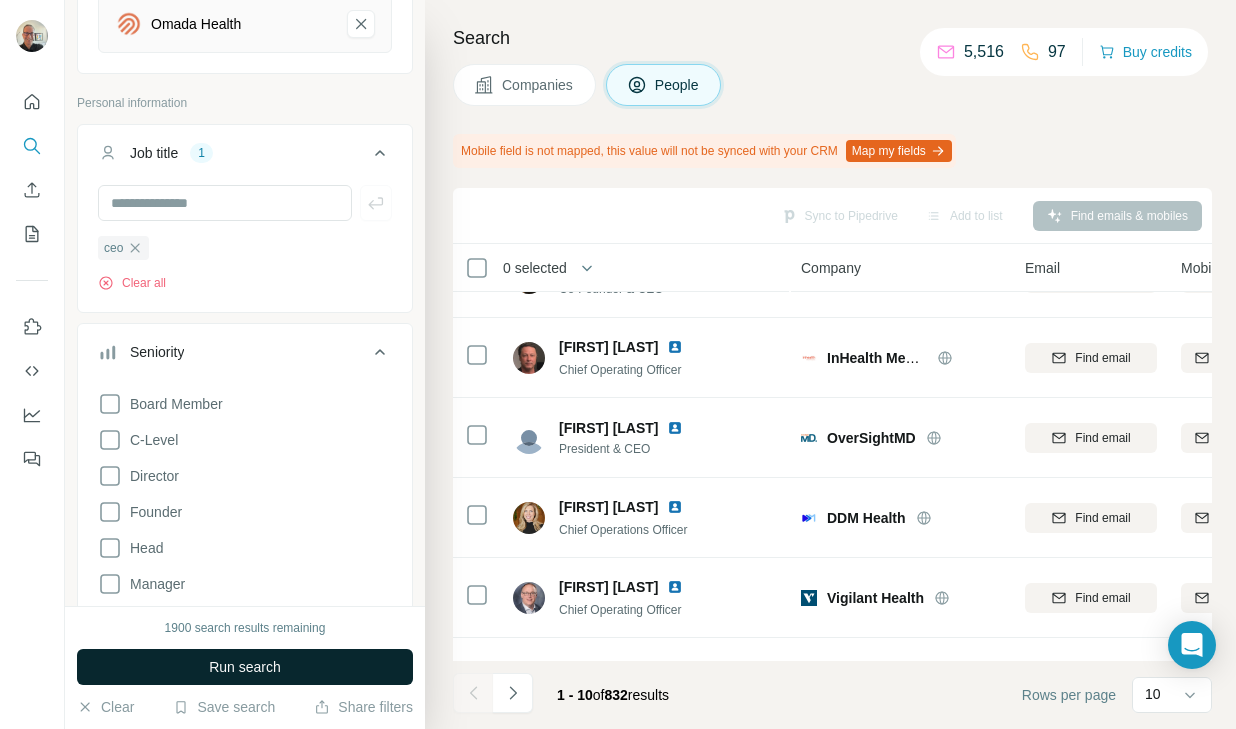 click on "Run search" at bounding box center (245, 667) 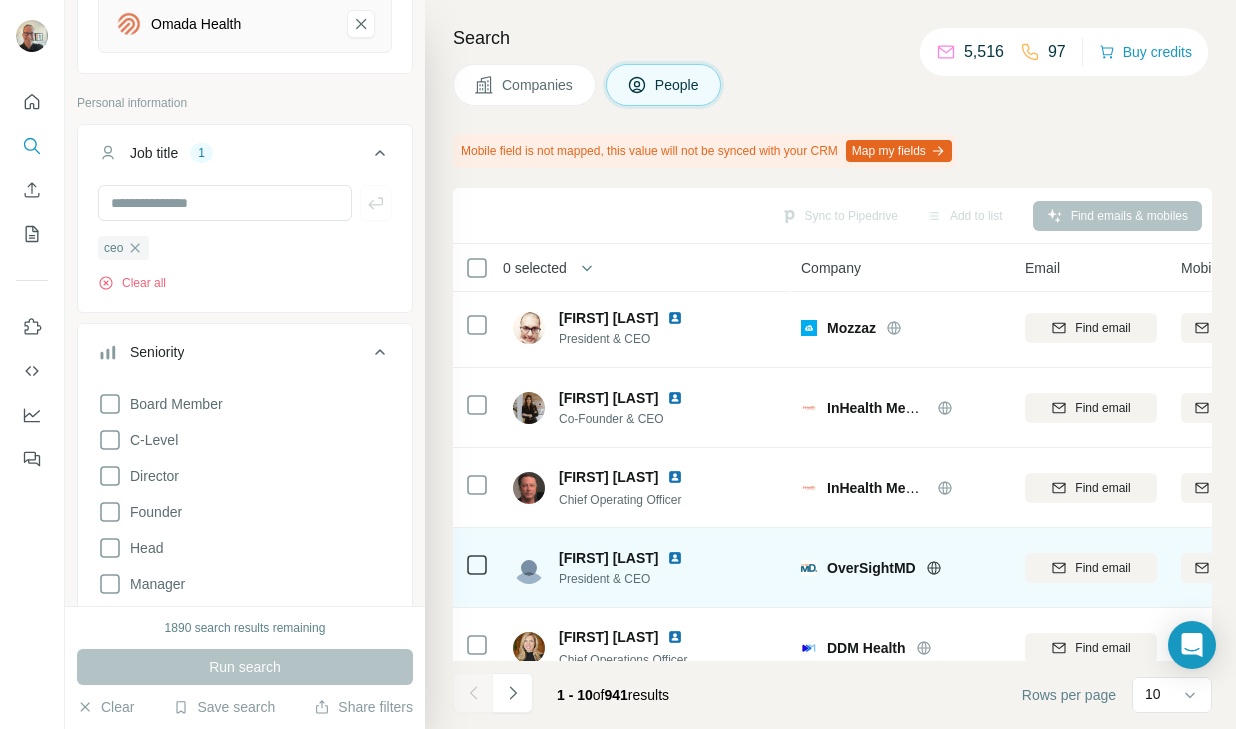 scroll, scrollTop: 0, scrollLeft: 0, axis: both 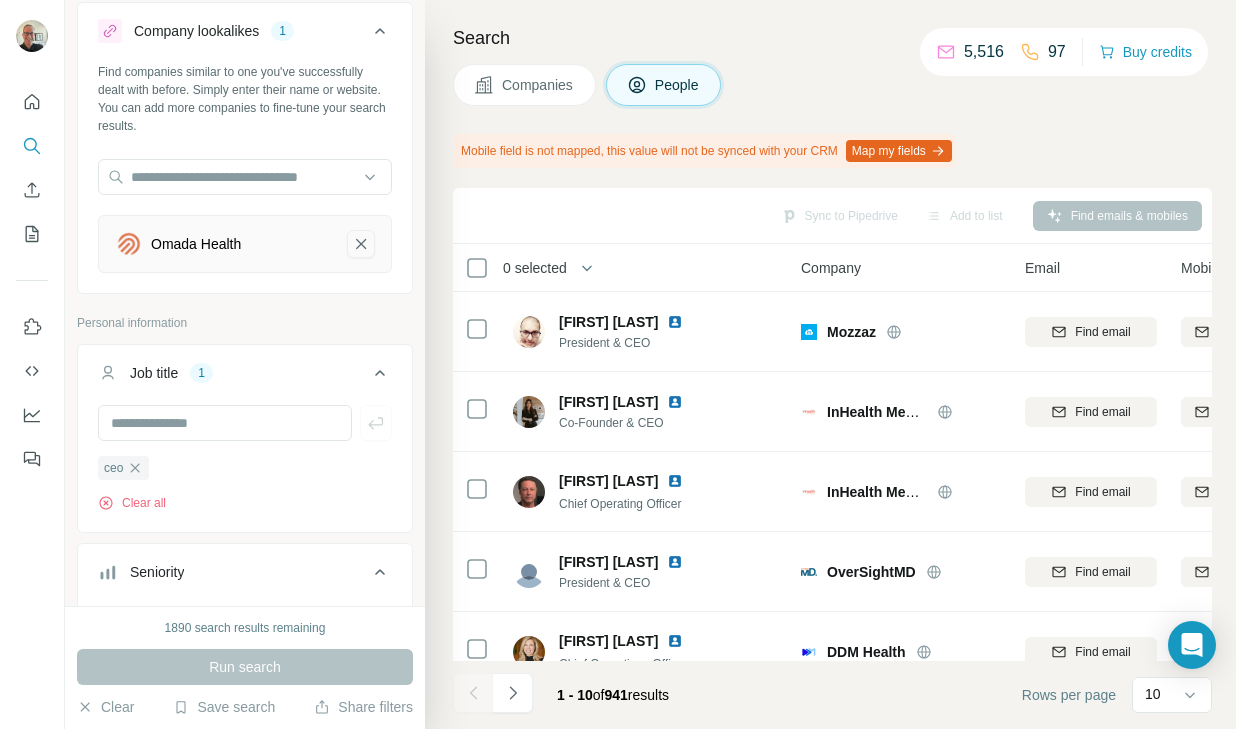 click 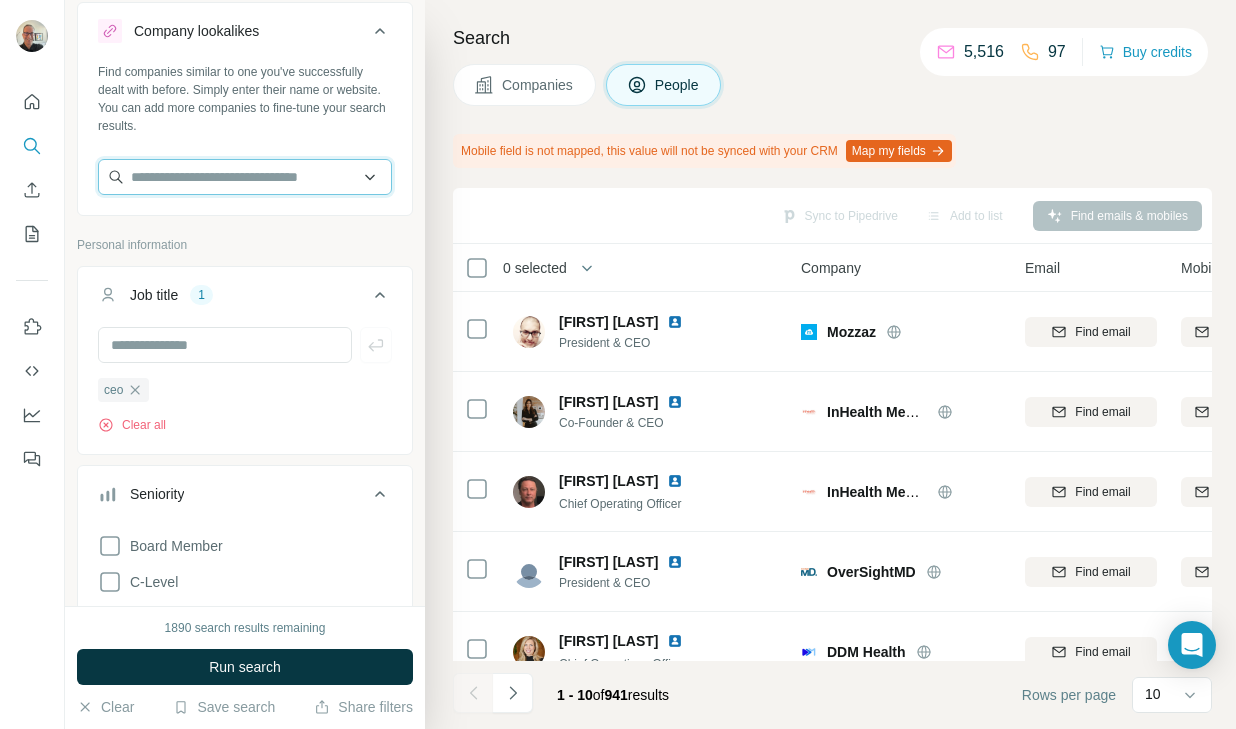 click at bounding box center [245, 177] 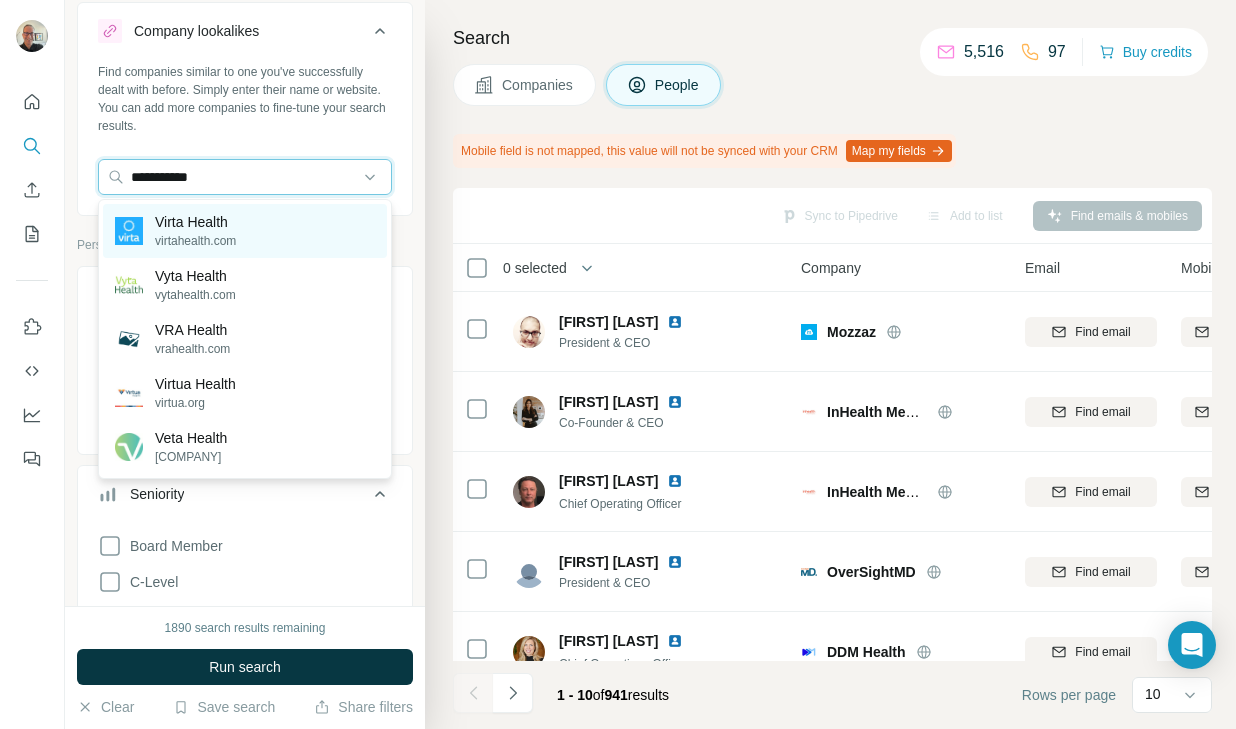 type on "**********" 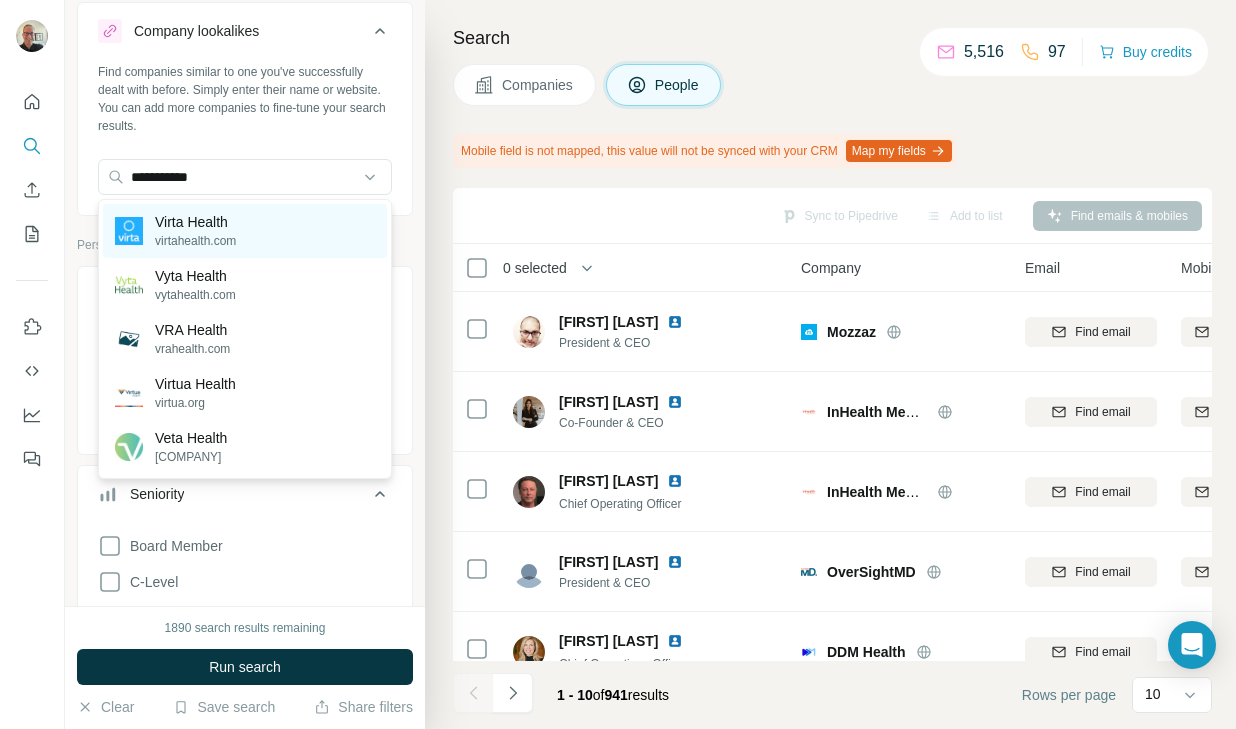 click on "virtahealth.com" at bounding box center [195, 241] 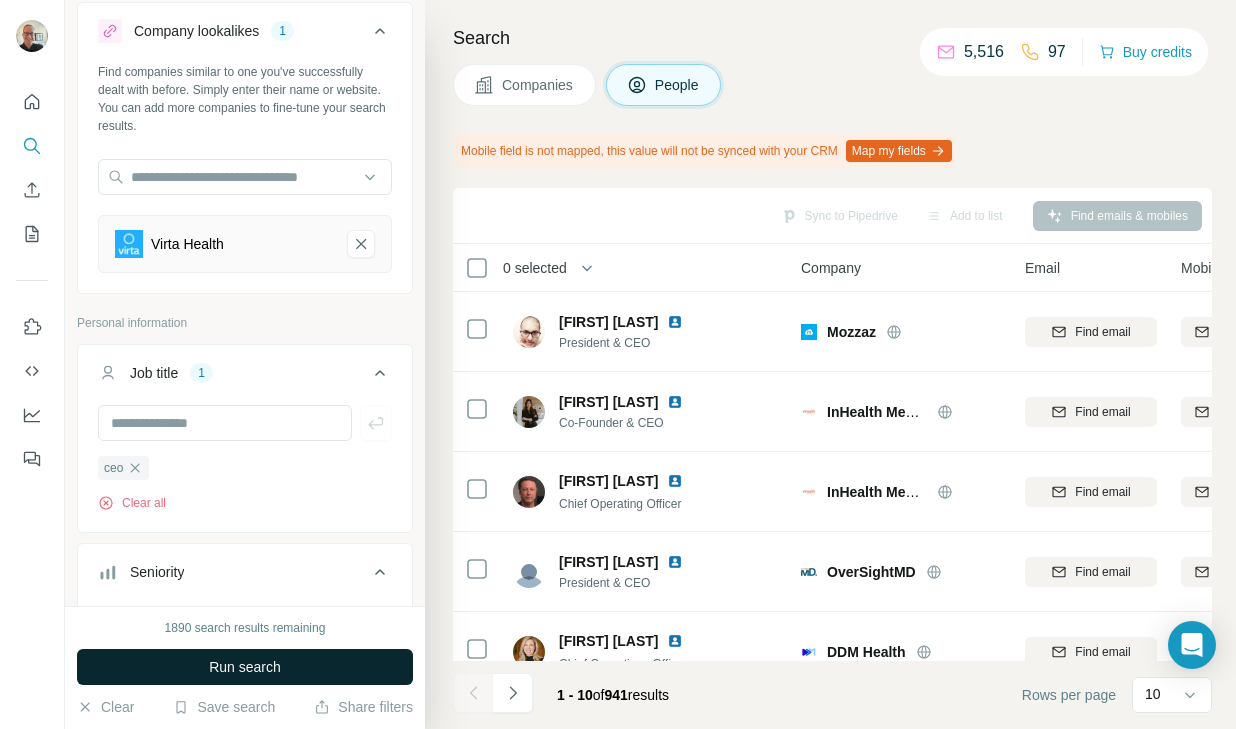 click on "Run search" at bounding box center [245, 667] 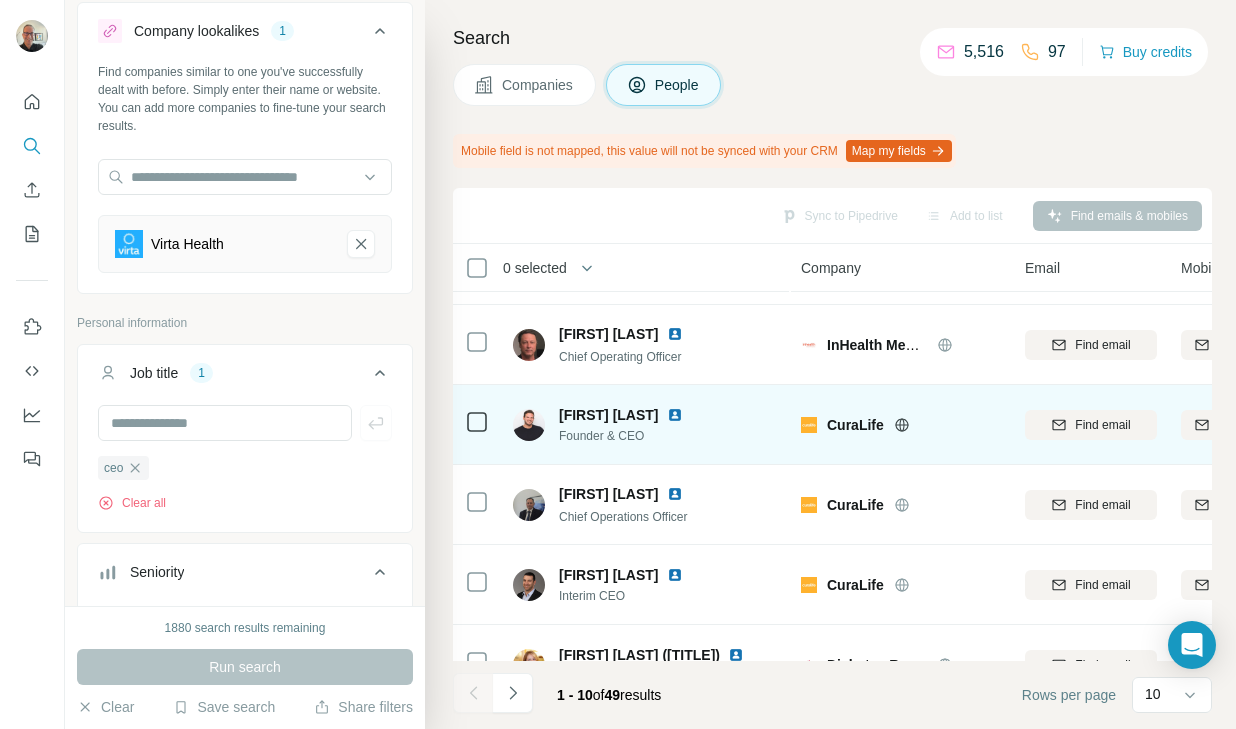 scroll, scrollTop: 431, scrollLeft: 0, axis: vertical 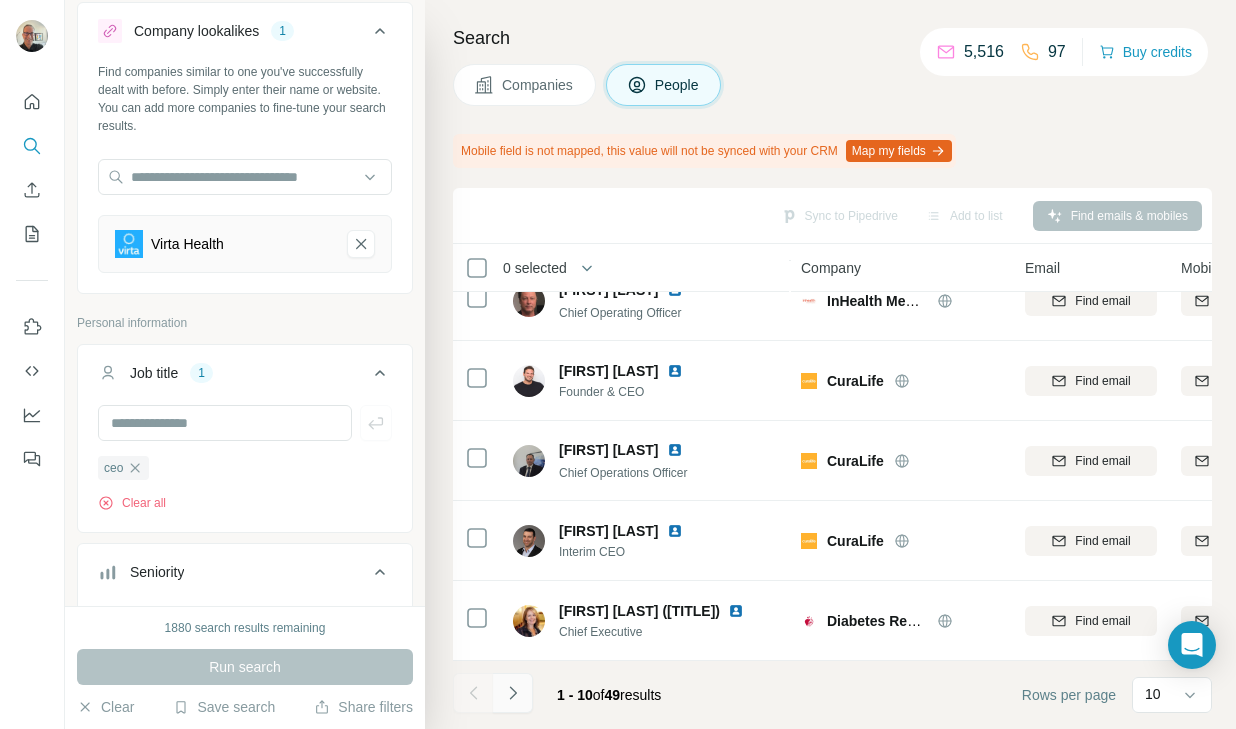 click 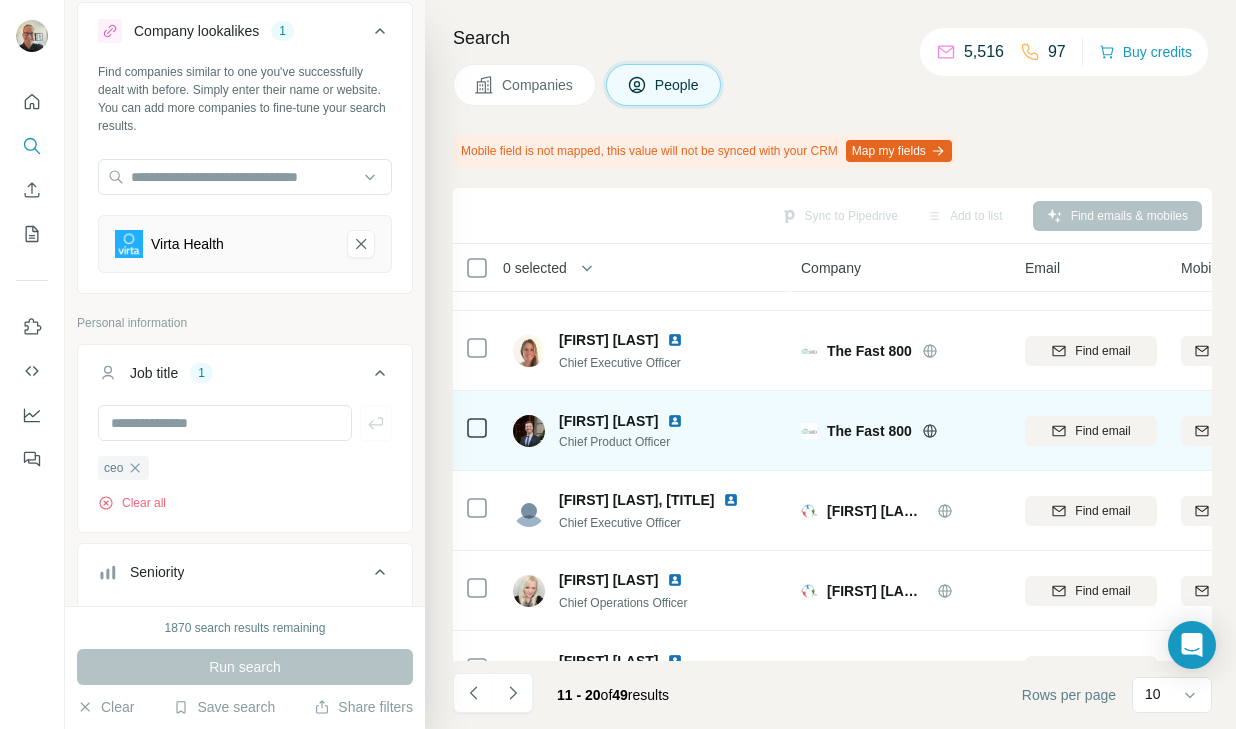 scroll, scrollTop: 338, scrollLeft: 0, axis: vertical 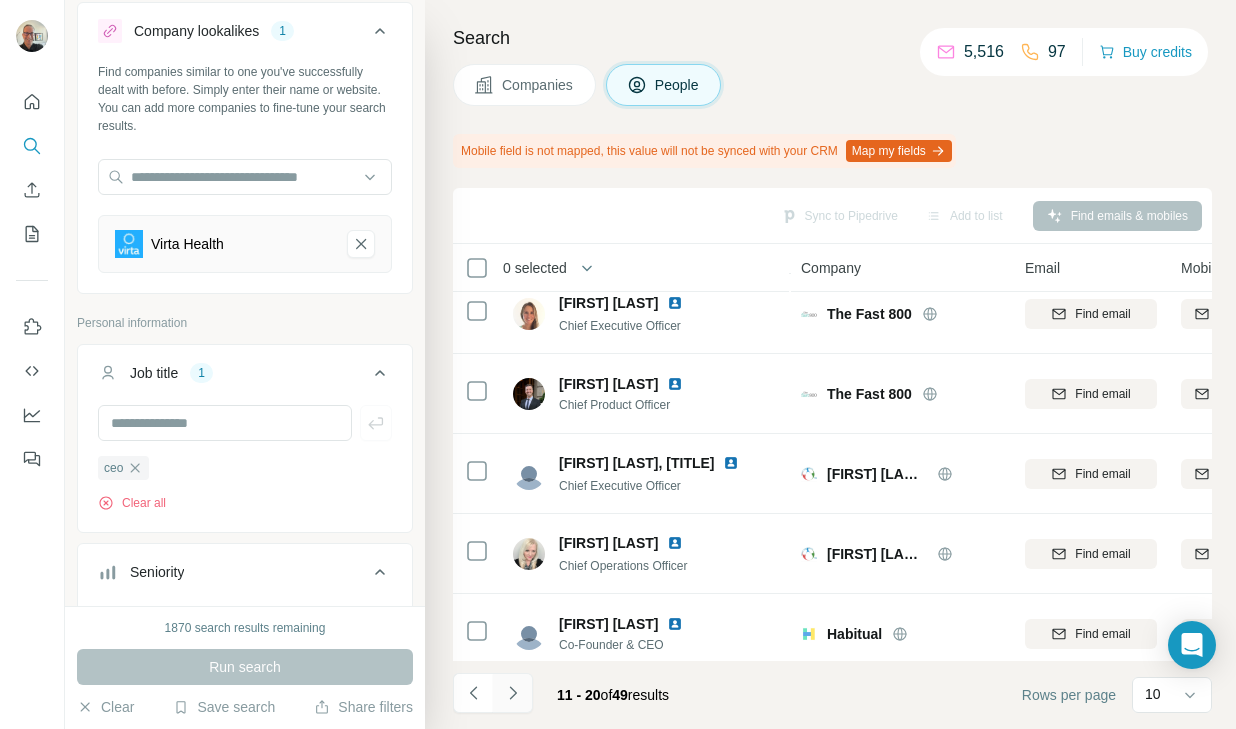 click 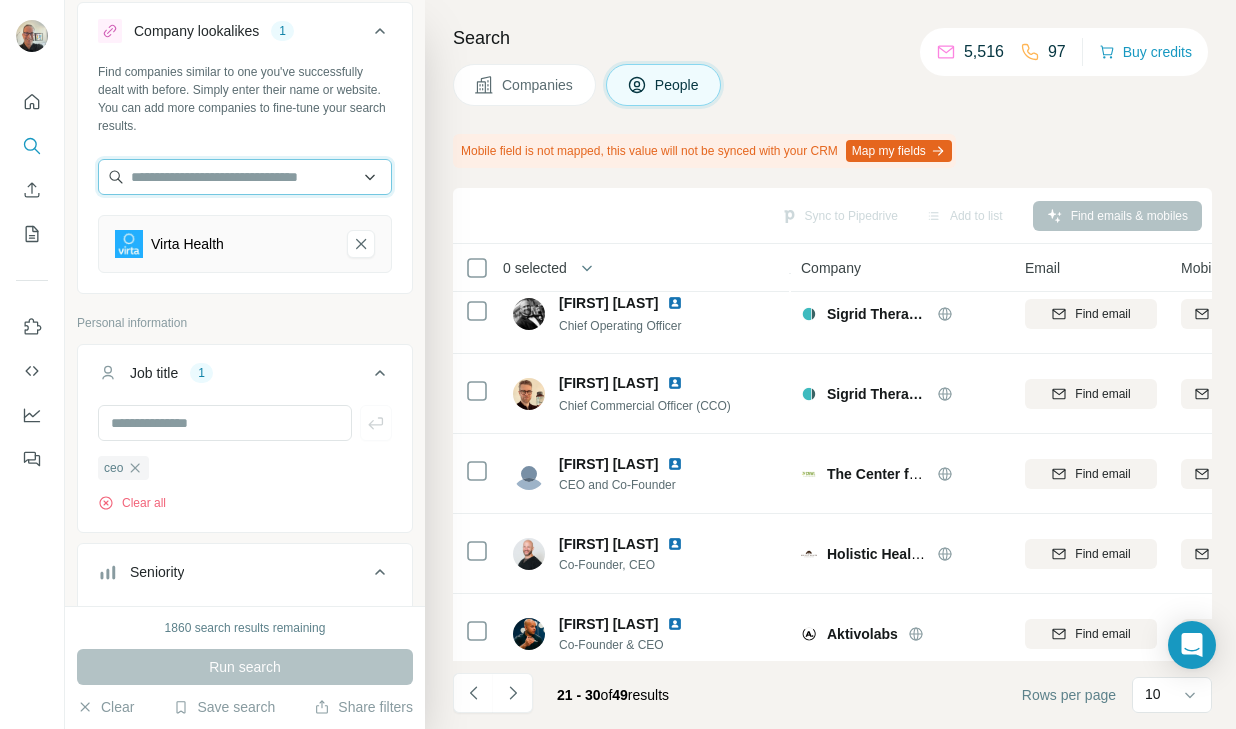 click at bounding box center [245, 177] 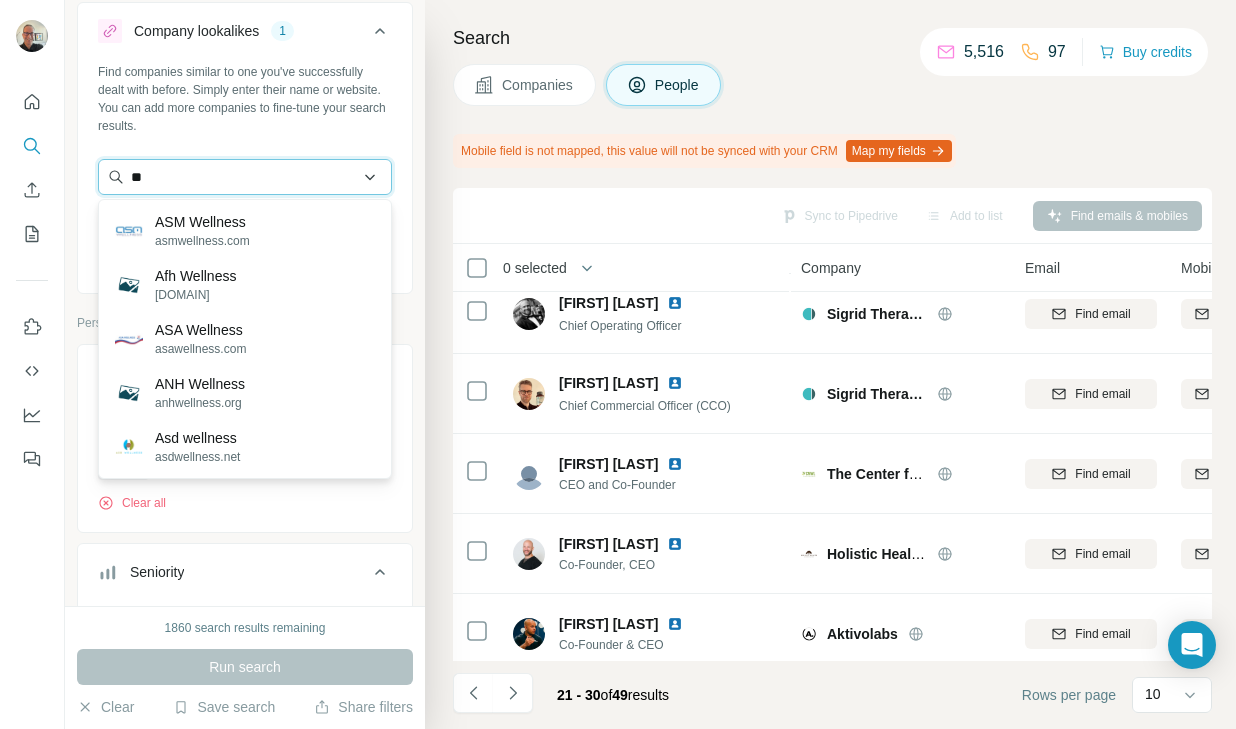 type on "*" 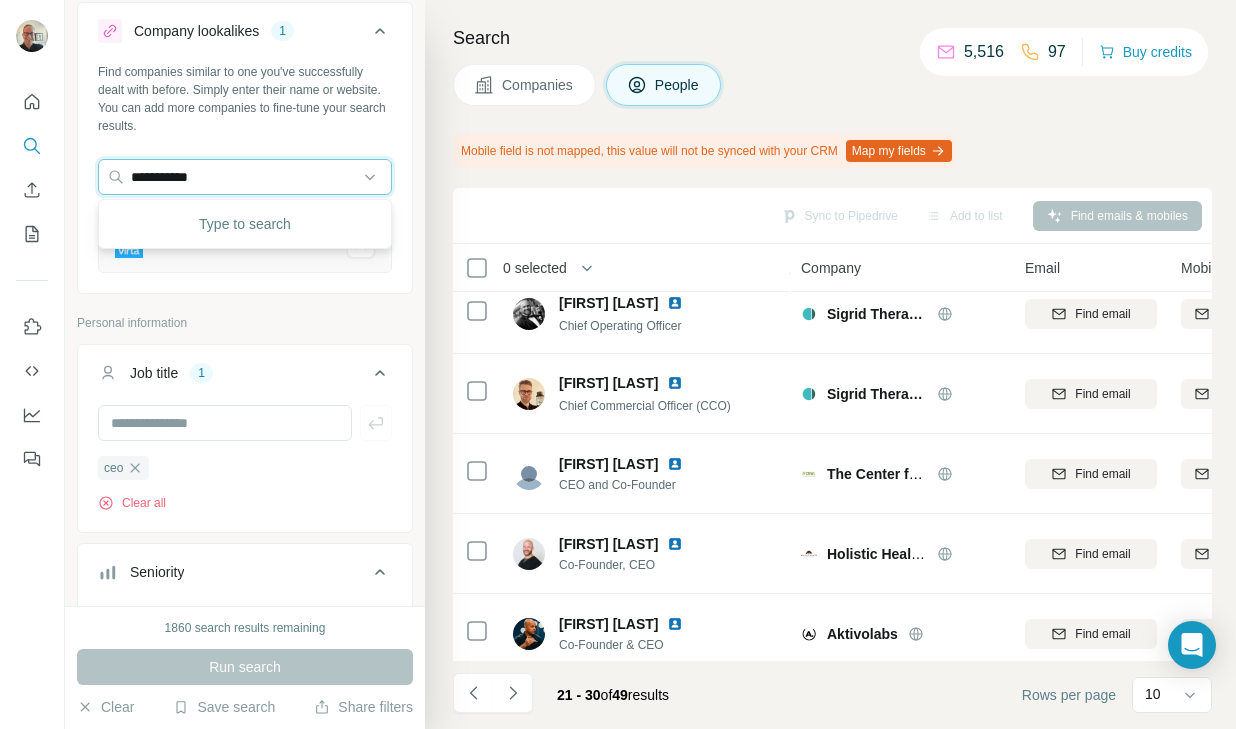 type on "**********" 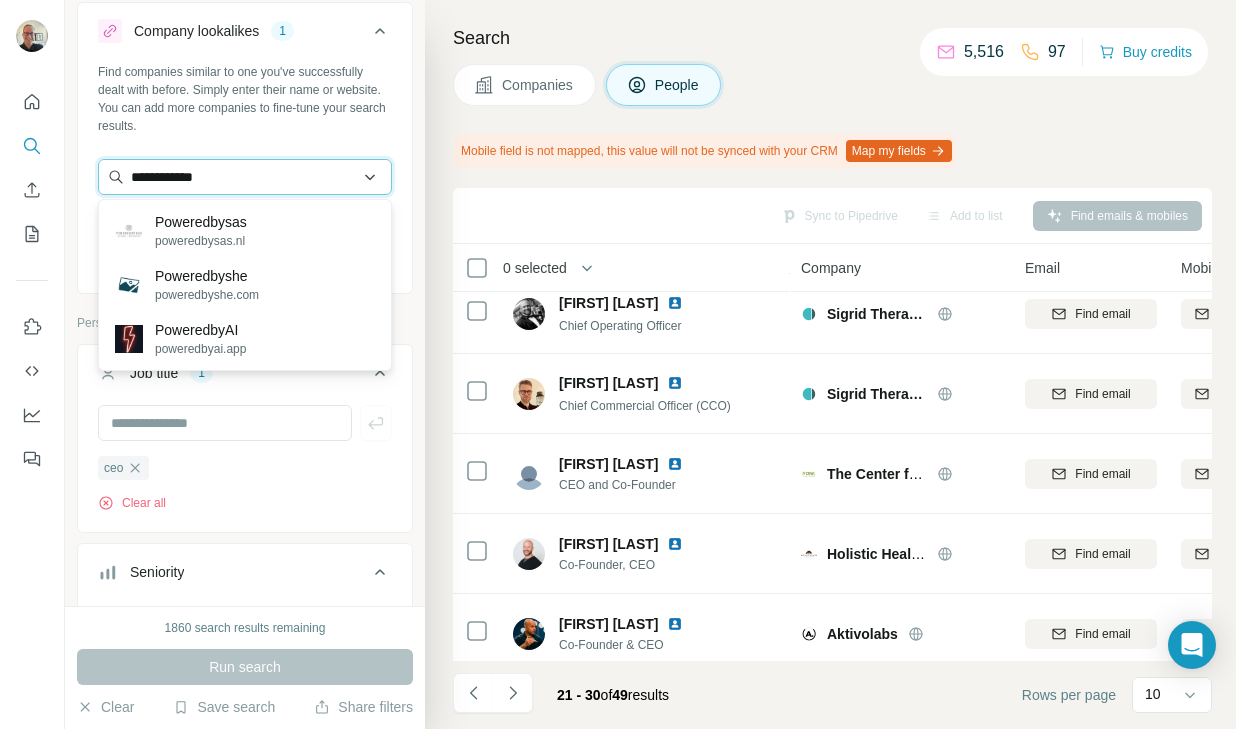 click on "**********" at bounding box center [245, 177] 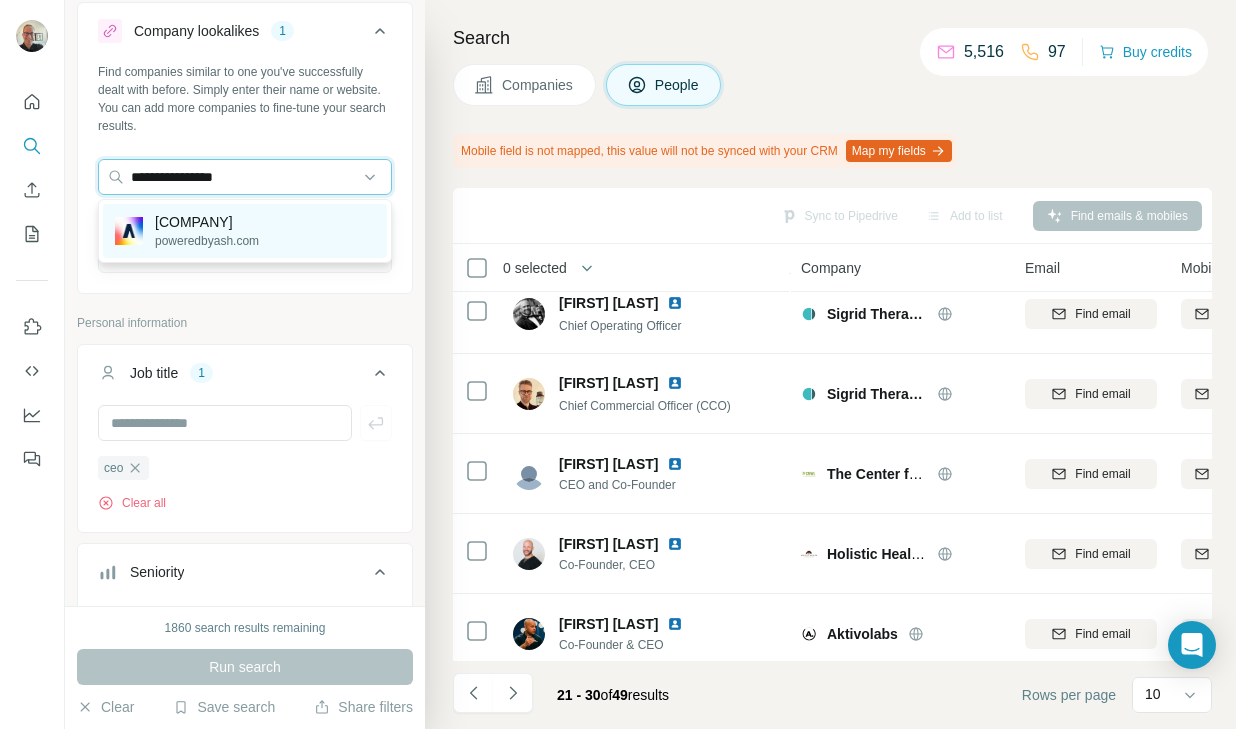 type on "**********" 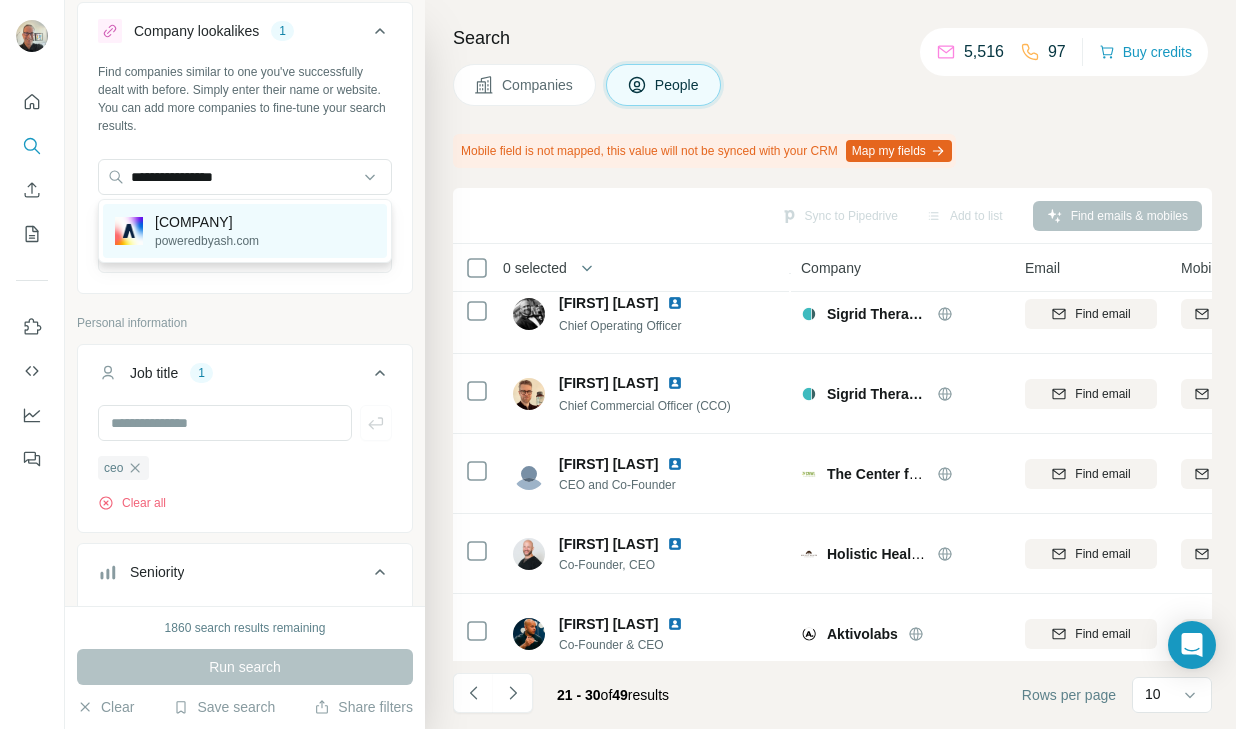 click on "poweredbyash.com" at bounding box center (207, 241) 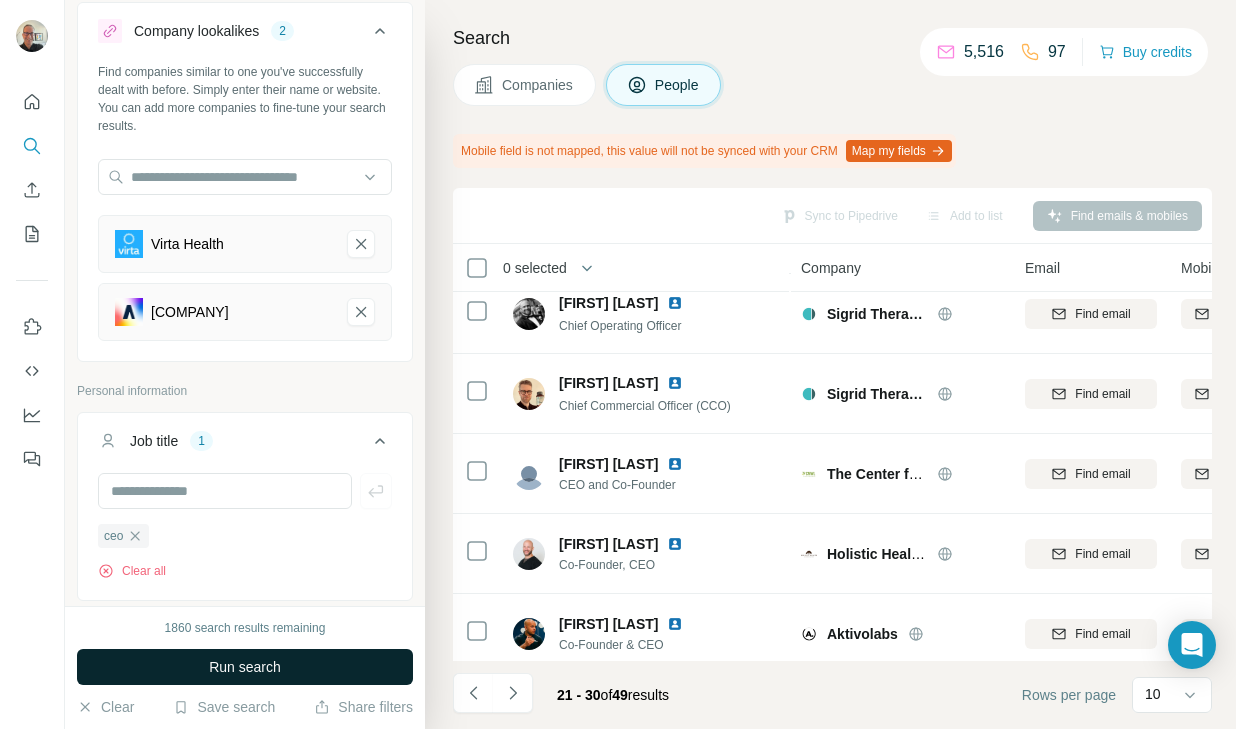 click on "Run search" at bounding box center [245, 667] 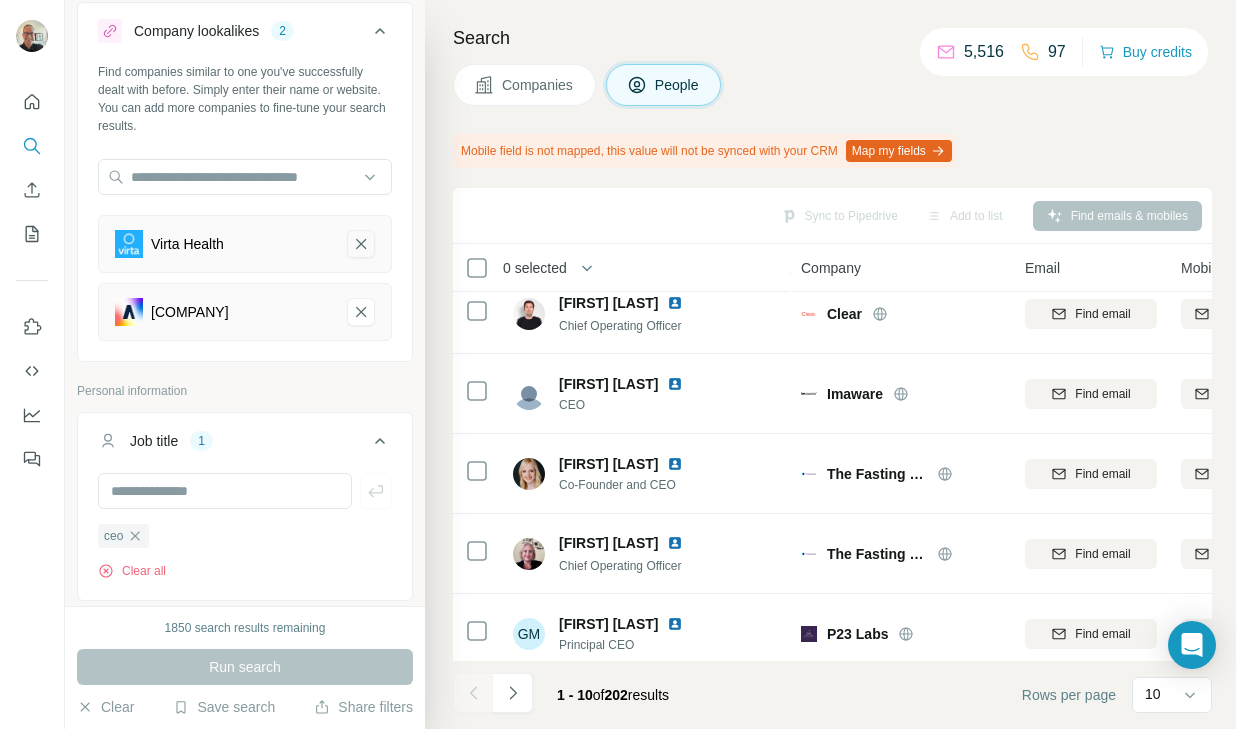 click 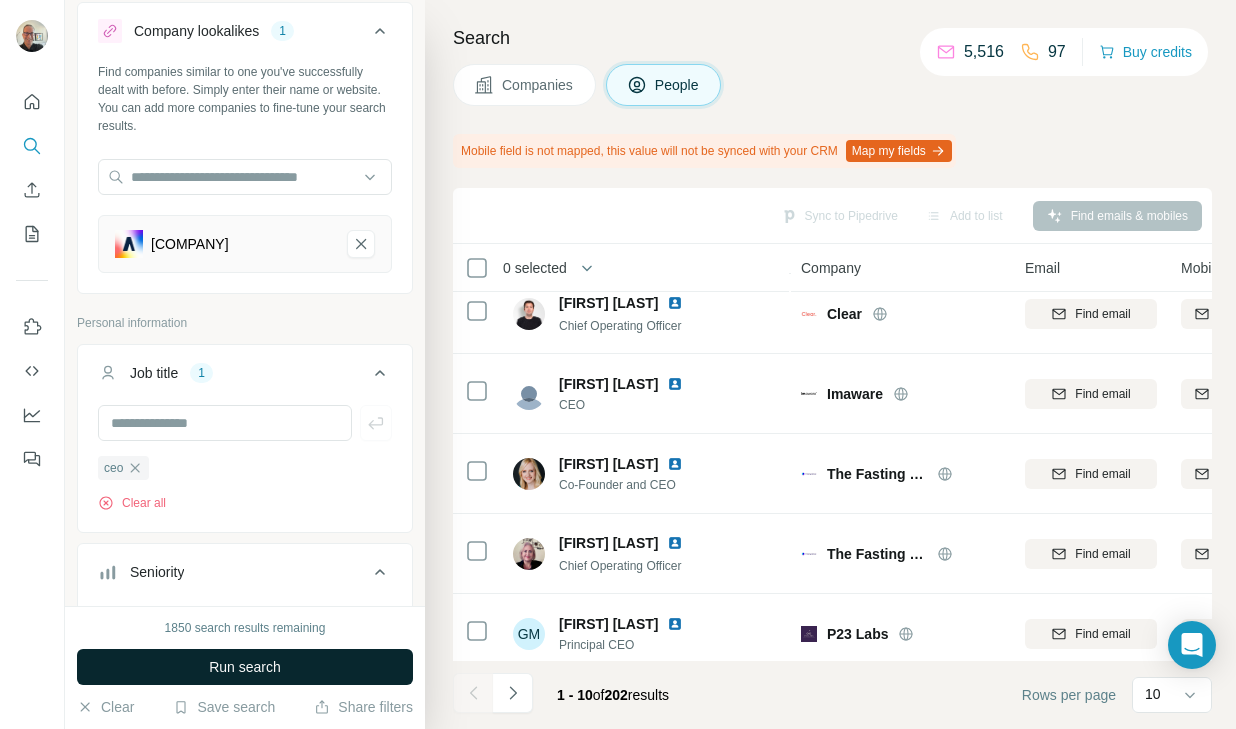 click on "Run search" at bounding box center [245, 667] 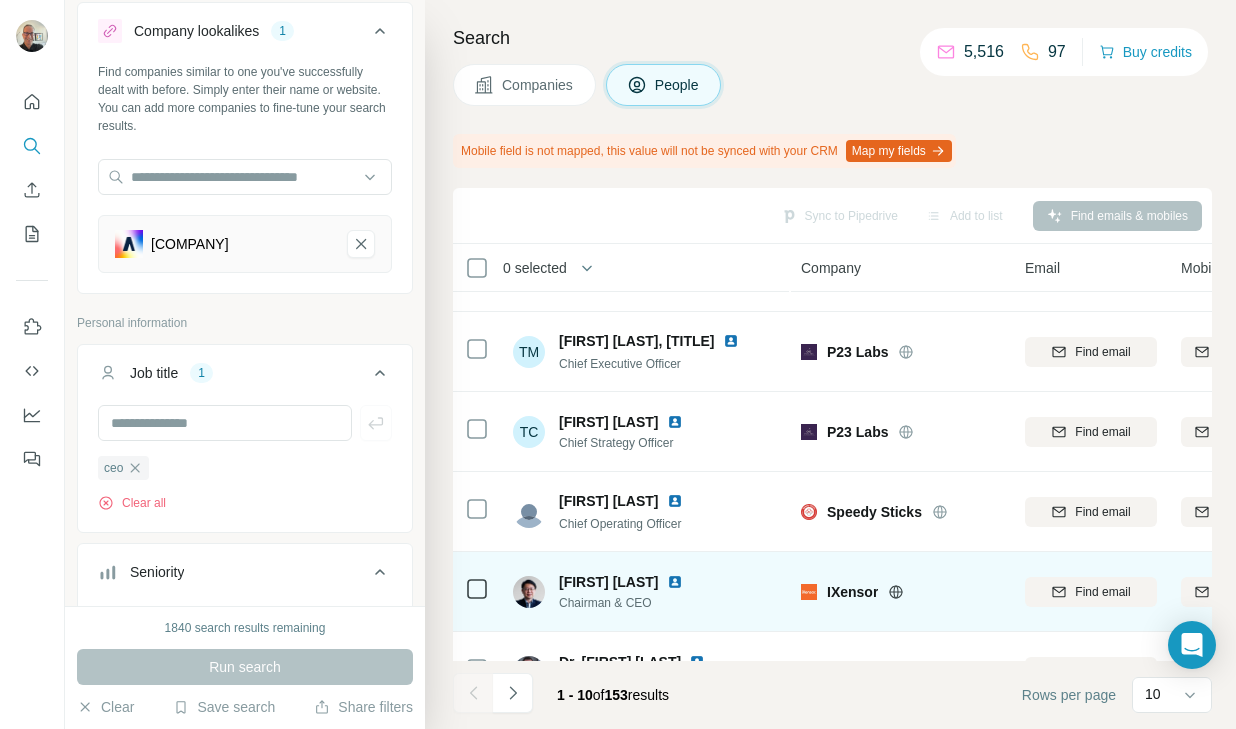 scroll, scrollTop: 431, scrollLeft: 0, axis: vertical 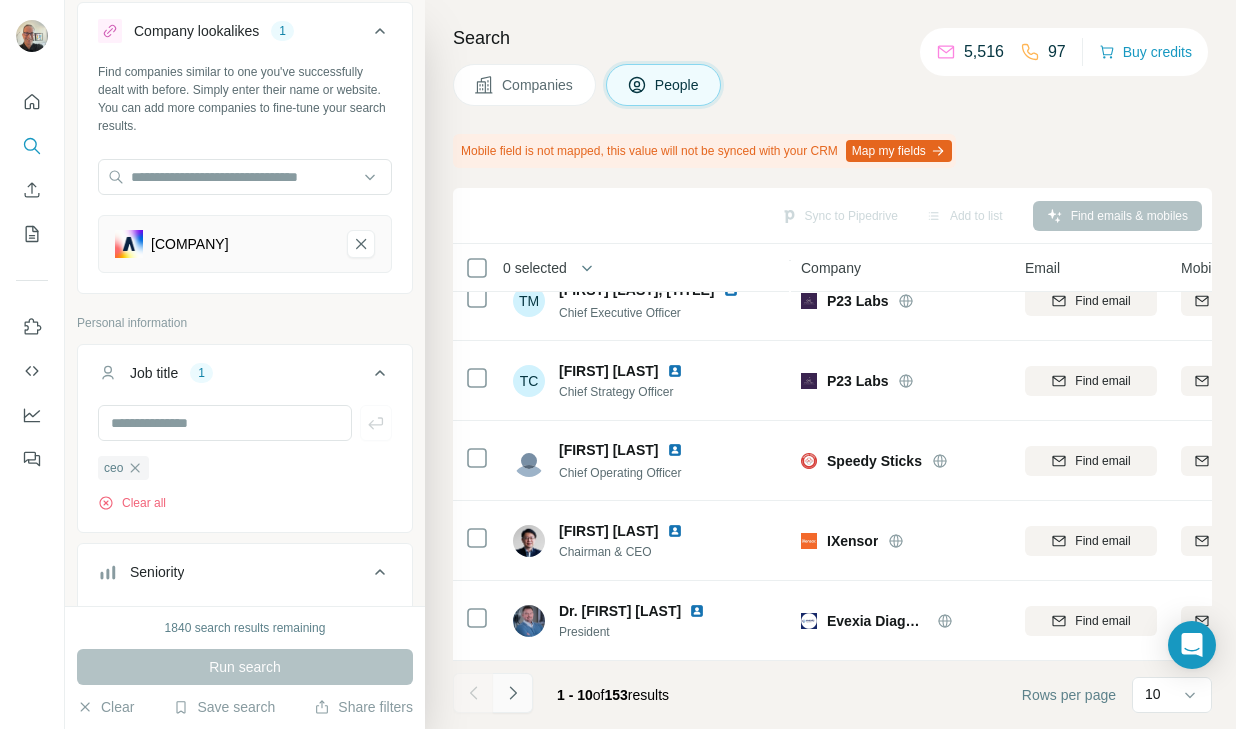 click 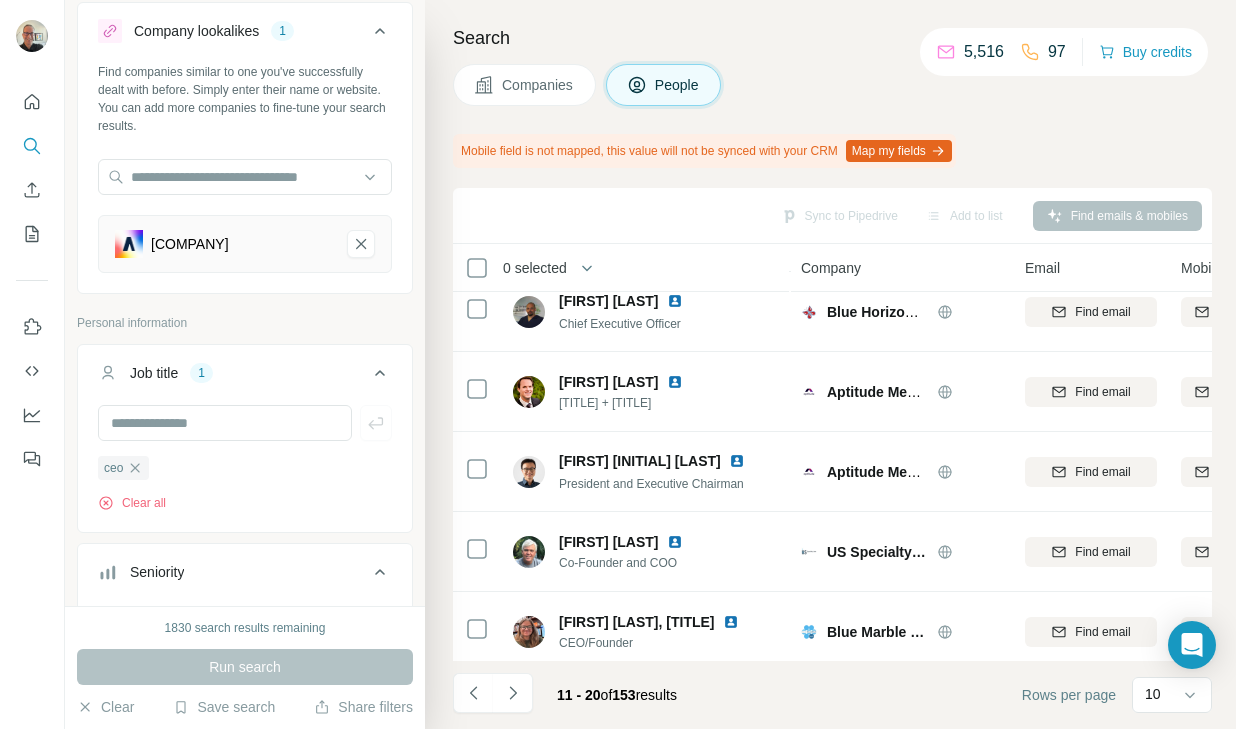scroll, scrollTop: 431, scrollLeft: 0, axis: vertical 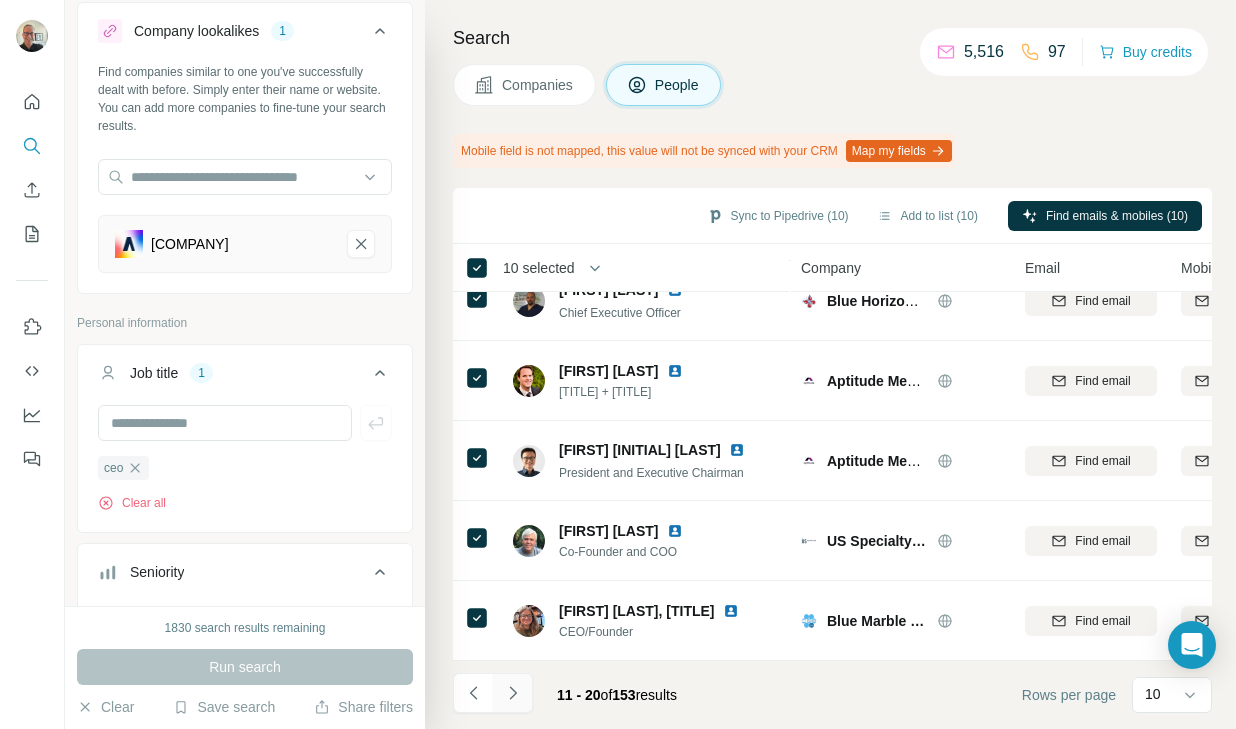 click 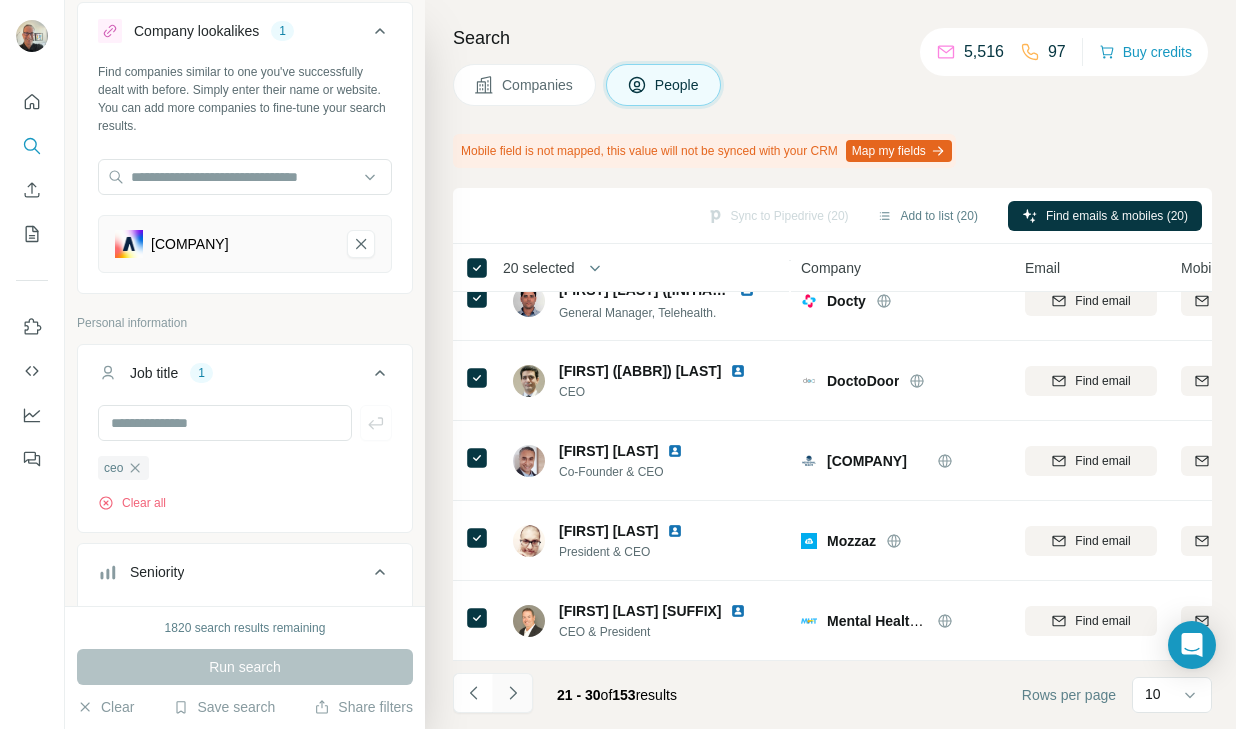 click 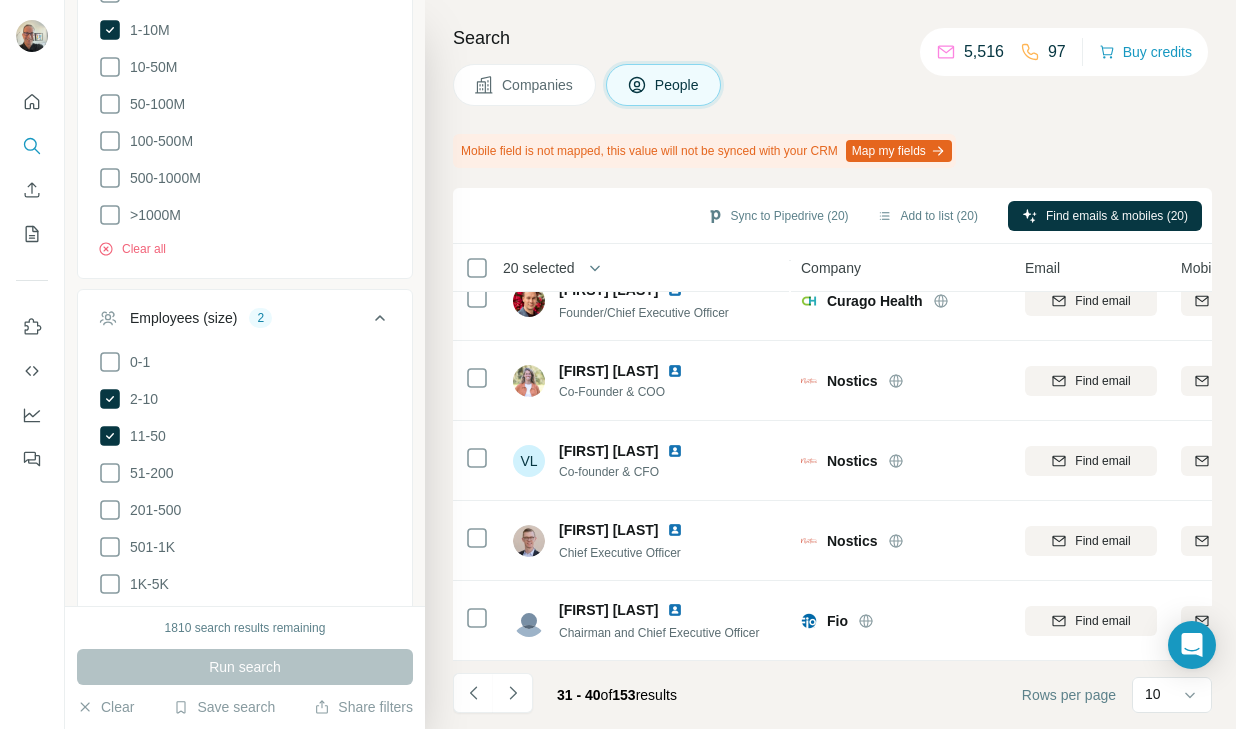 scroll, scrollTop: 1892, scrollLeft: 0, axis: vertical 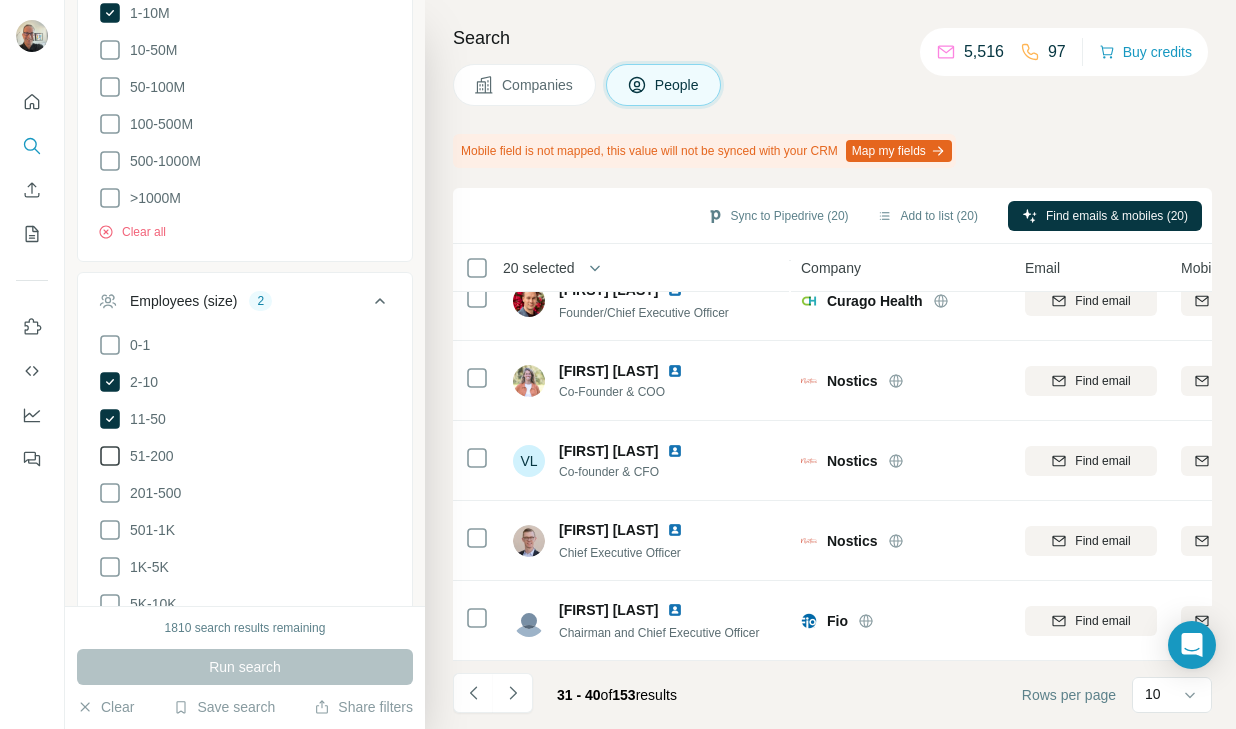 click 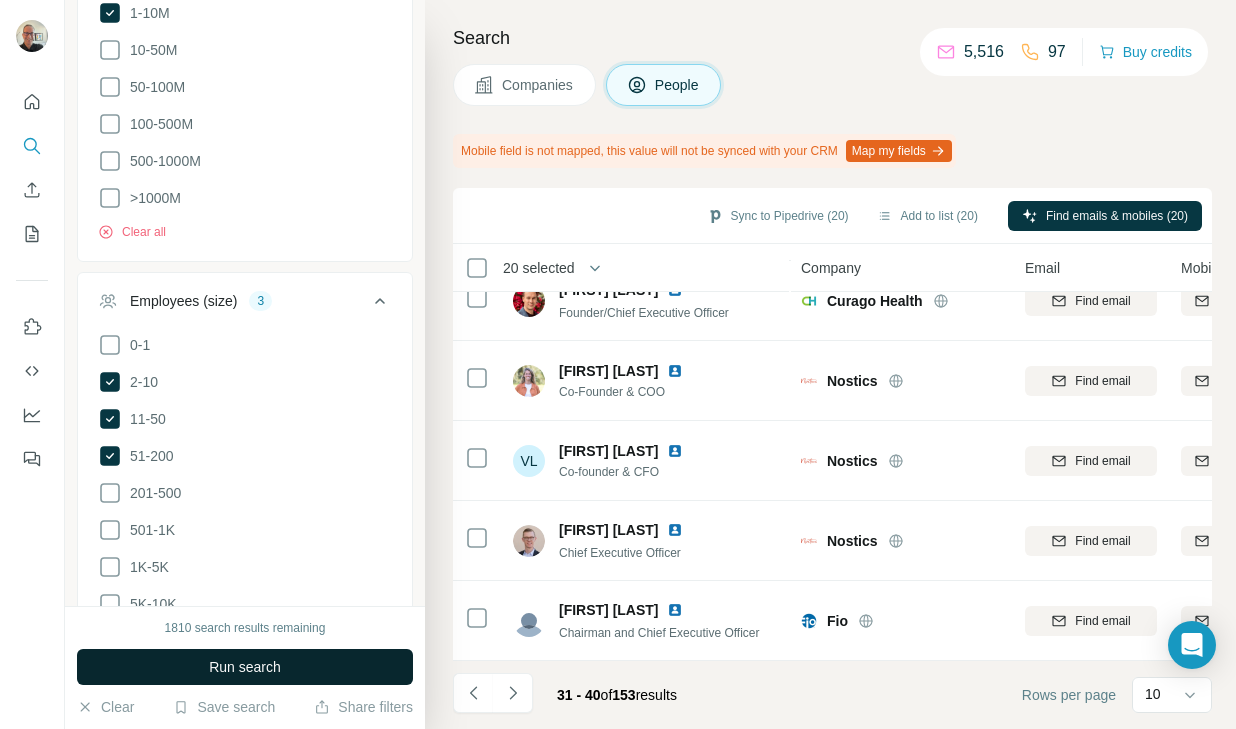 click on "Run search" at bounding box center [245, 667] 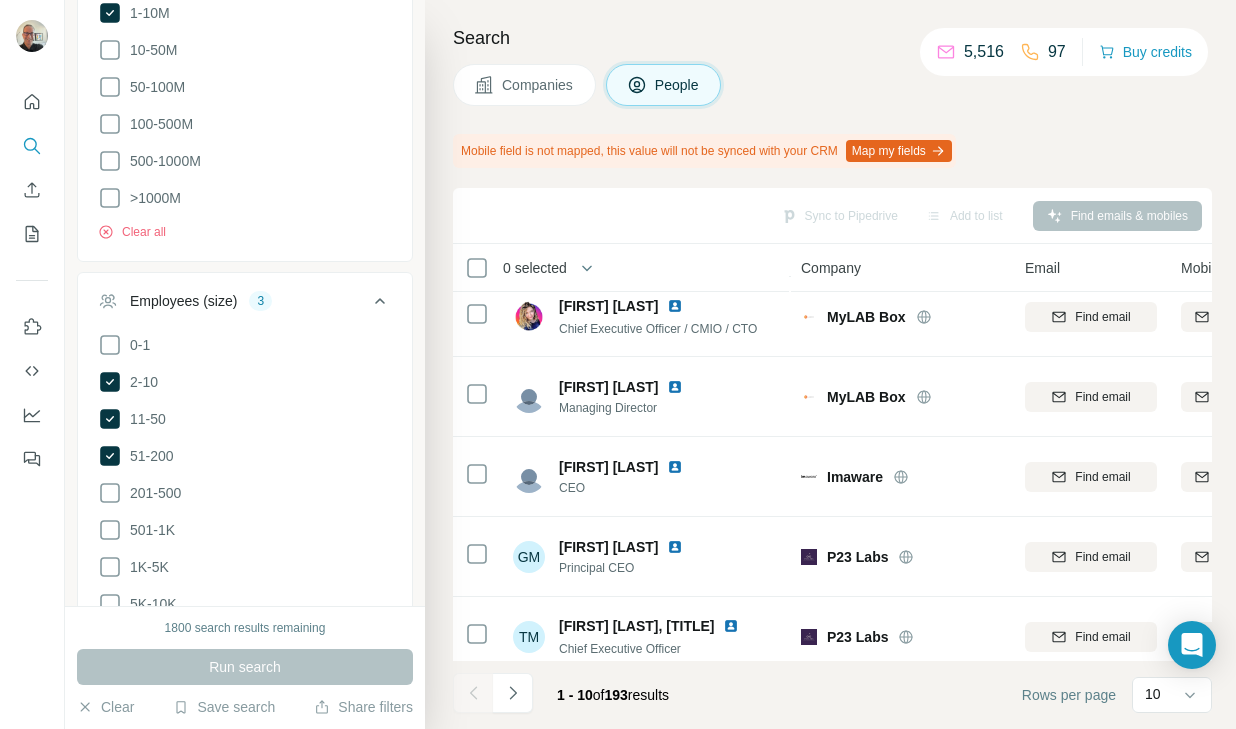scroll, scrollTop: 431, scrollLeft: 0, axis: vertical 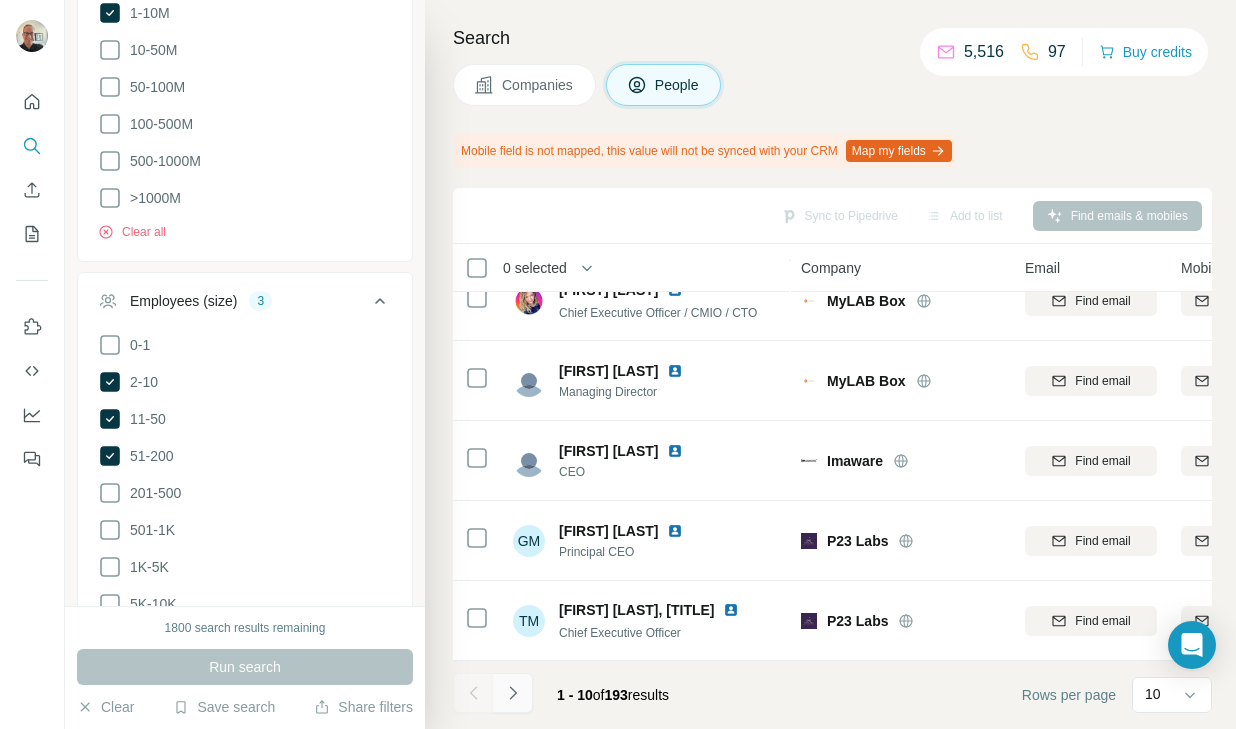 click 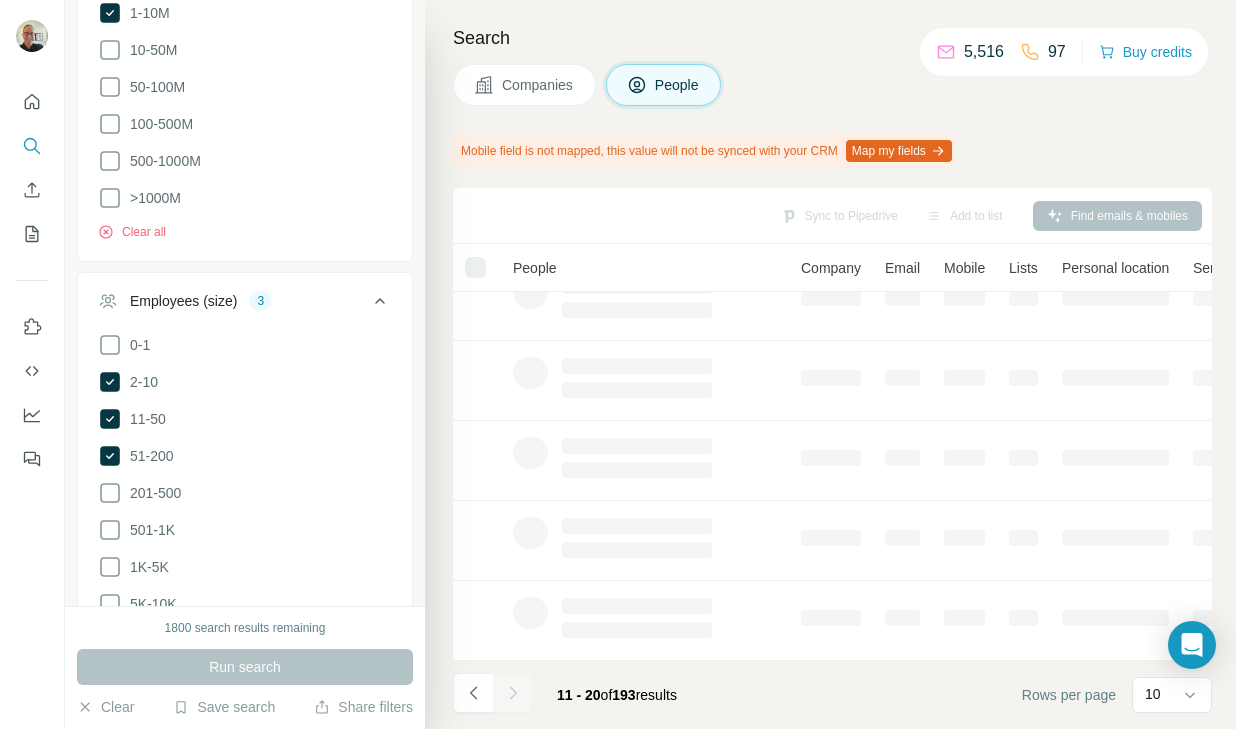 click at bounding box center [513, 693] 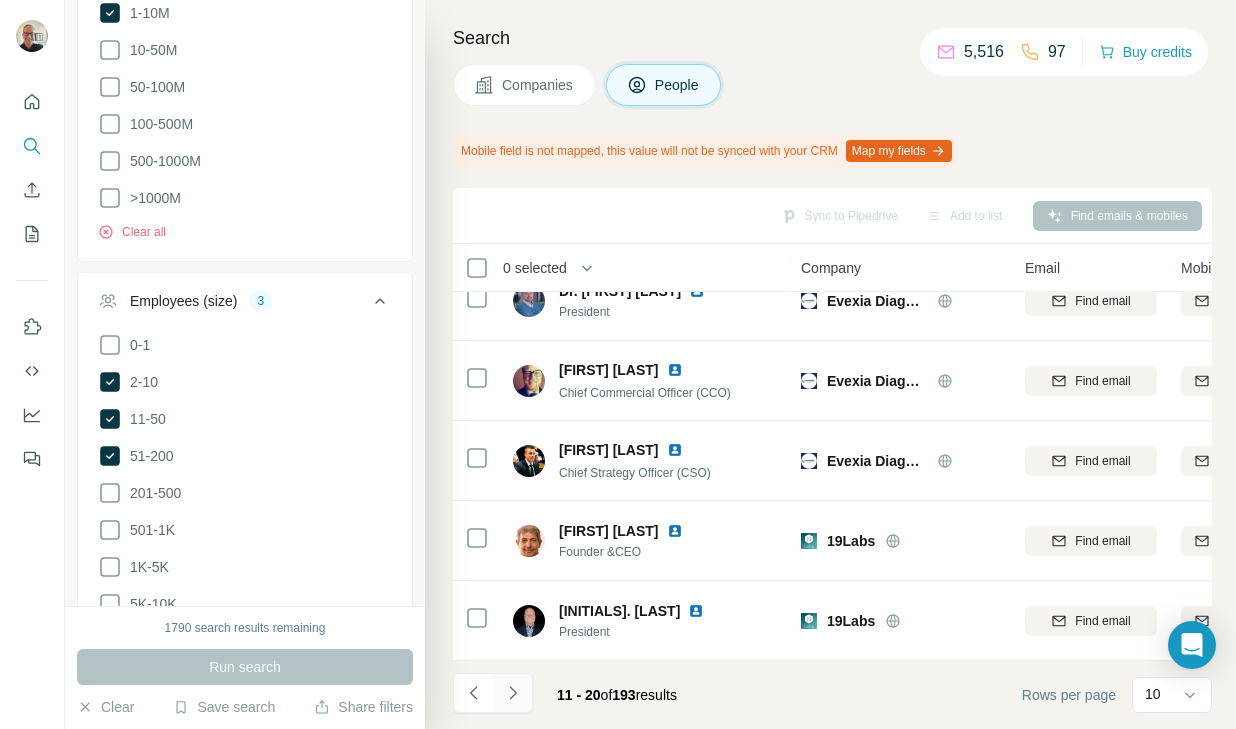 click 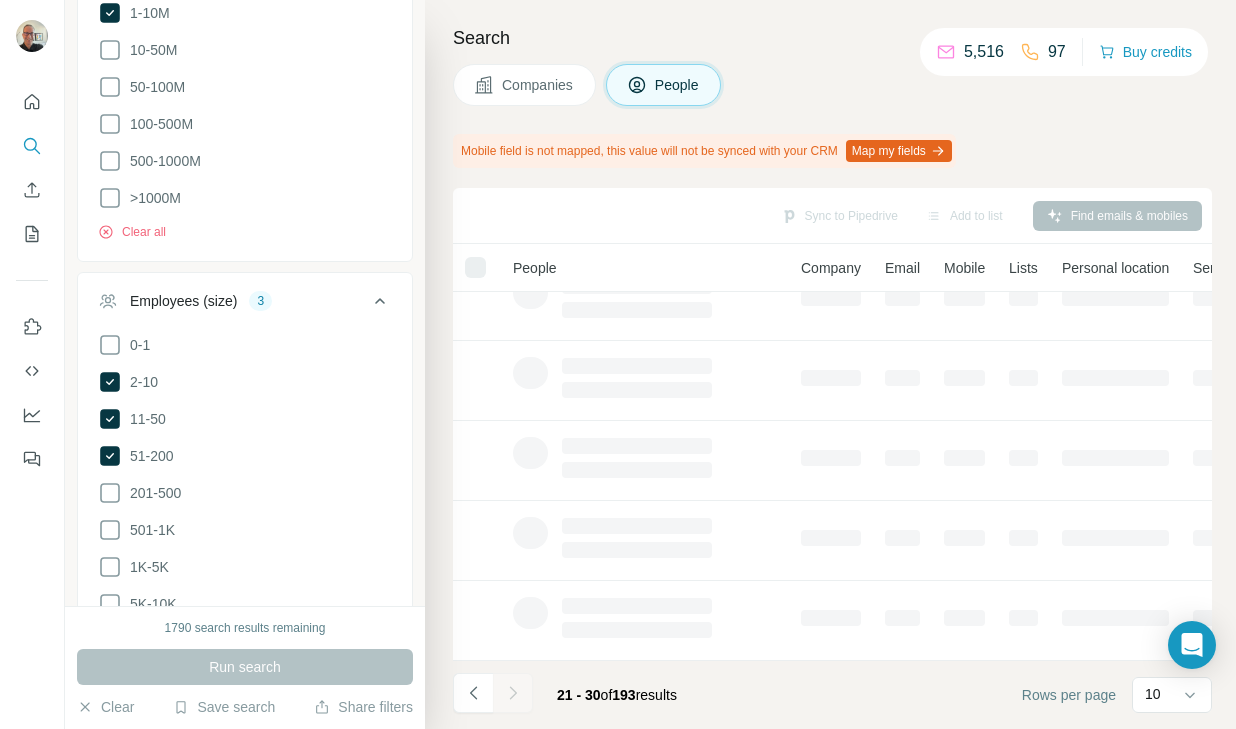 click at bounding box center (513, 693) 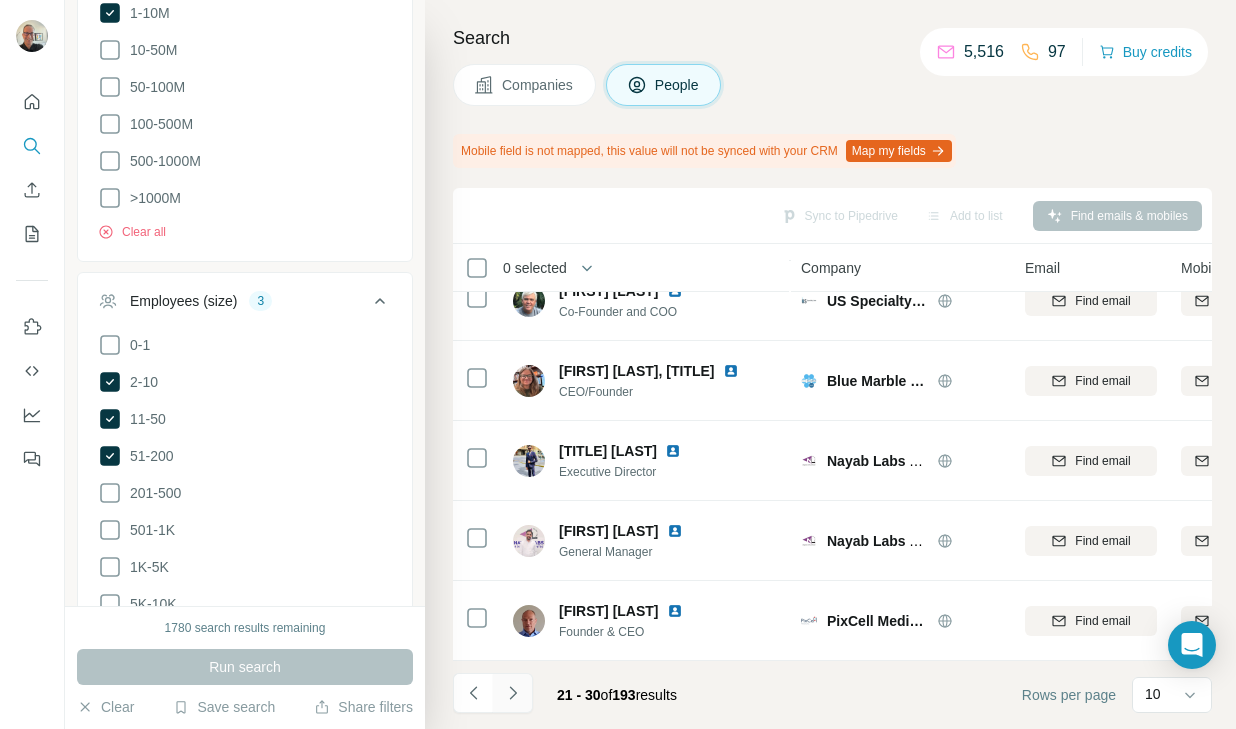 click 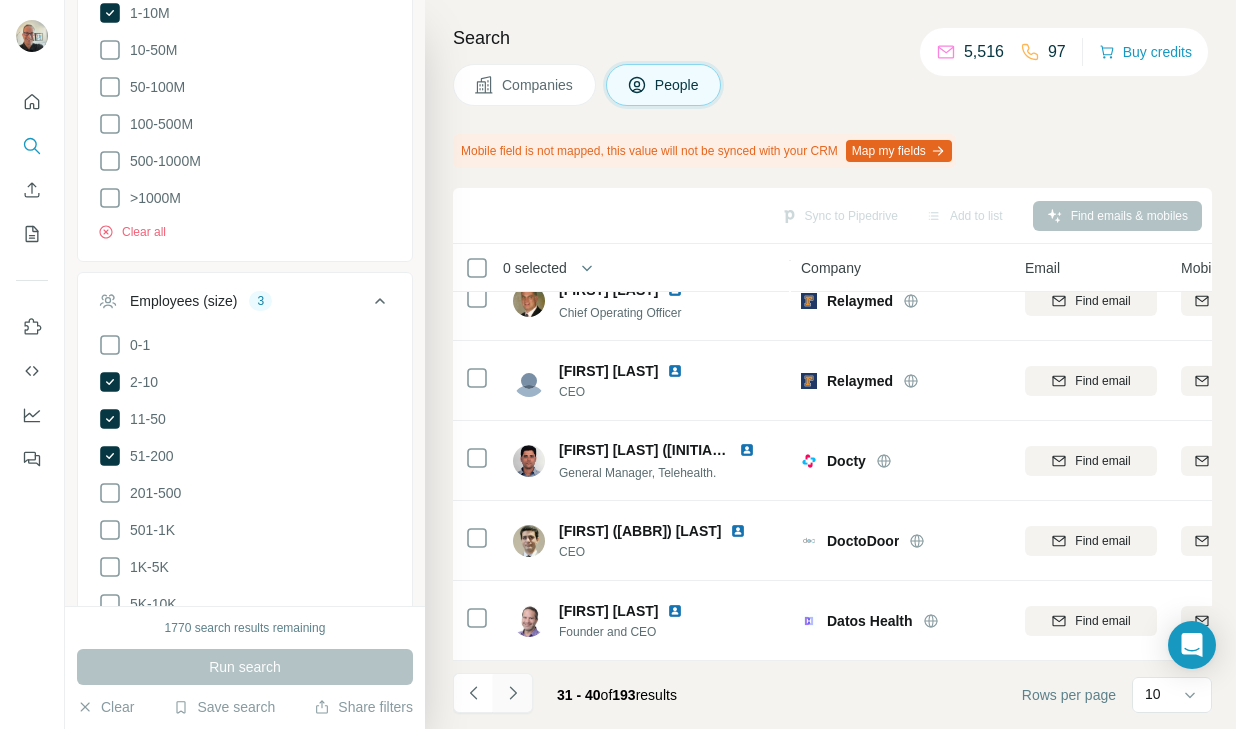 click 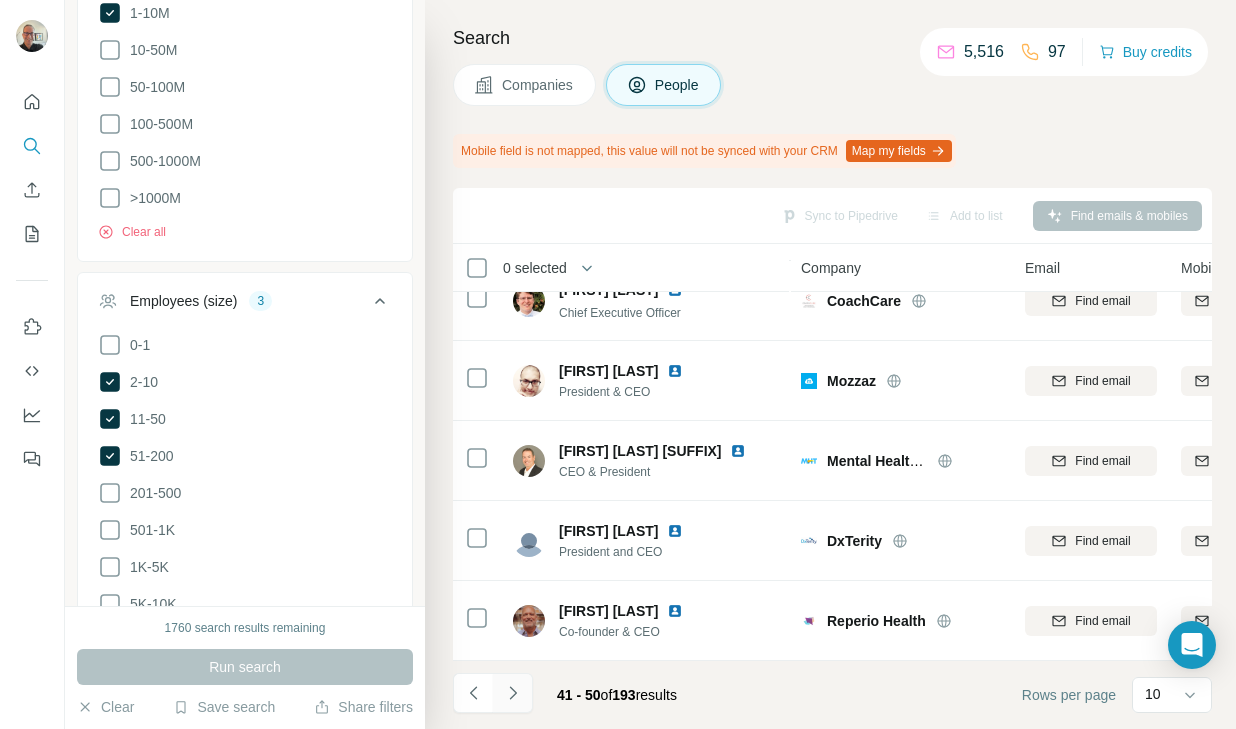 click 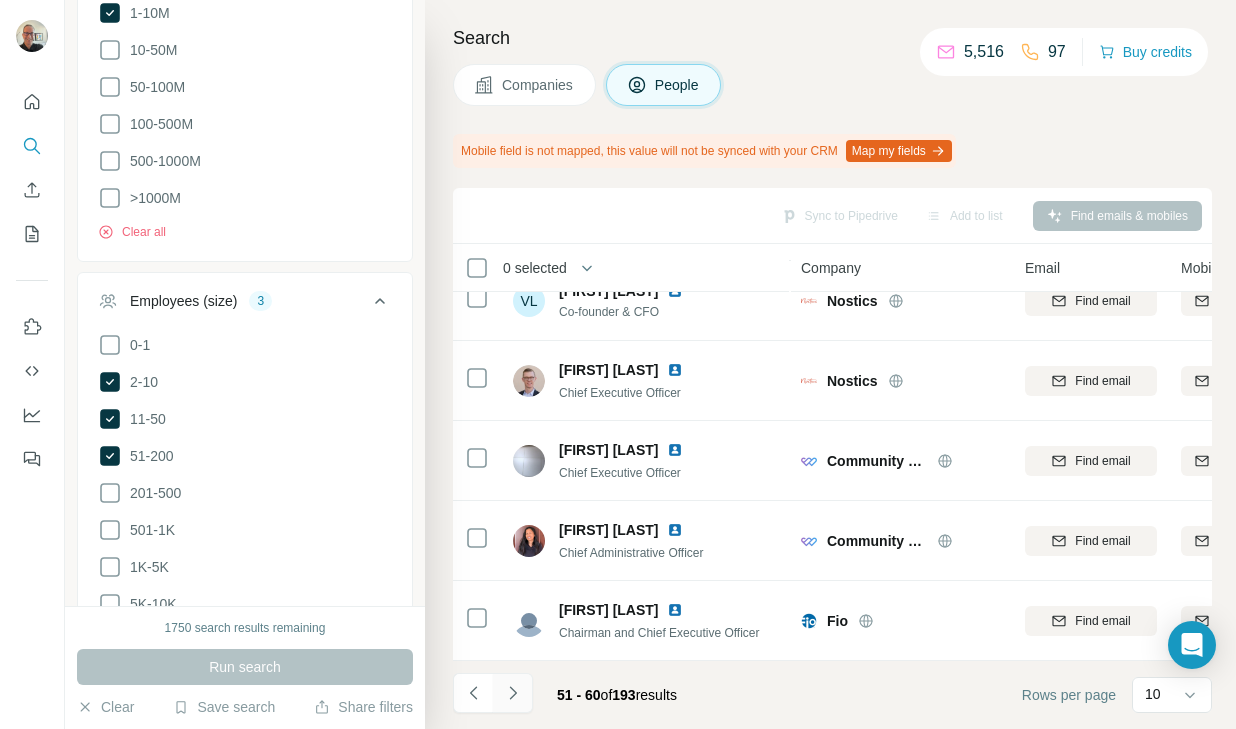 click 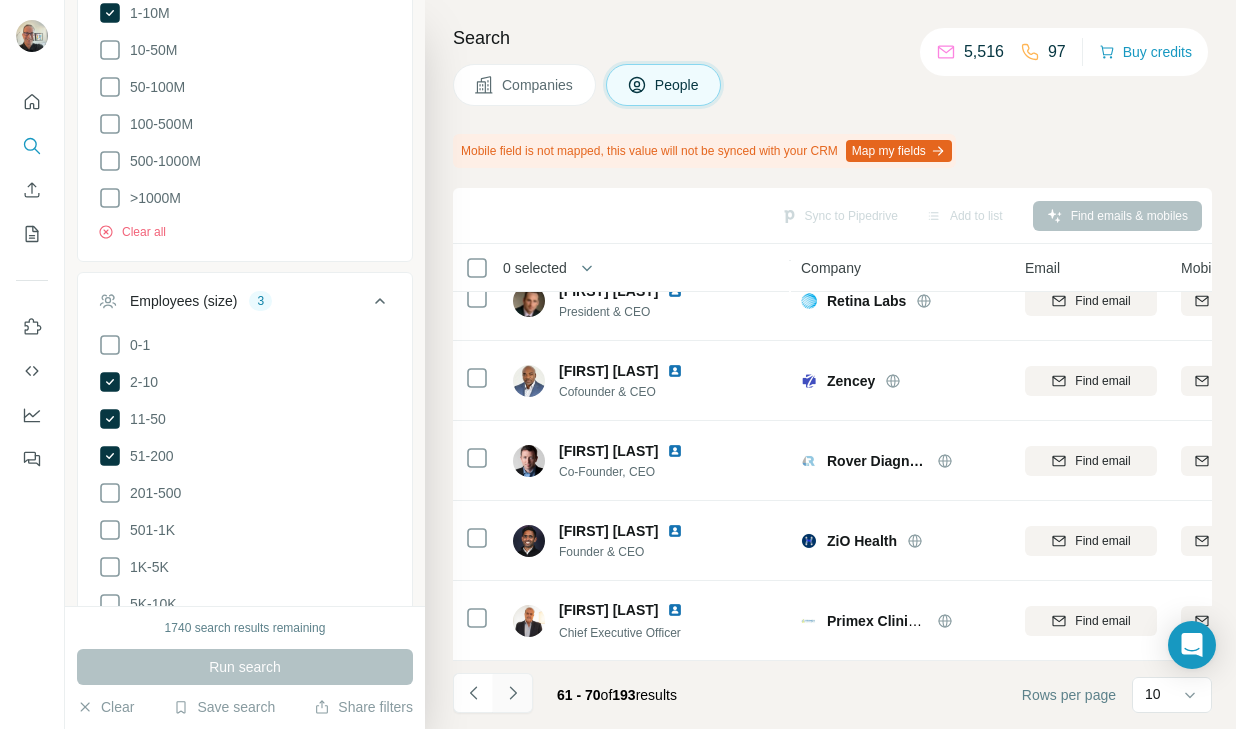 click 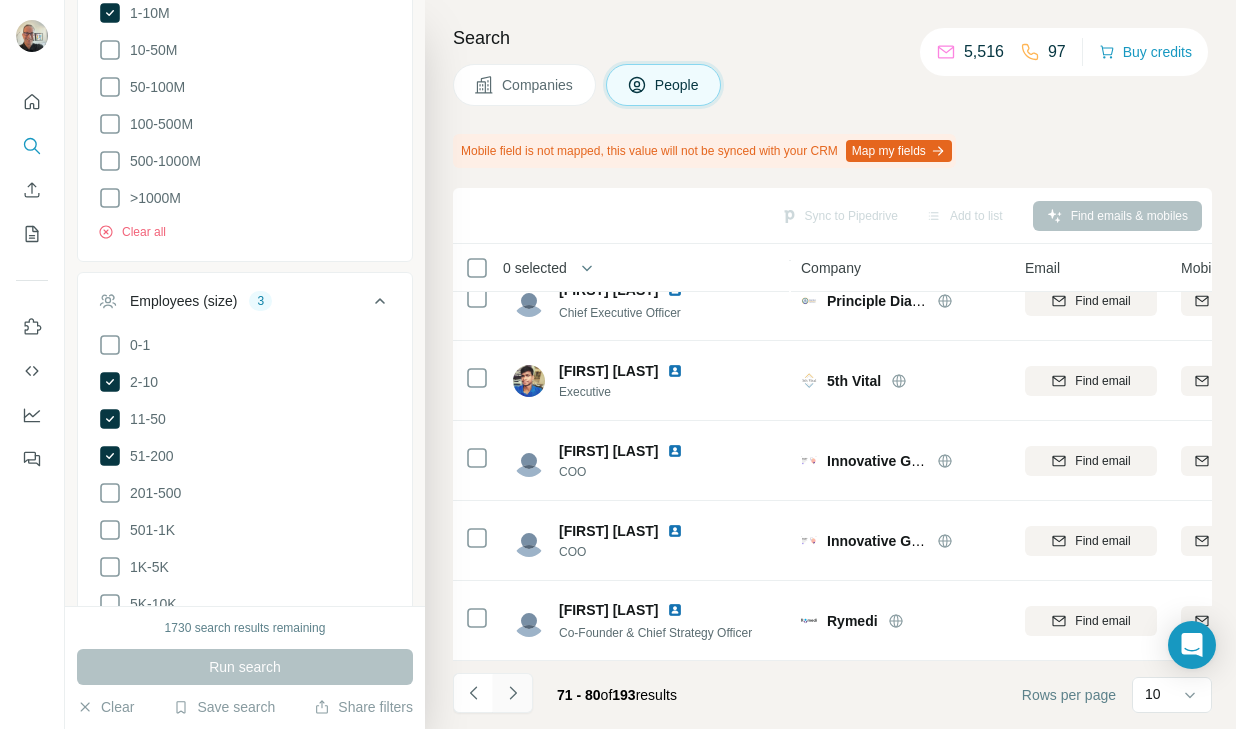 click 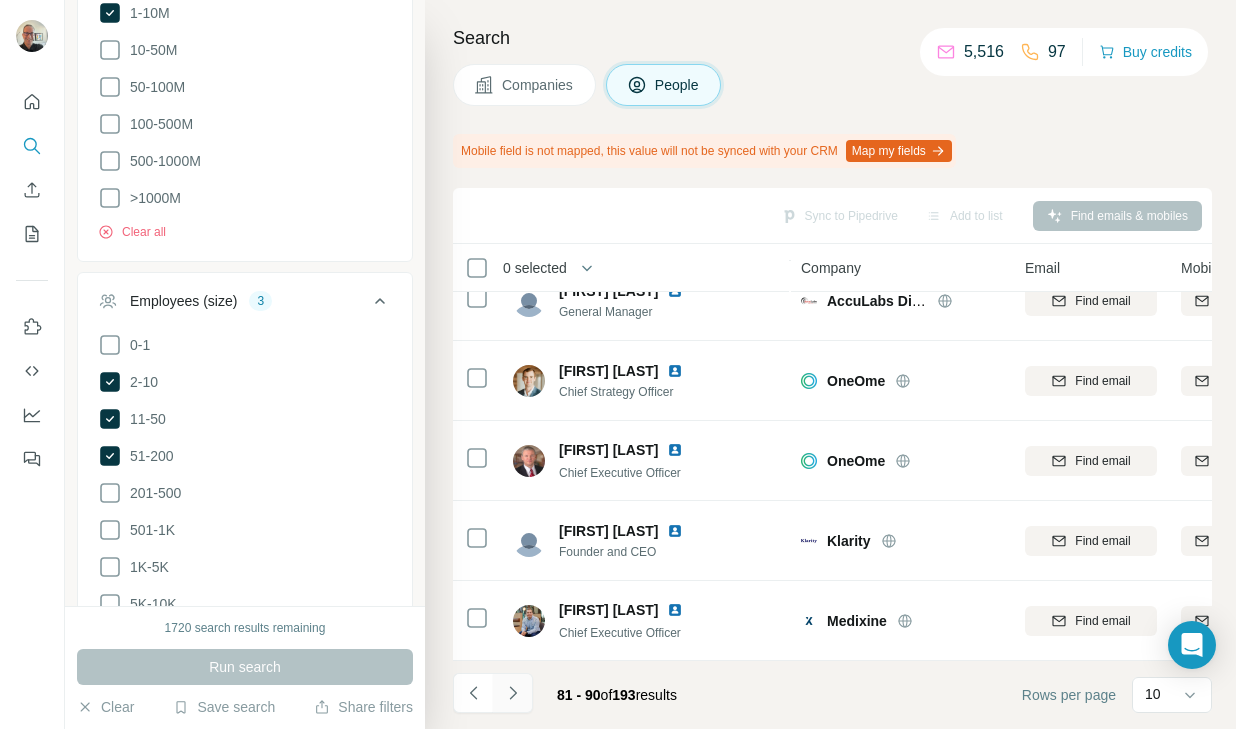 click 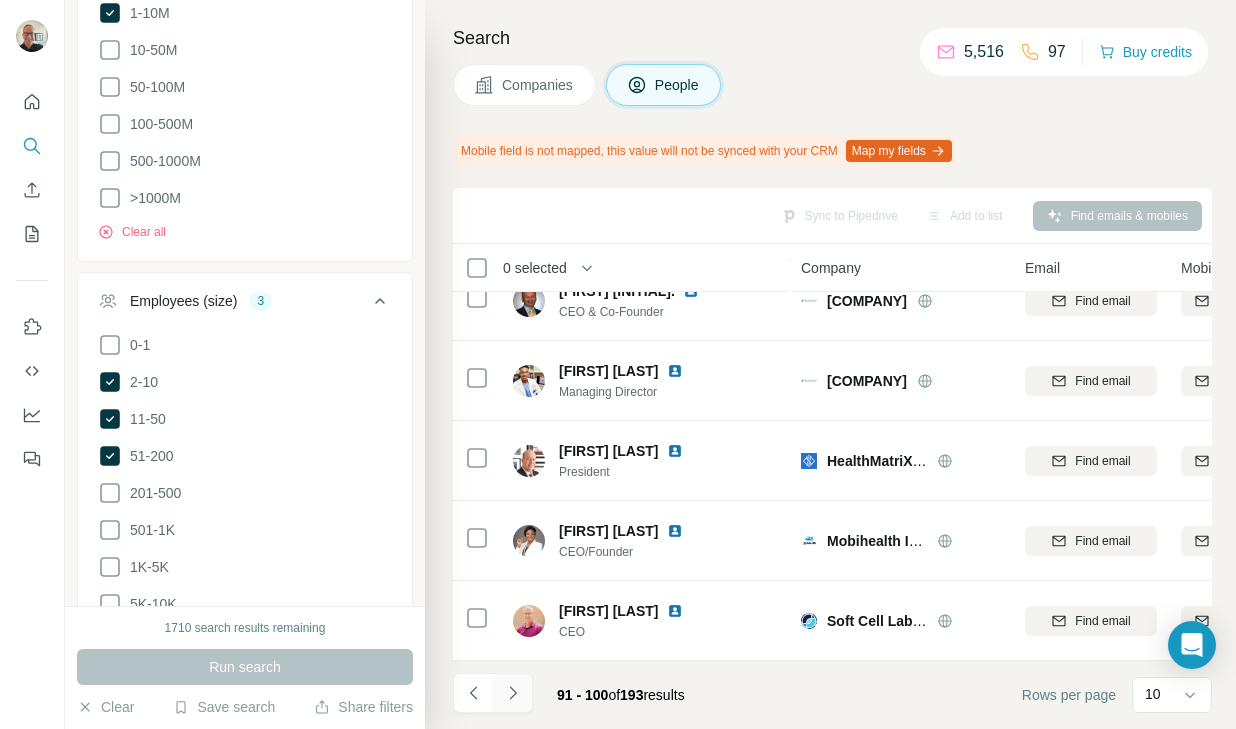click 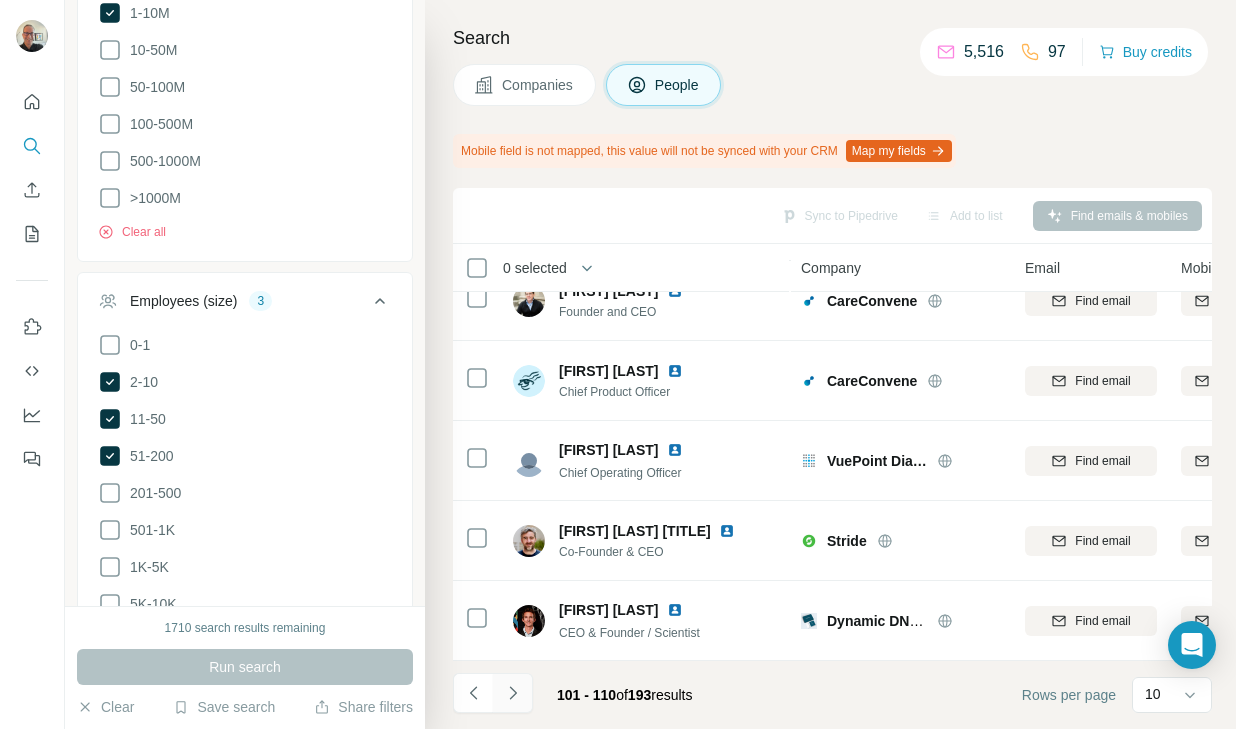 click 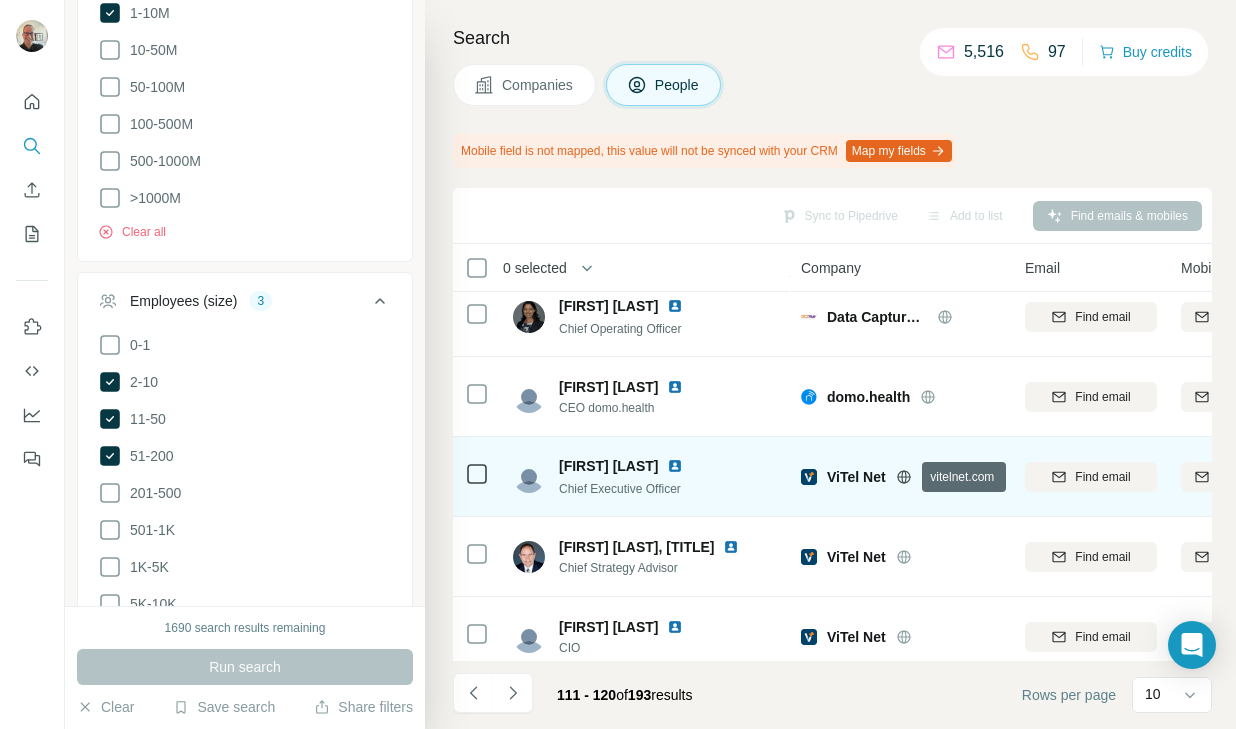 scroll, scrollTop: 431, scrollLeft: 0, axis: vertical 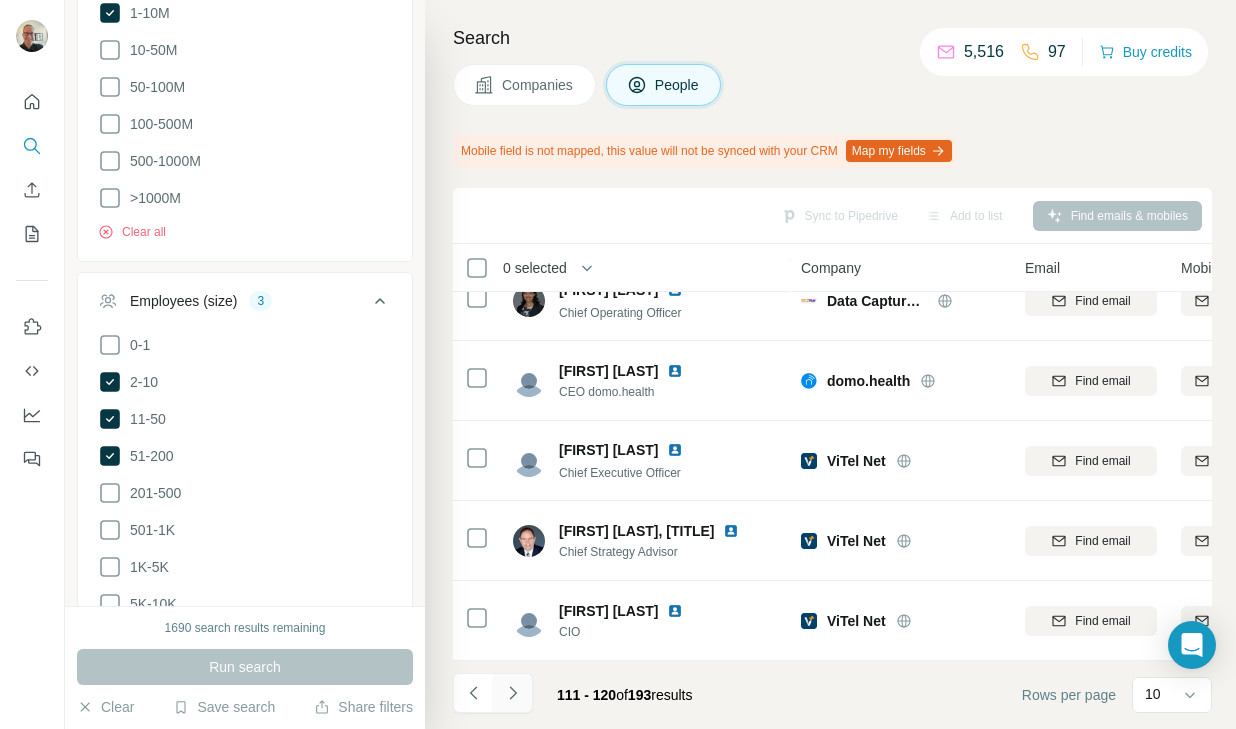 click 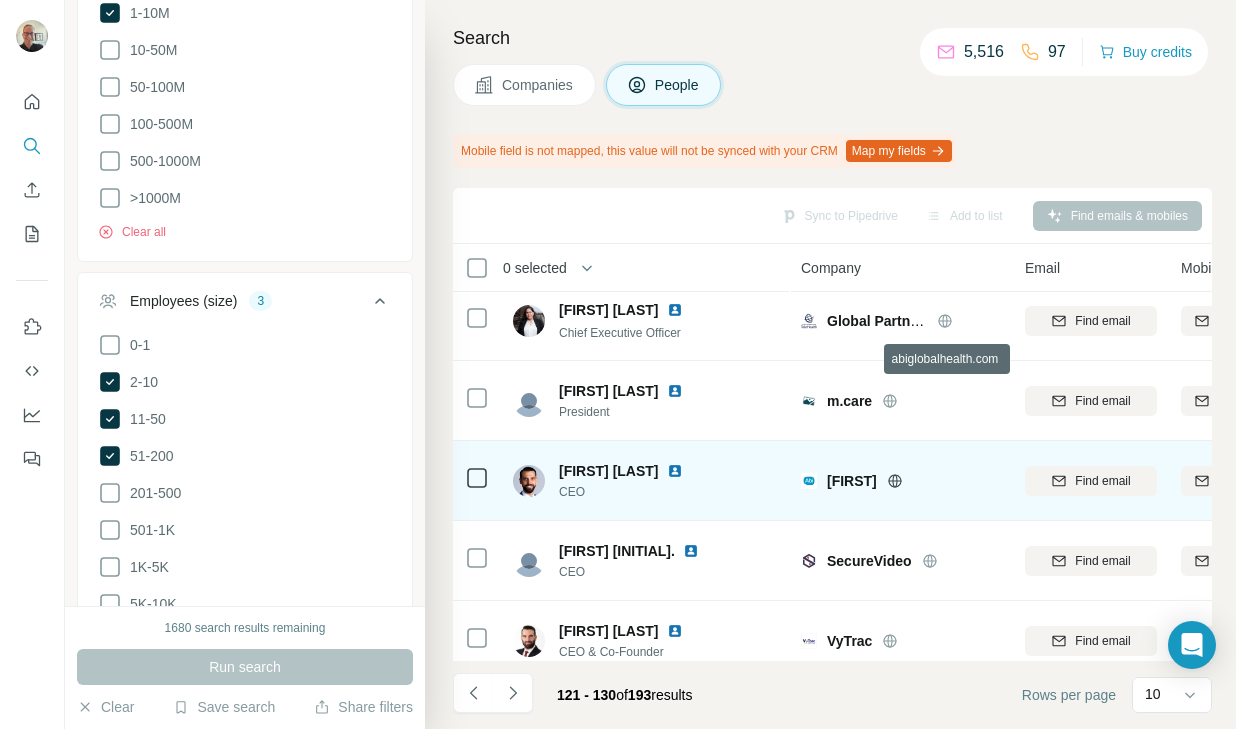 scroll, scrollTop: 0, scrollLeft: 0, axis: both 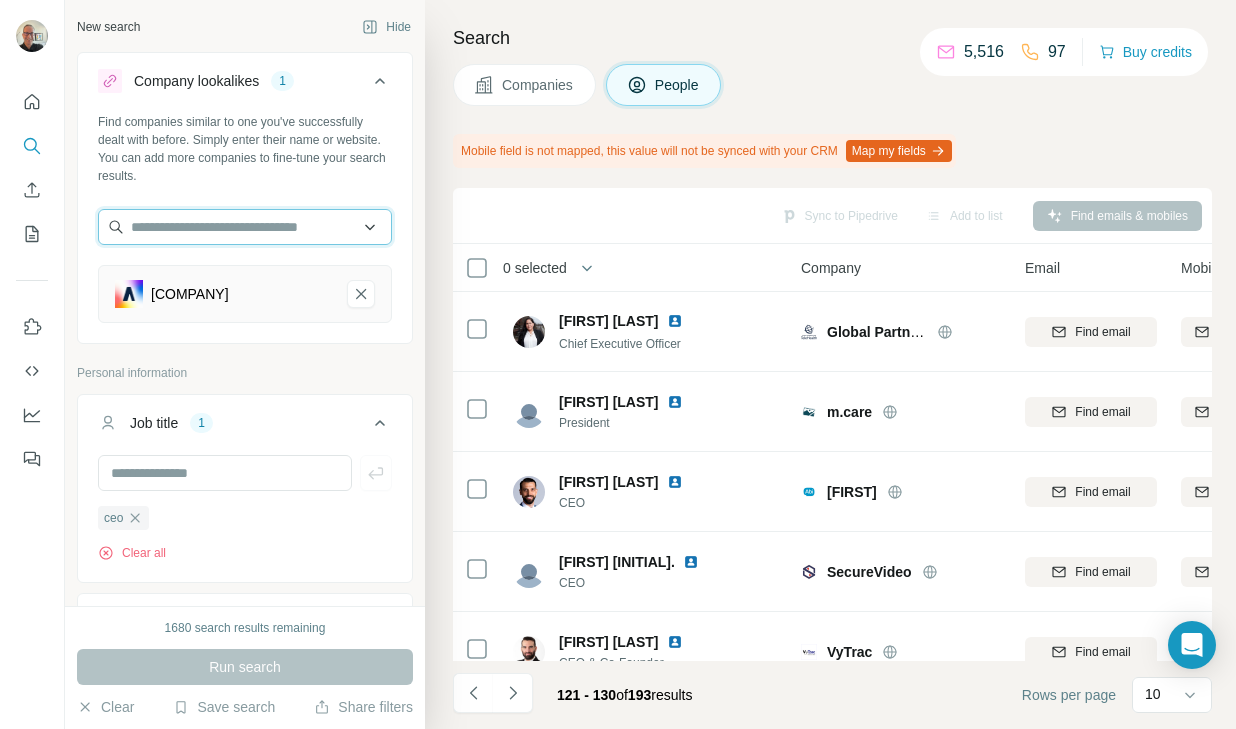click at bounding box center [245, 227] 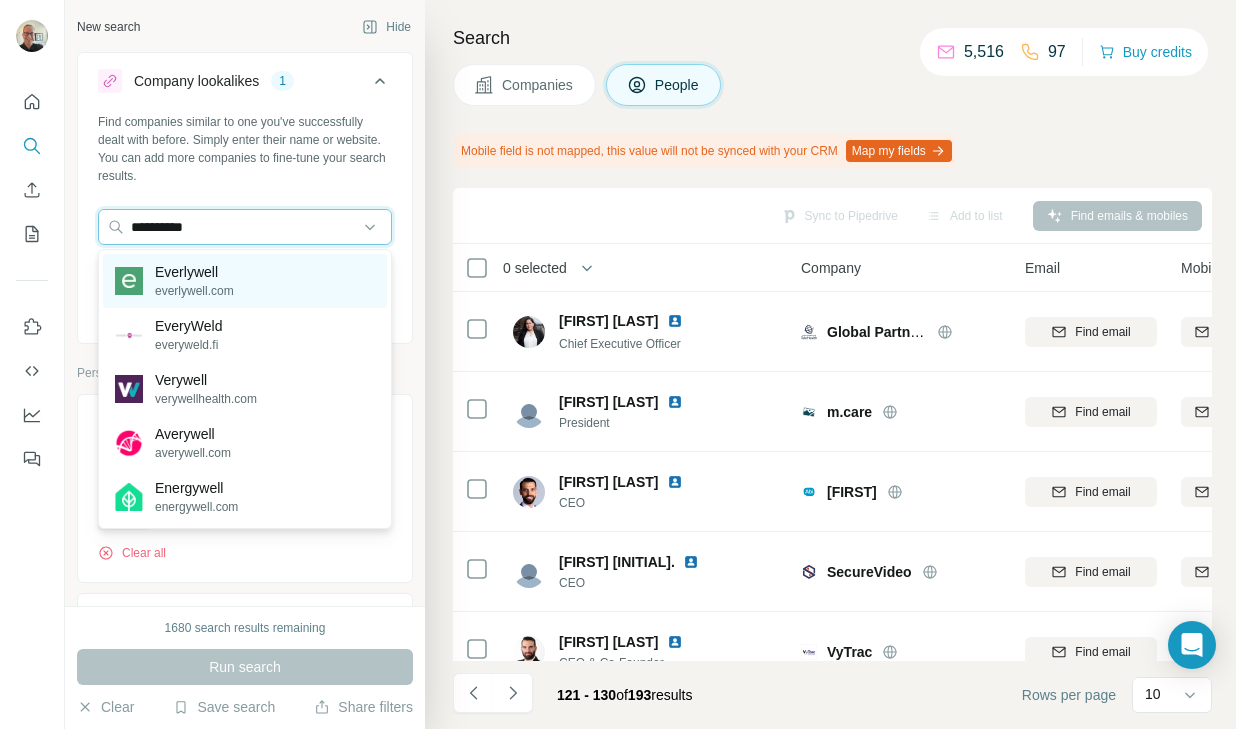 type on "**********" 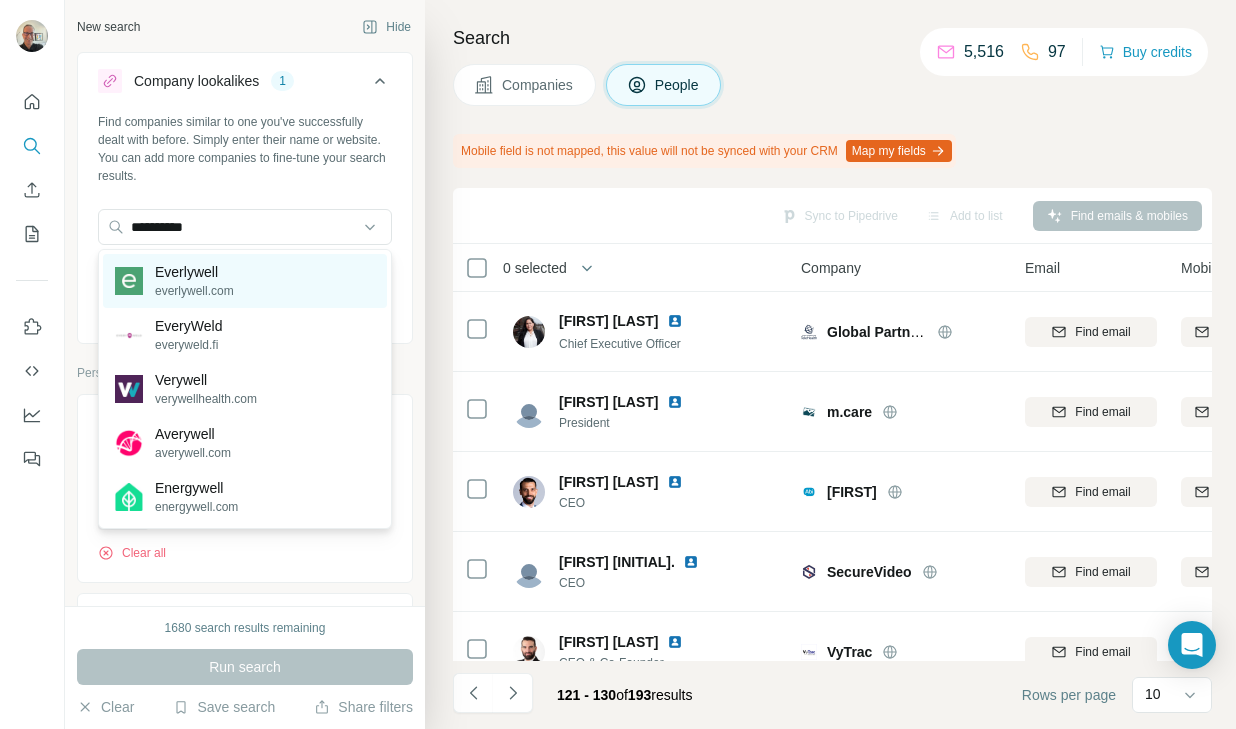 click on "Everlywell everlywell.com" at bounding box center [245, 281] 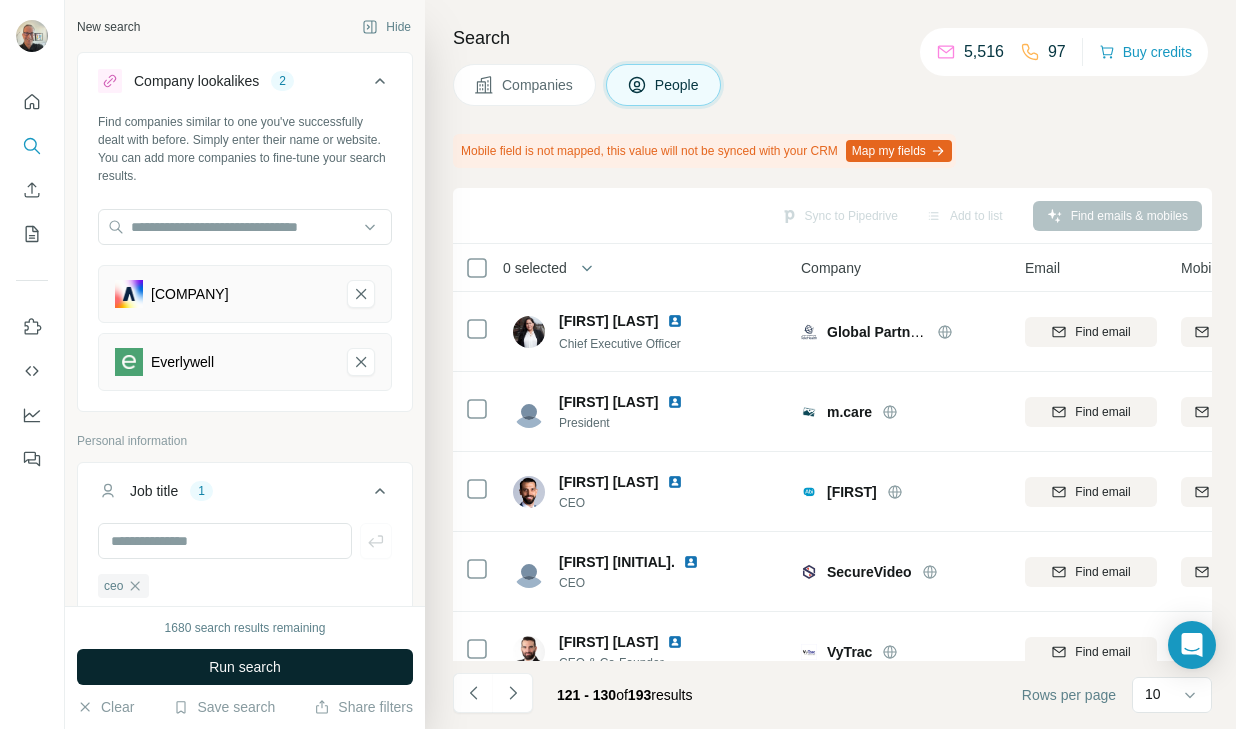 click on "Run search" at bounding box center (245, 667) 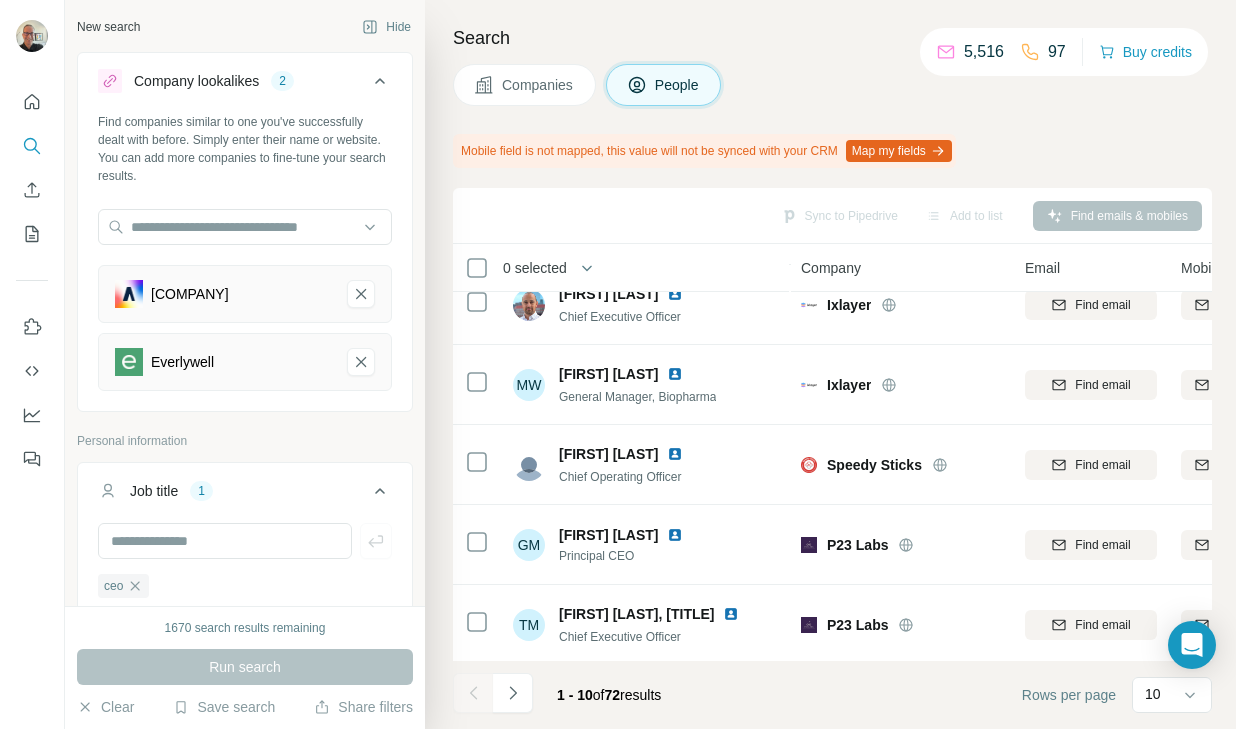 scroll, scrollTop: 431, scrollLeft: 0, axis: vertical 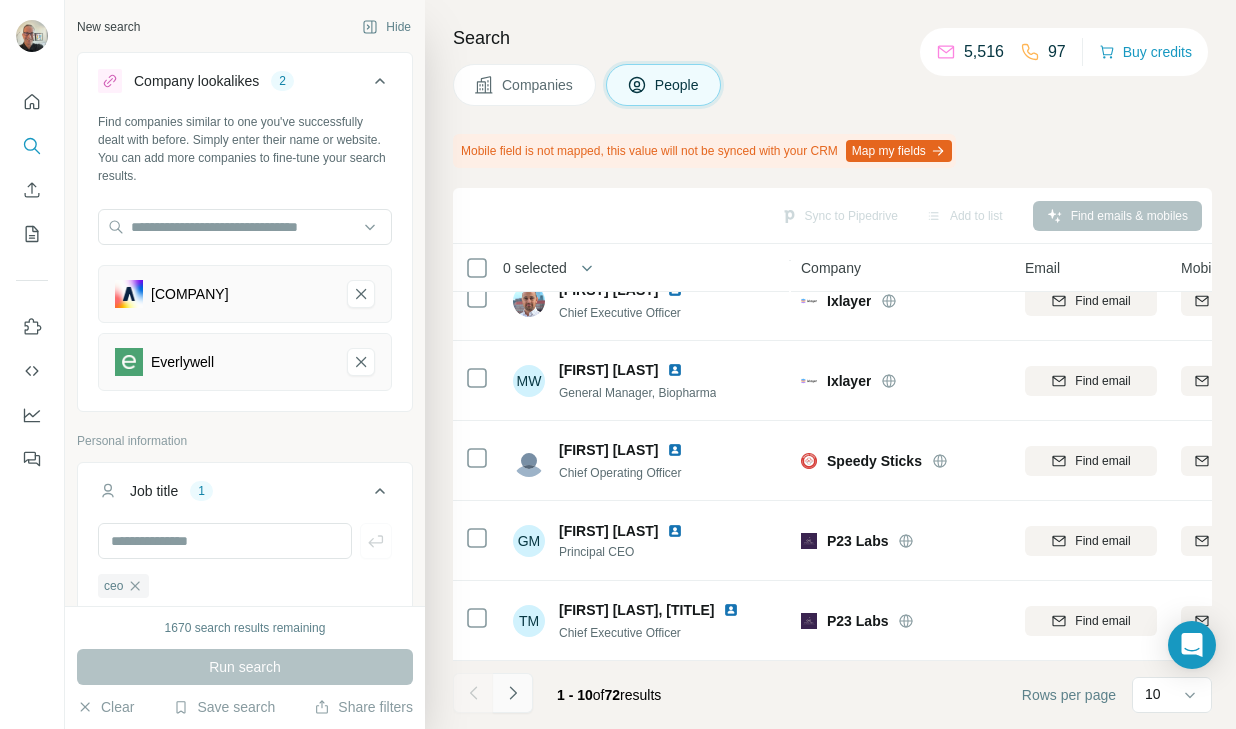 click 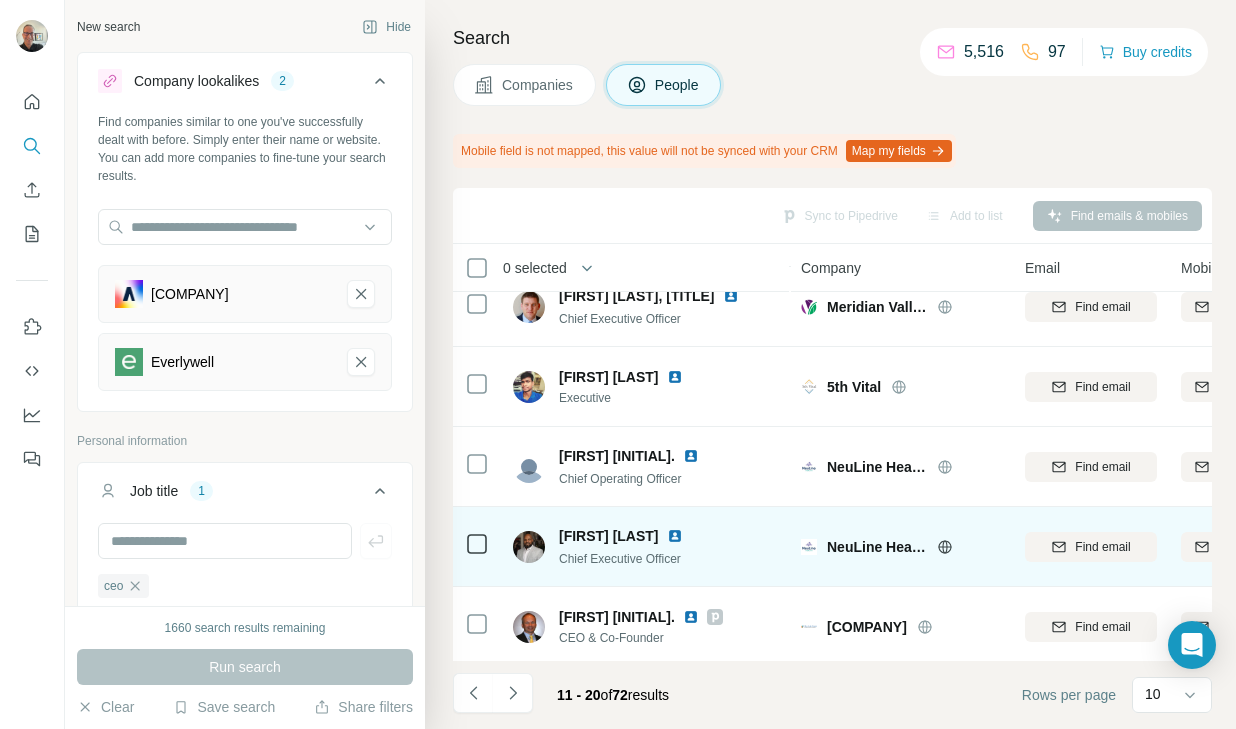 scroll, scrollTop: 431, scrollLeft: 0, axis: vertical 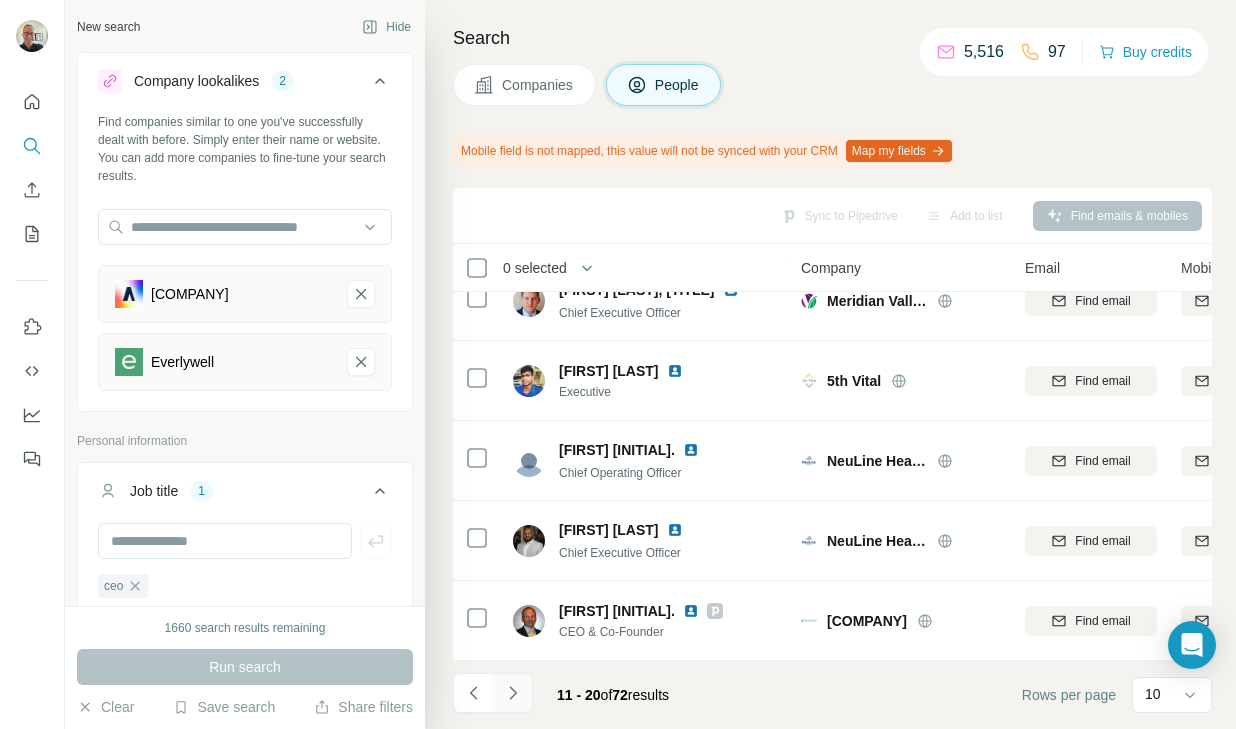 click 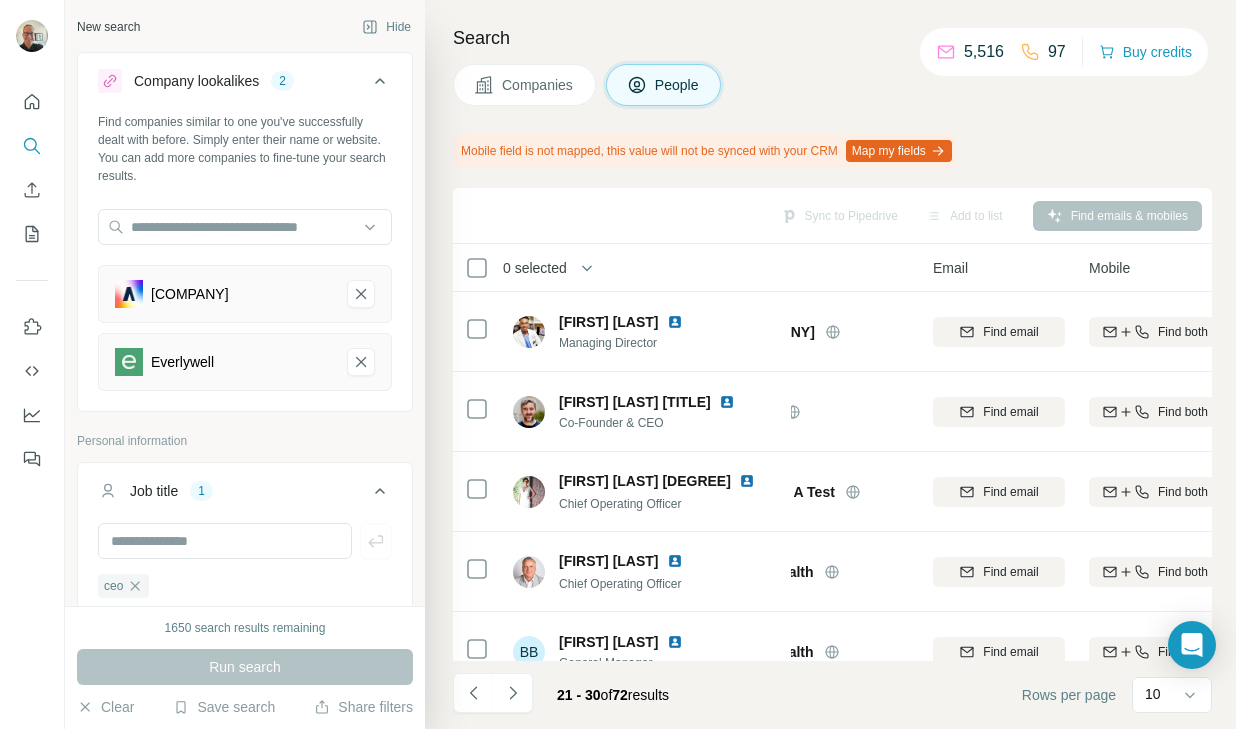scroll, scrollTop: 0, scrollLeft: 0, axis: both 